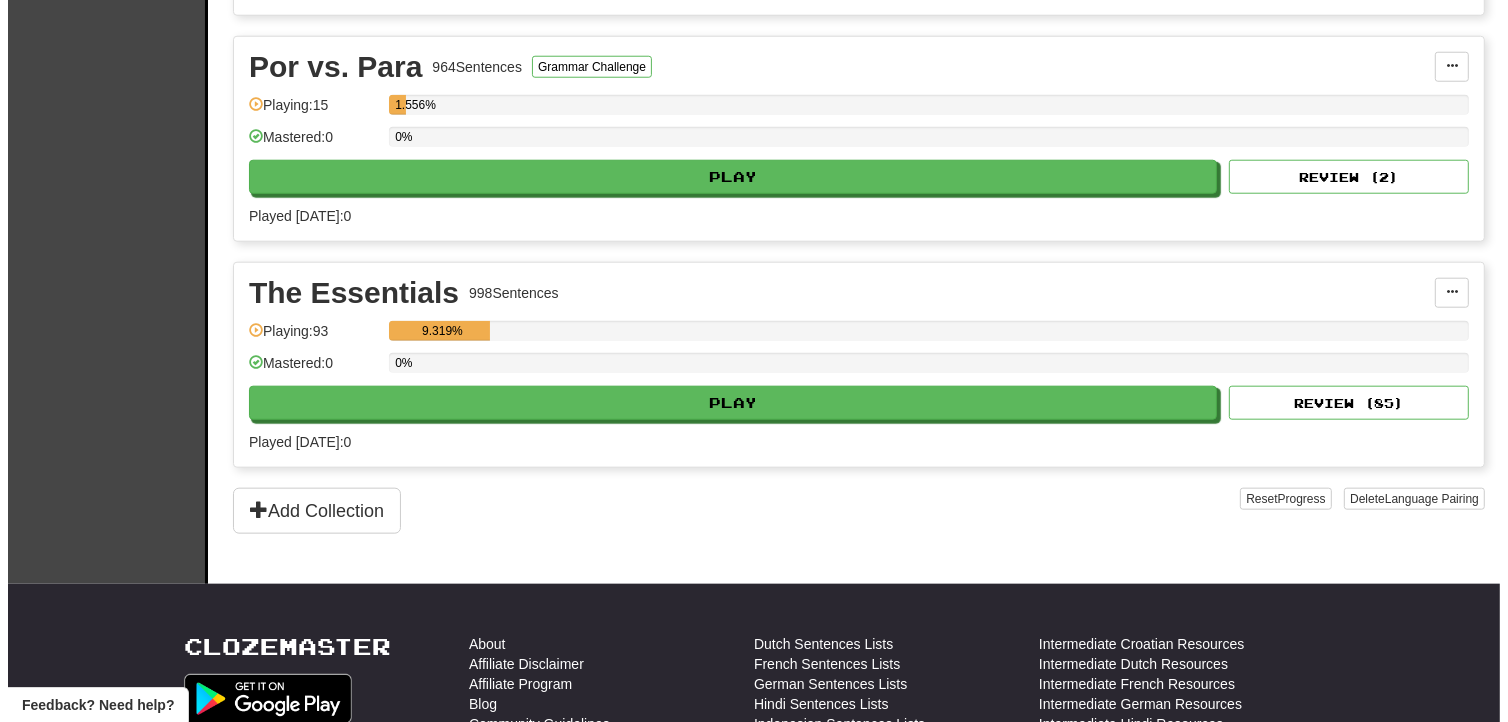 scroll, scrollTop: 1777, scrollLeft: 0, axis: vertical 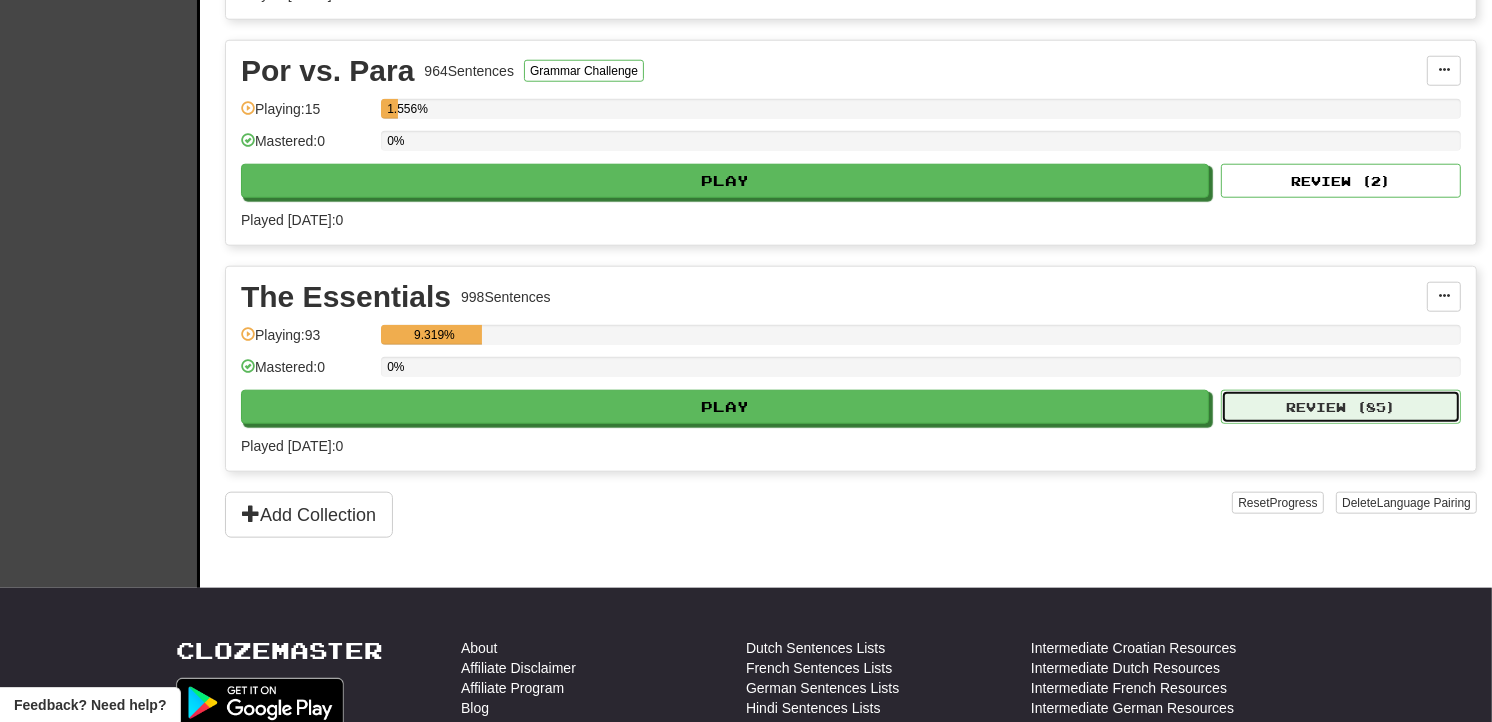 click on "Review ( 85 )" at bounding box center (1341, 407) 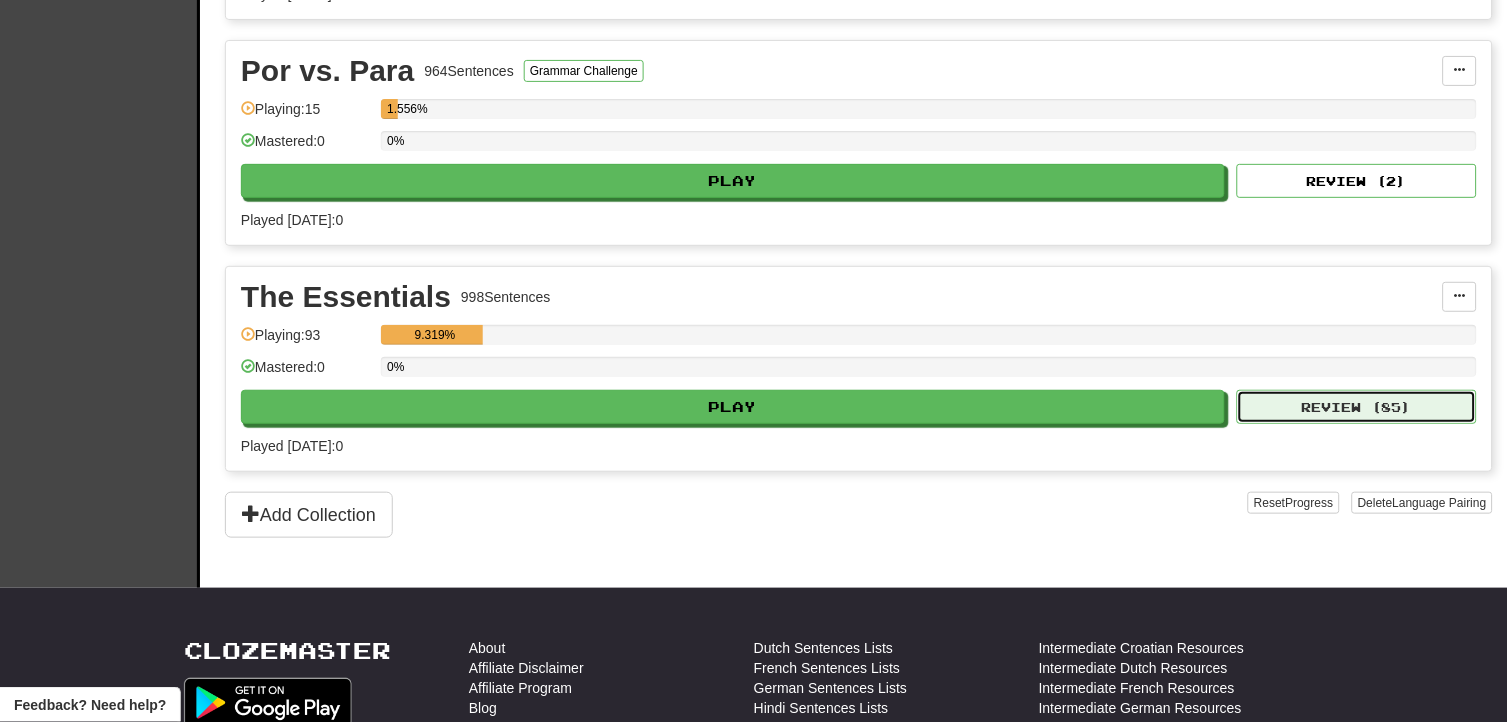 select on "**" 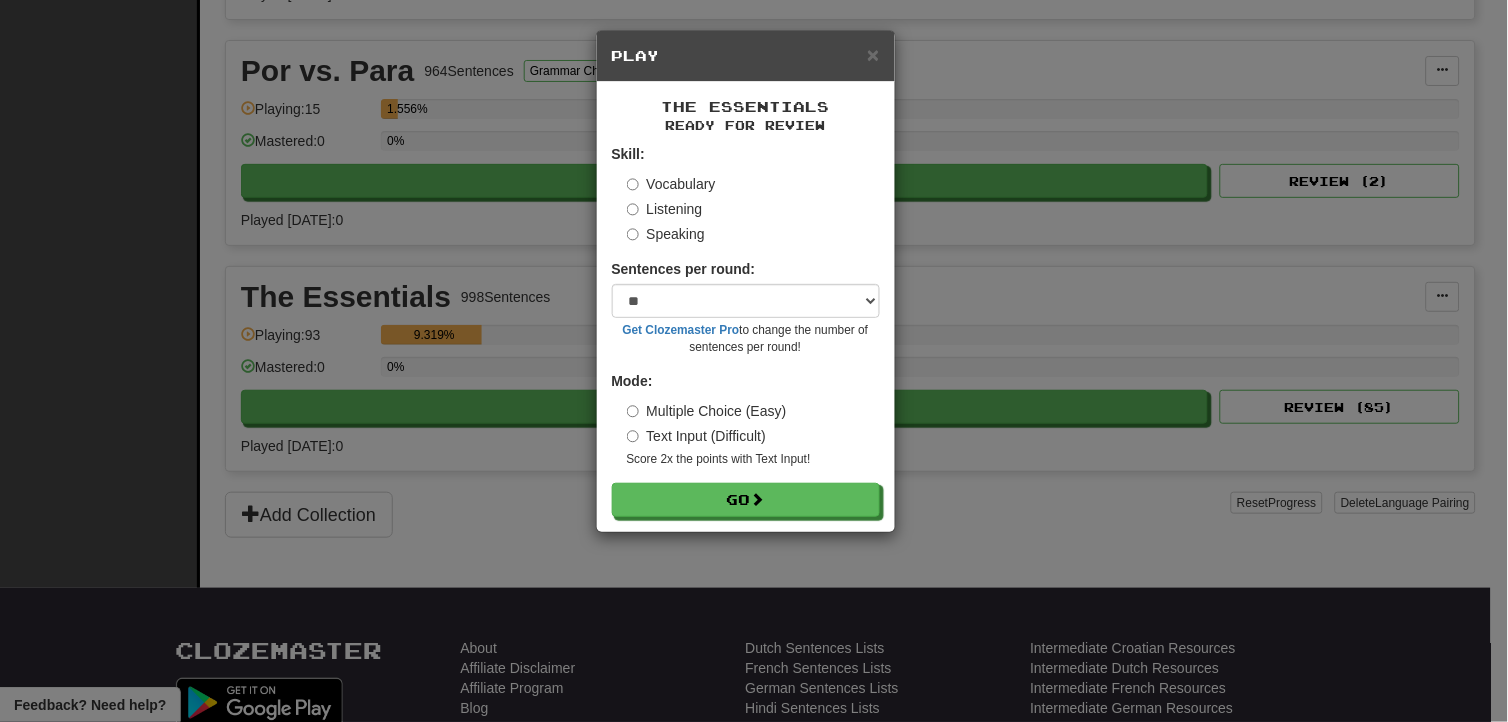 click on "Speaking" at bounding box center [666, 234] 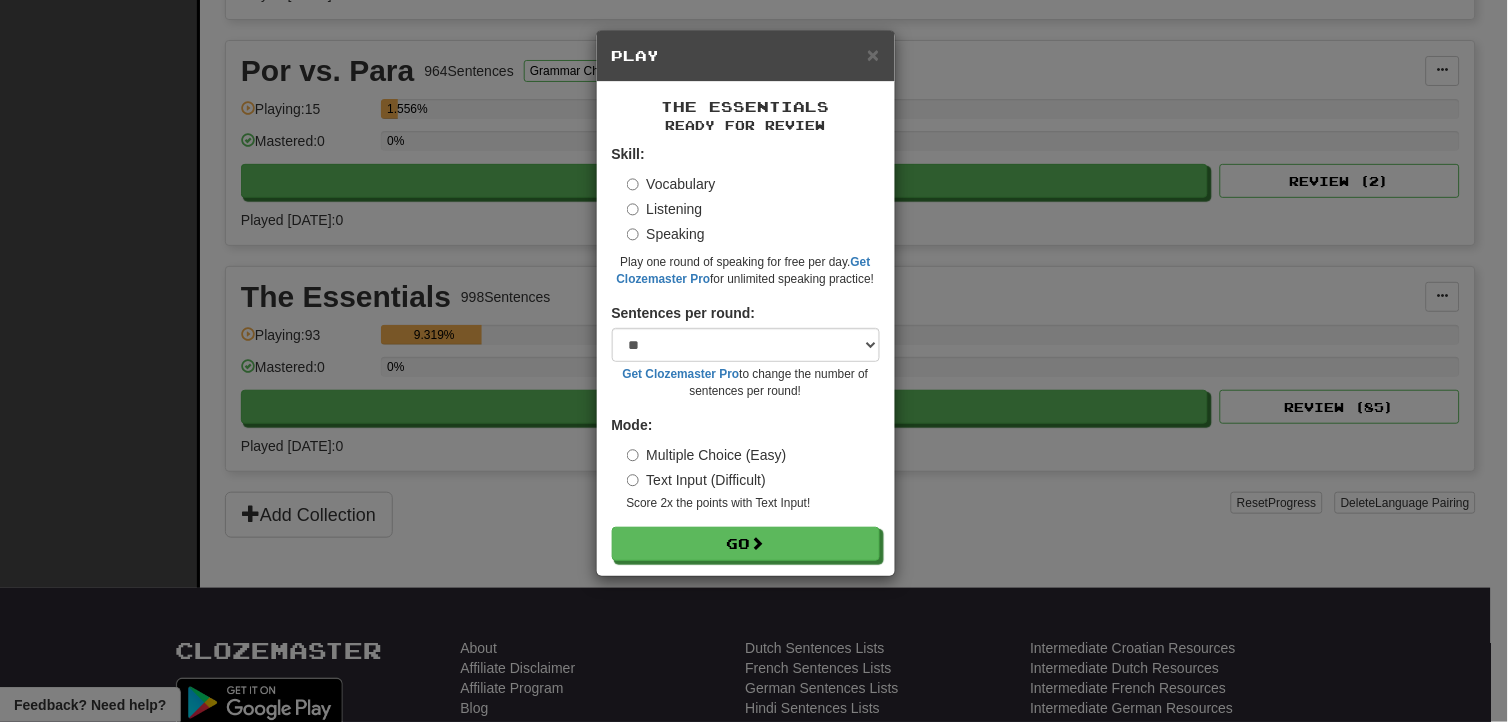 click on "Vocabulary Listening Speaking" at bounding box center [753, 209] 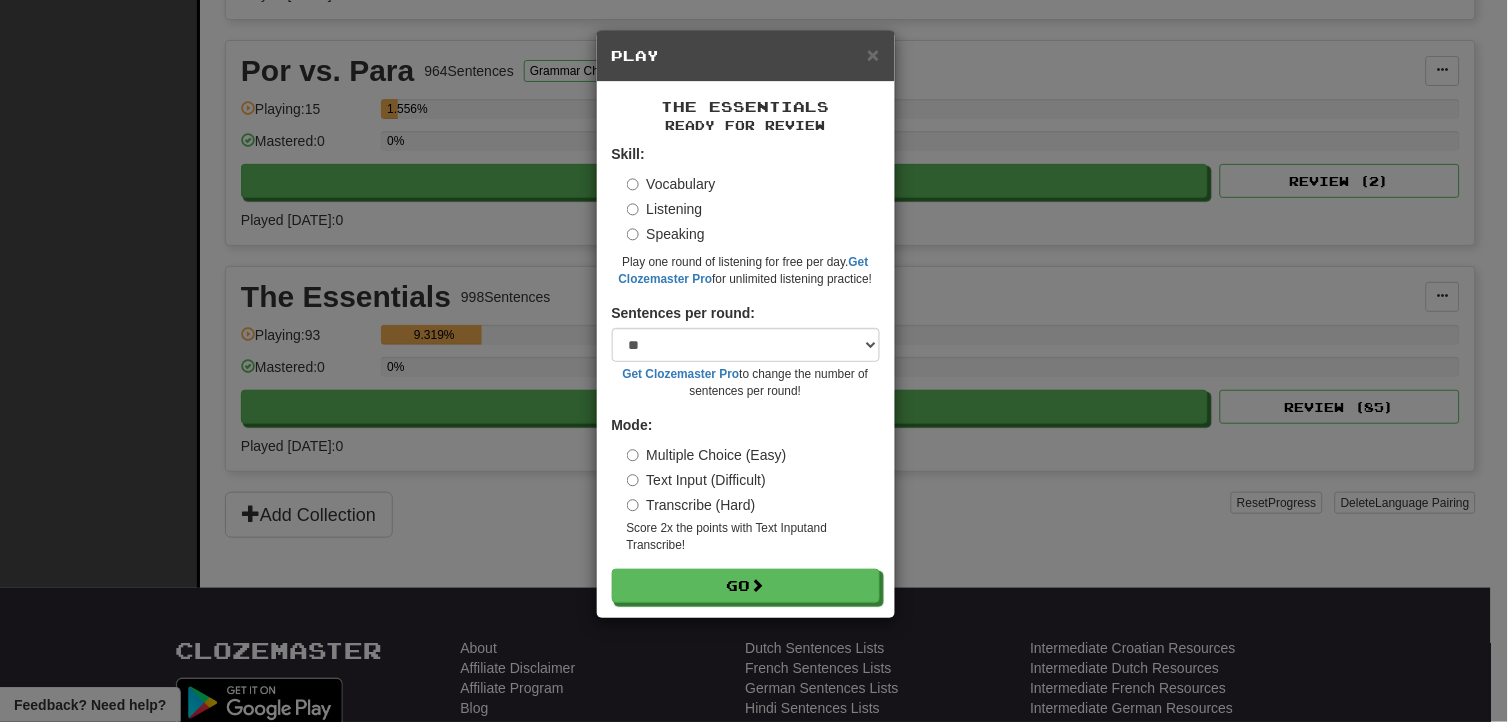click on "Transcribe (Hard)" at bounding box center [691, 505] 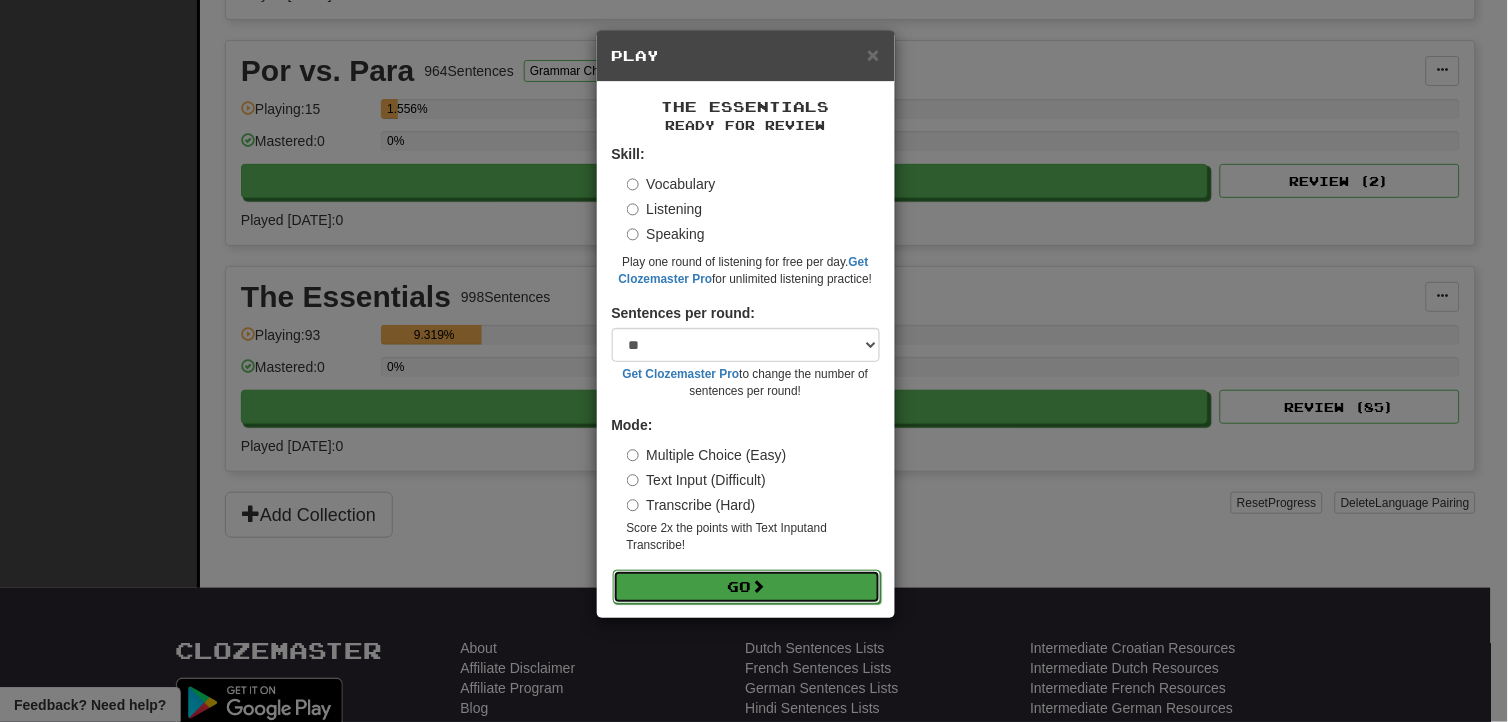 click on "Go" at bounding box center (747, 587) 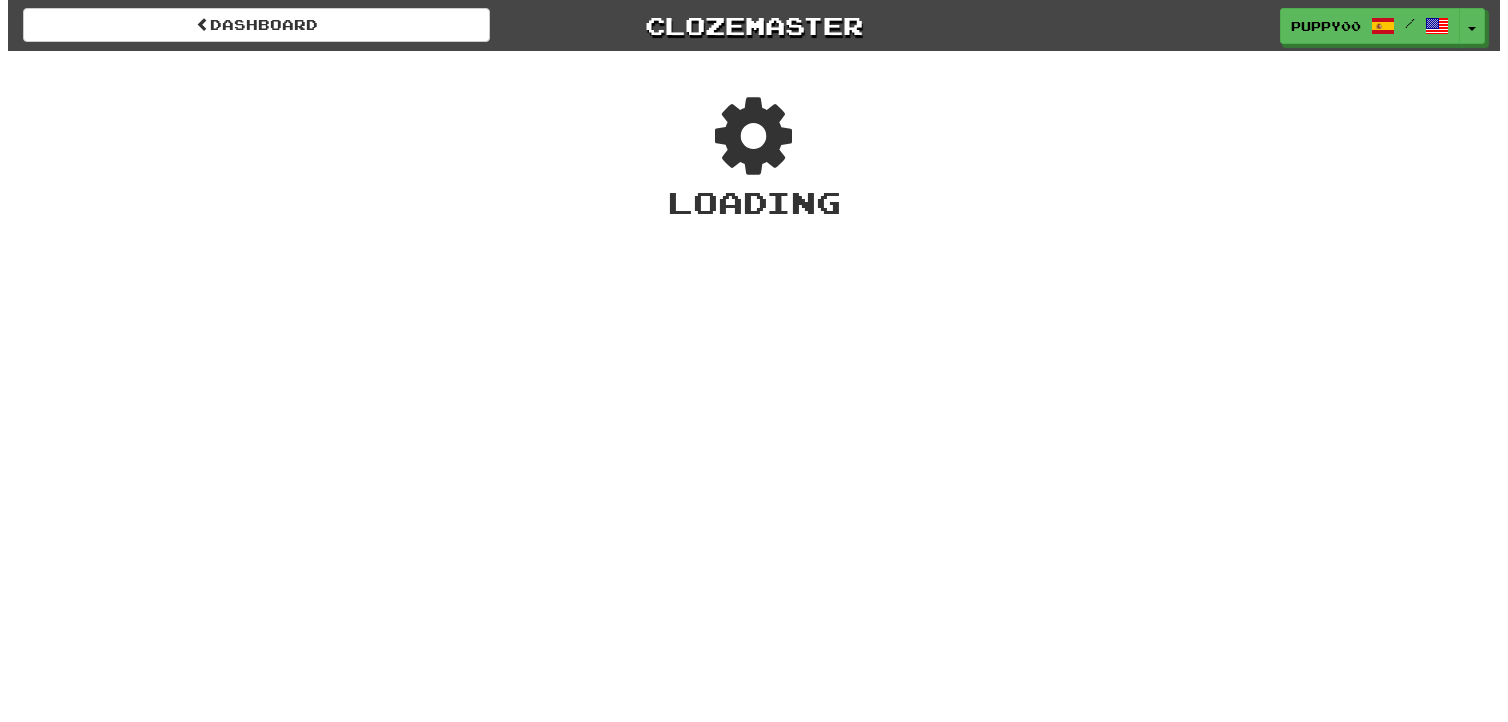 scroll, scrollTop: 0, scrollLeft: 0, axis: both 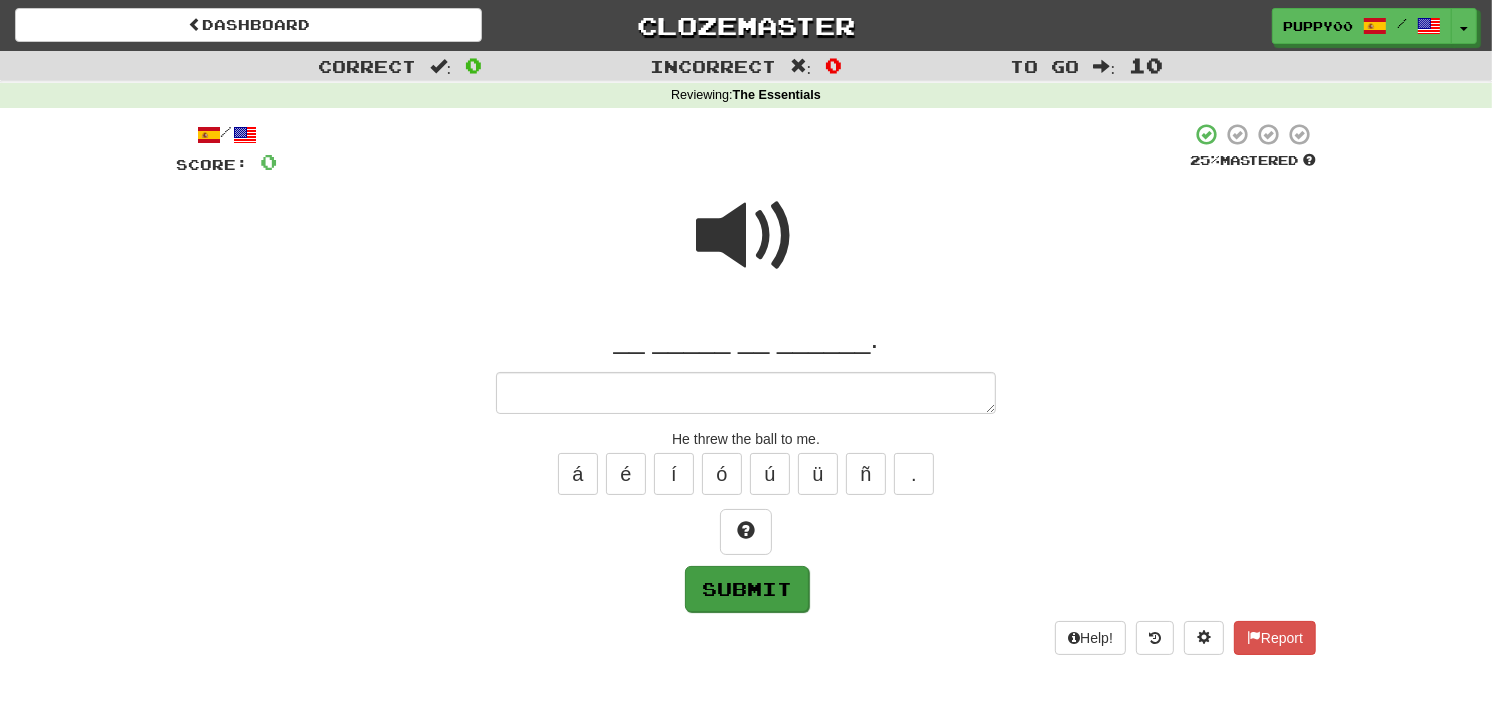 type on "*" 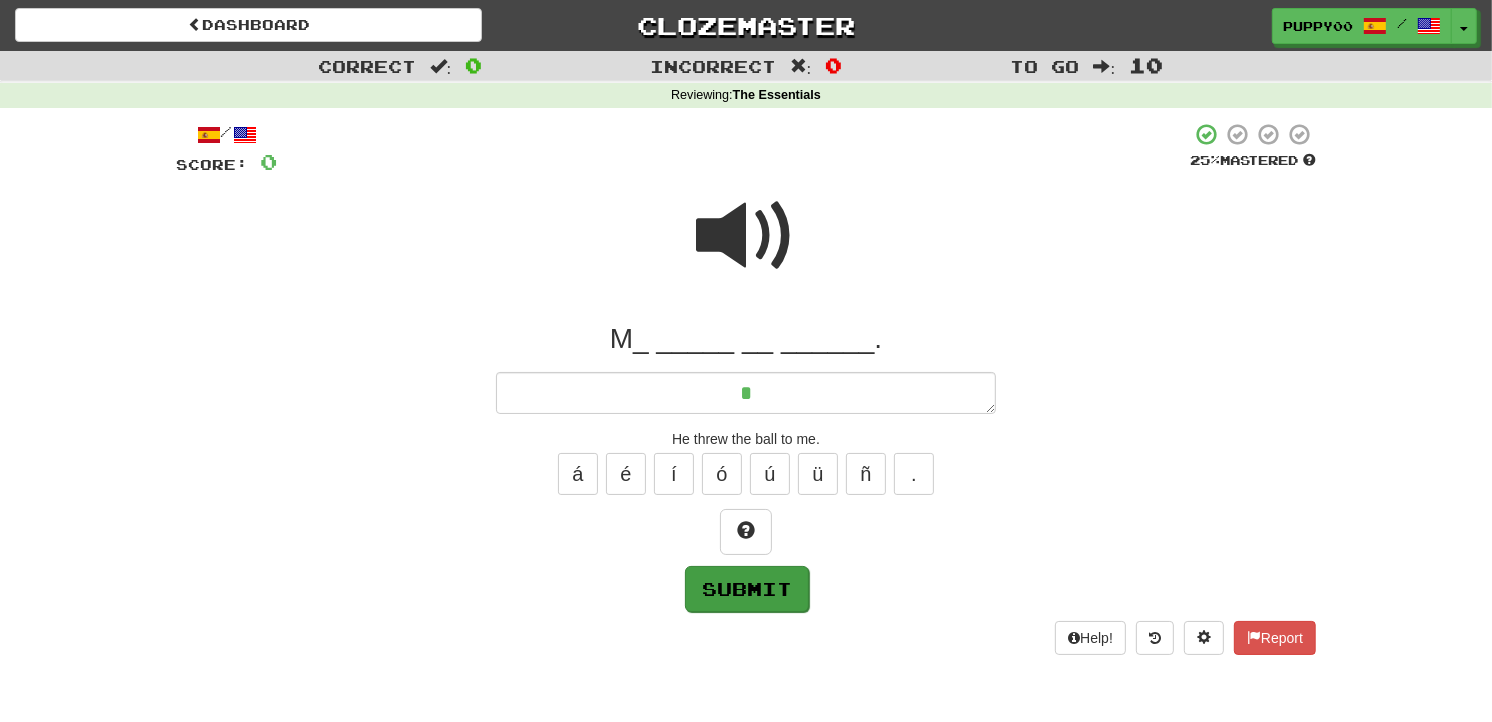 type on "*" 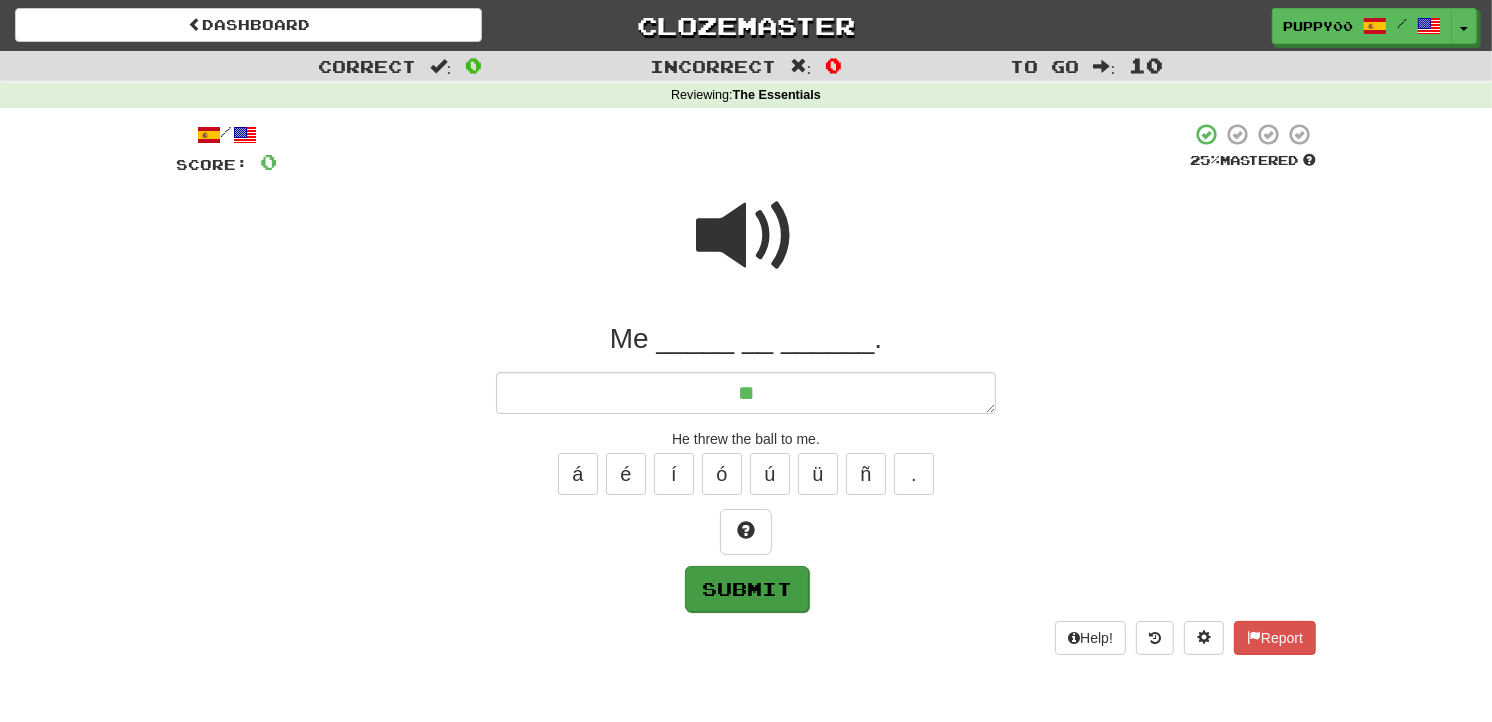 type on "*" 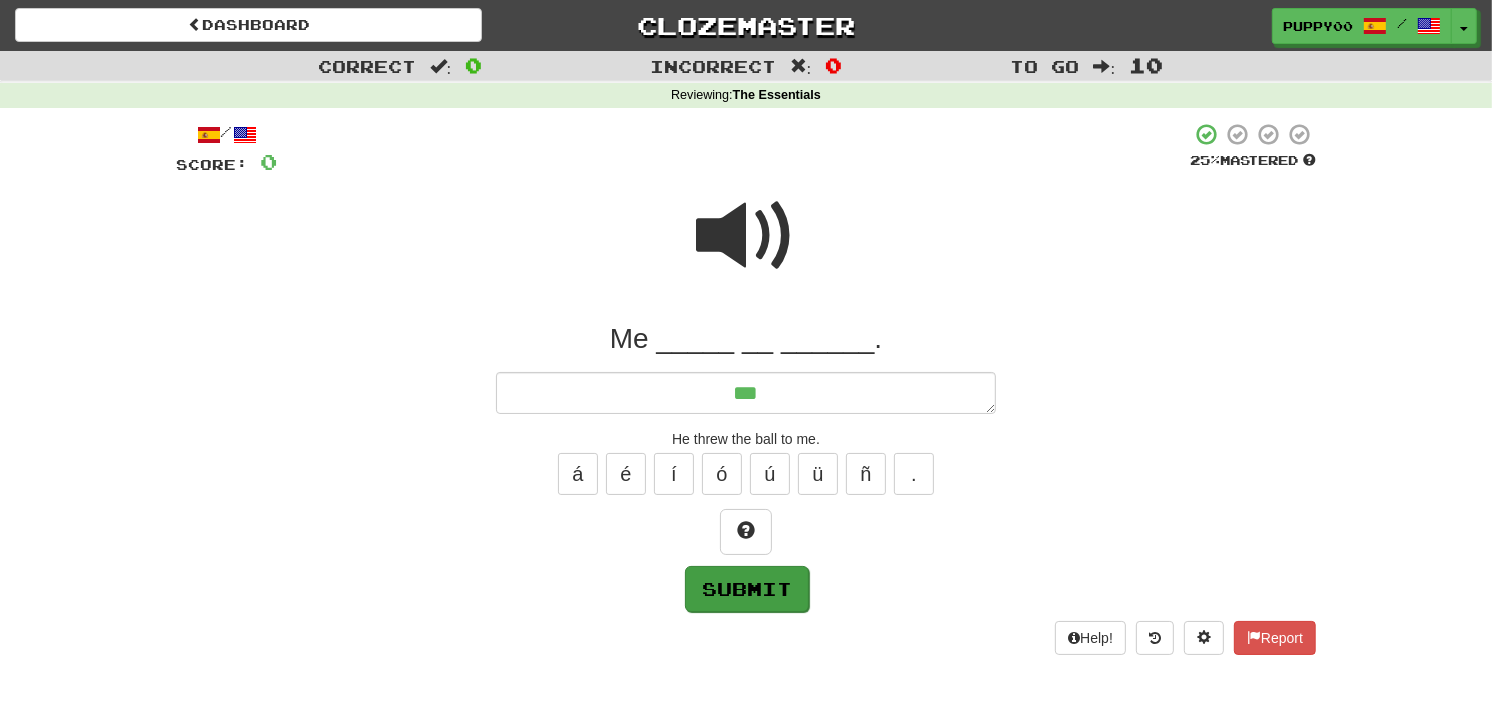 type on "*" 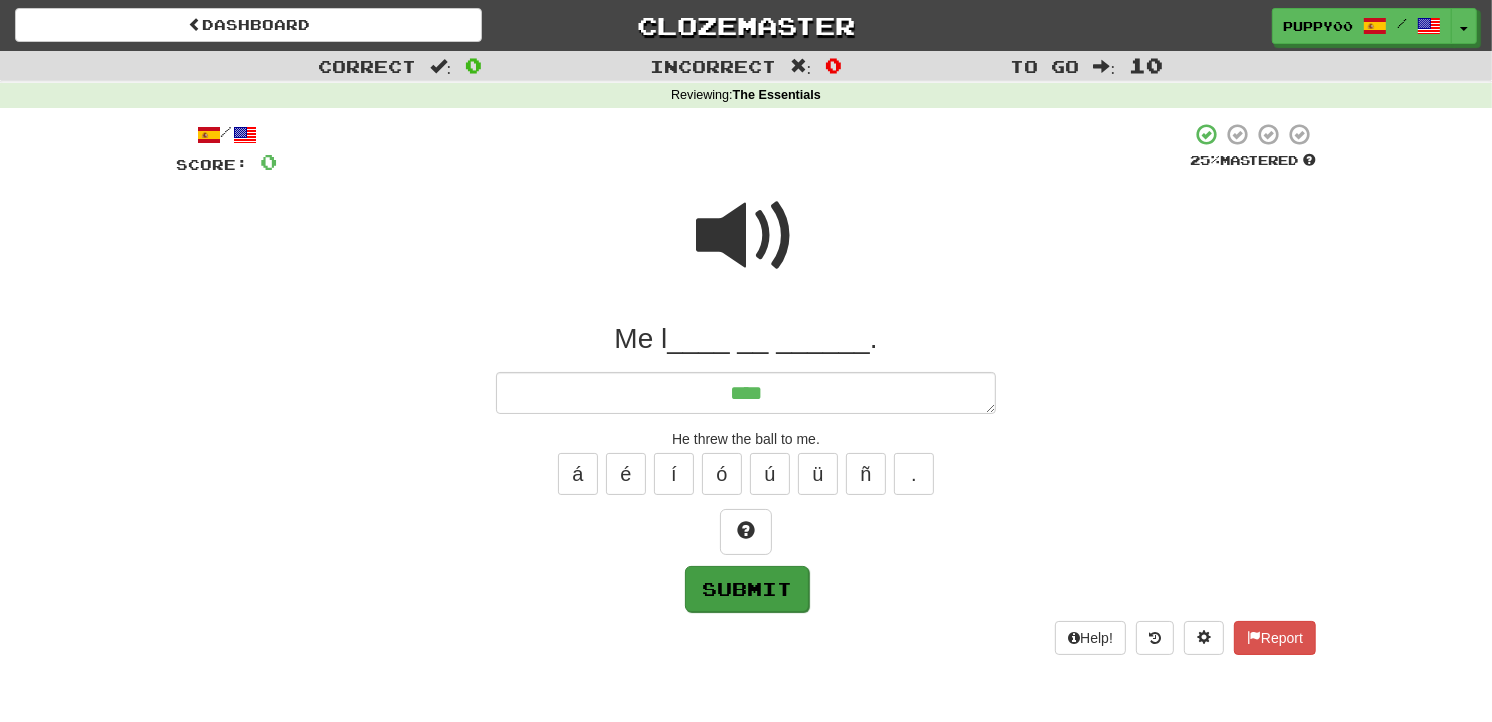 type on "*" 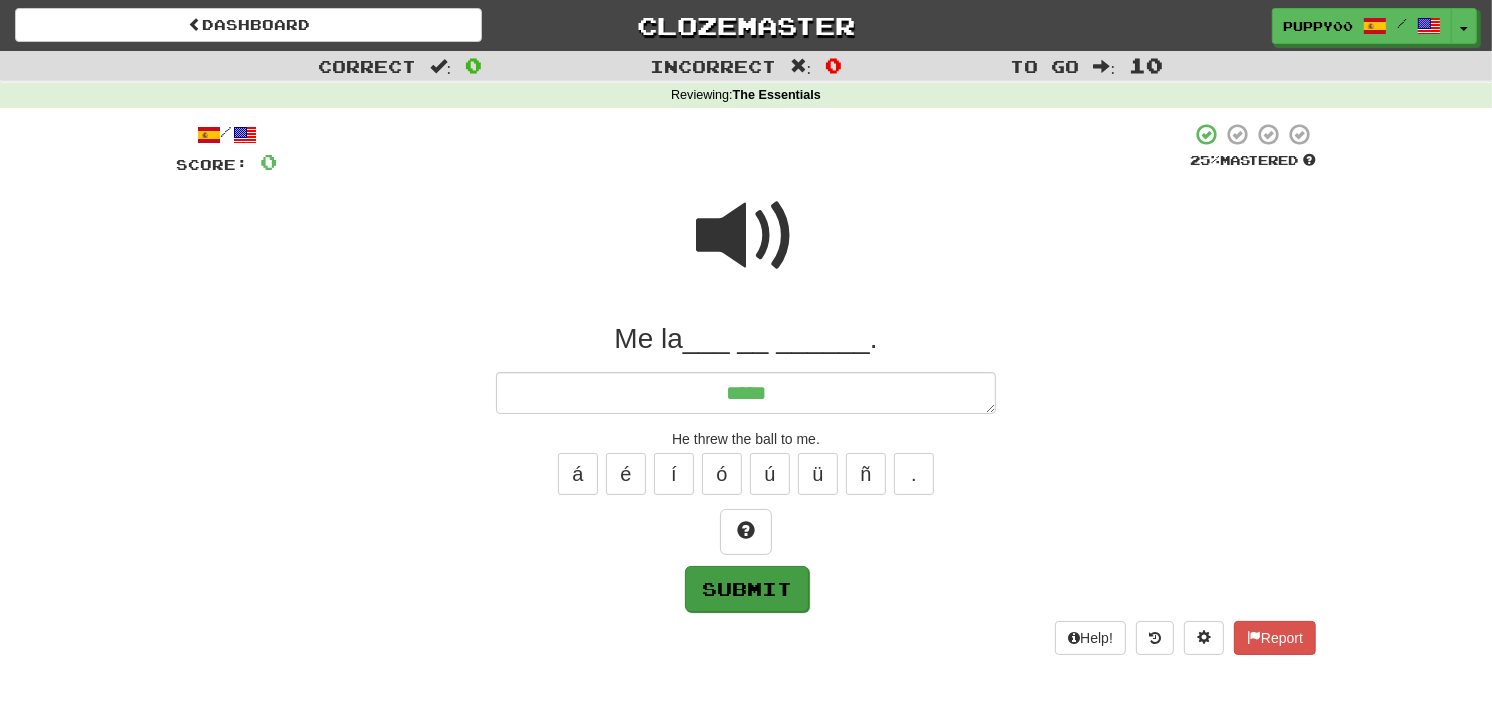 type on "*" 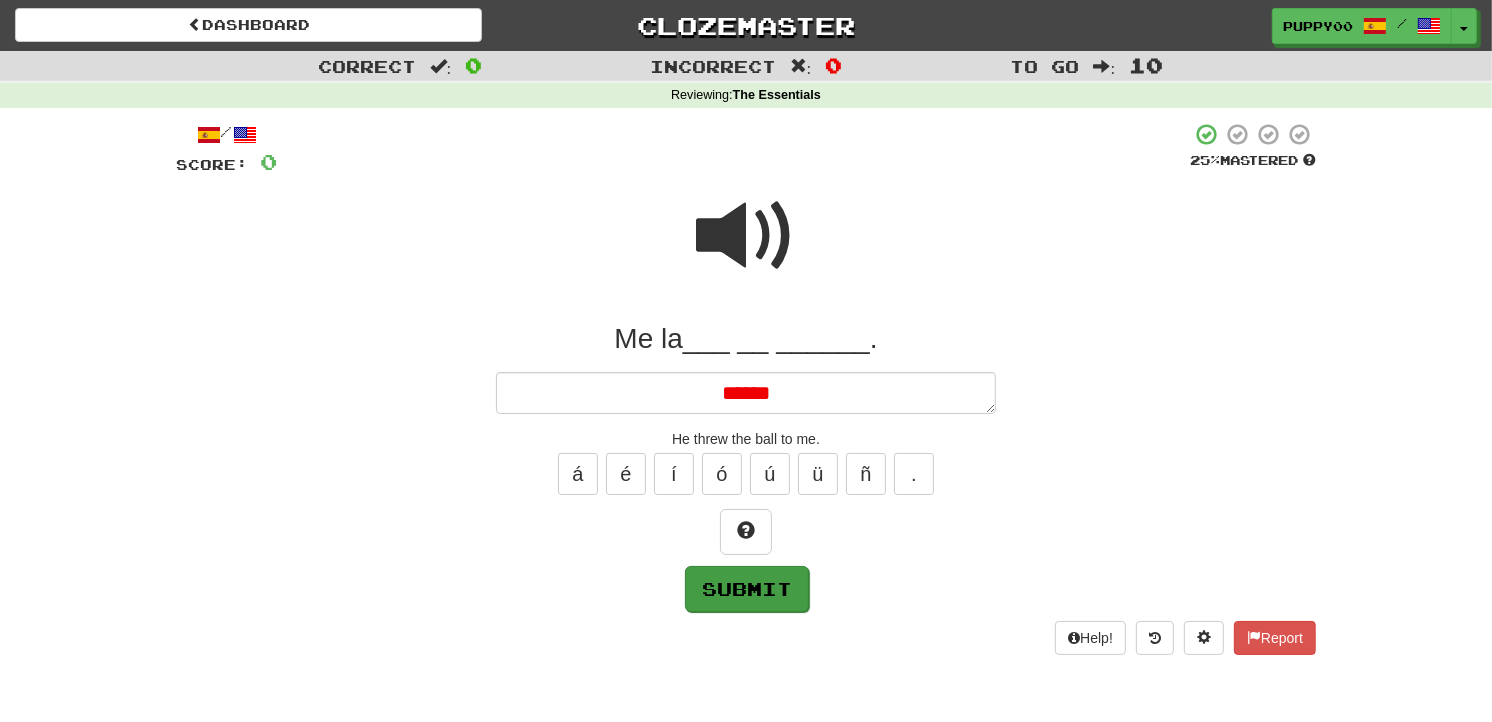 type on "*" 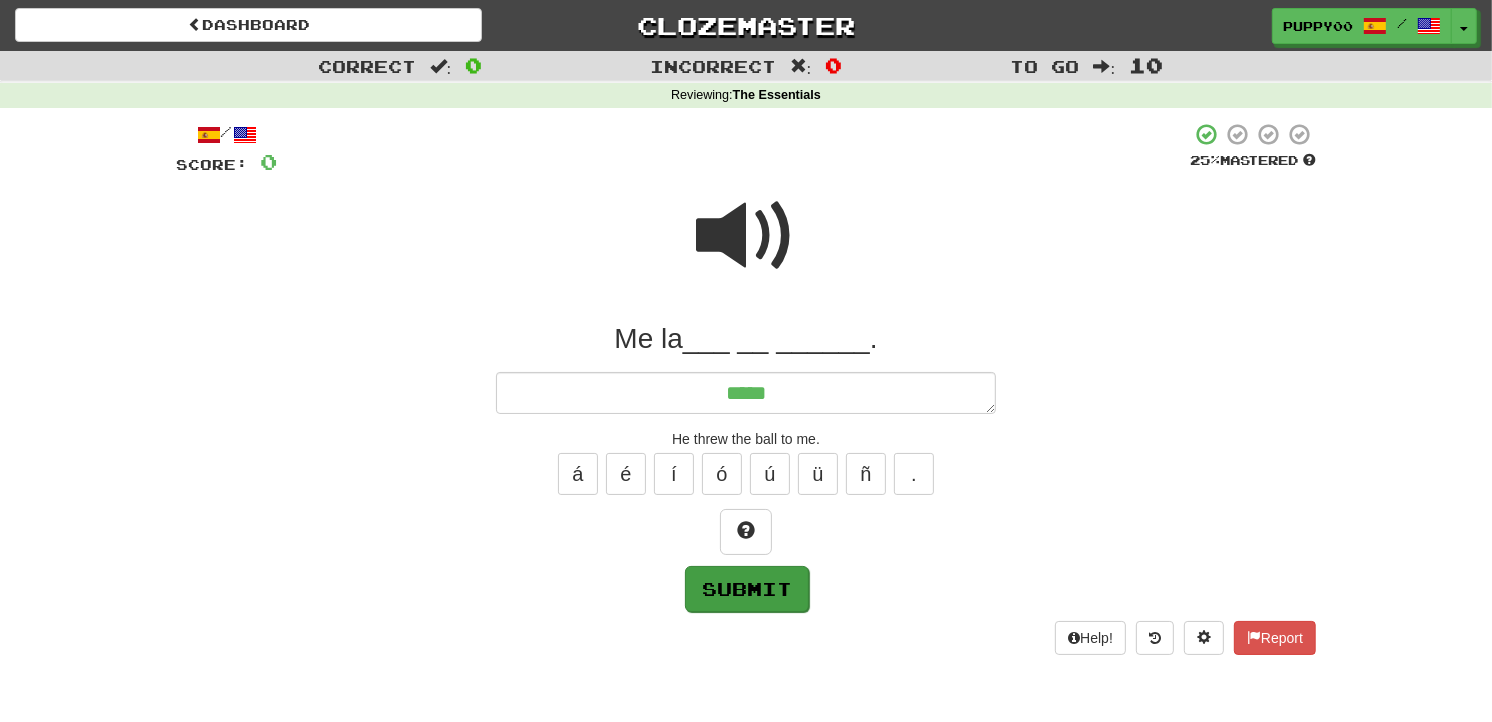type on "*" 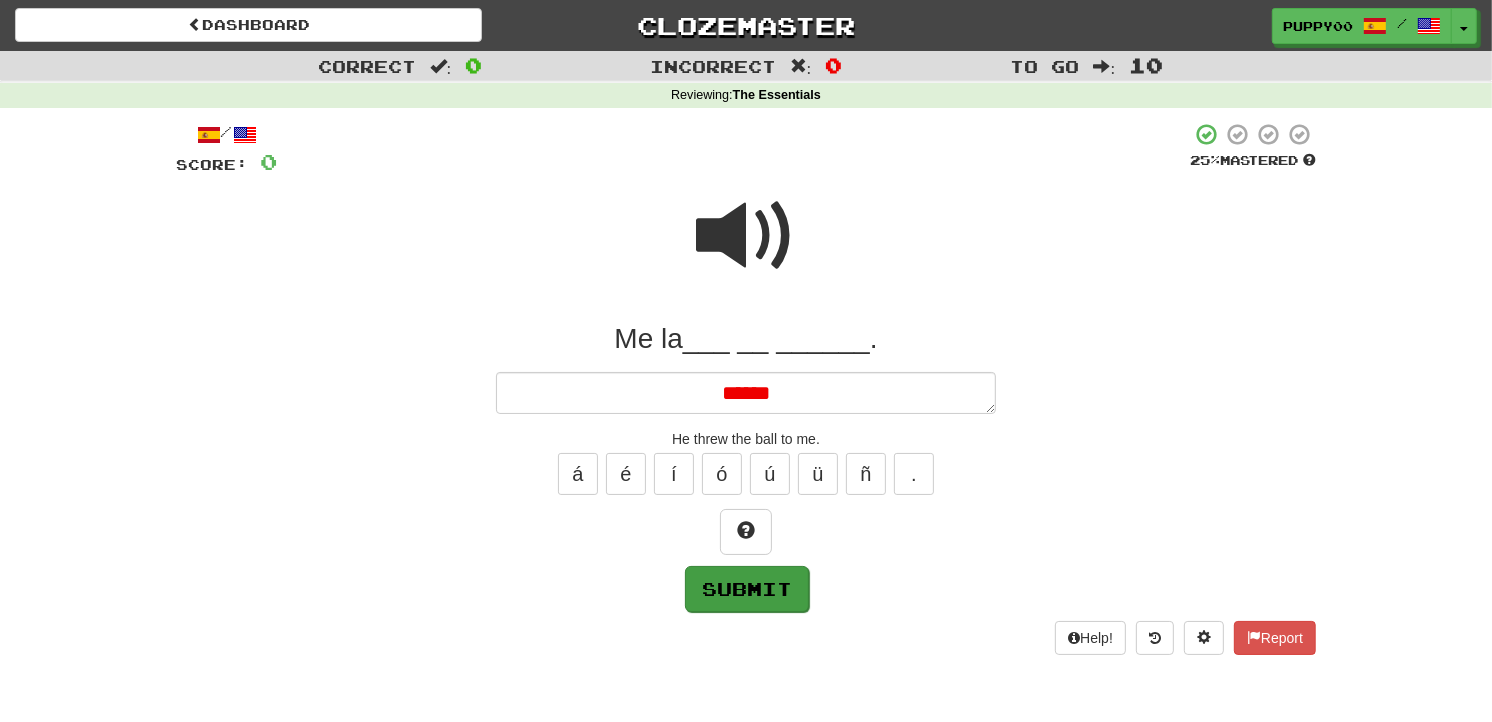 type on "*" 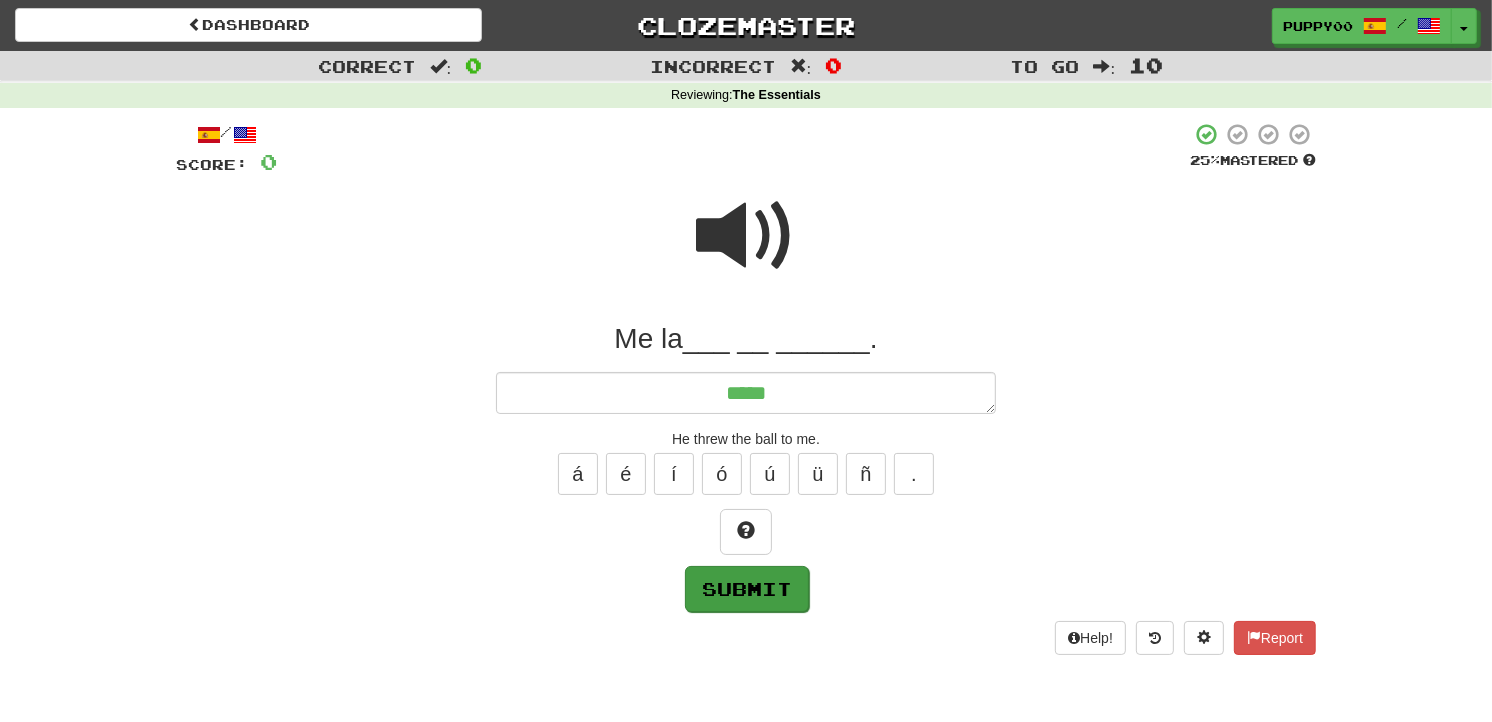 type on "*" 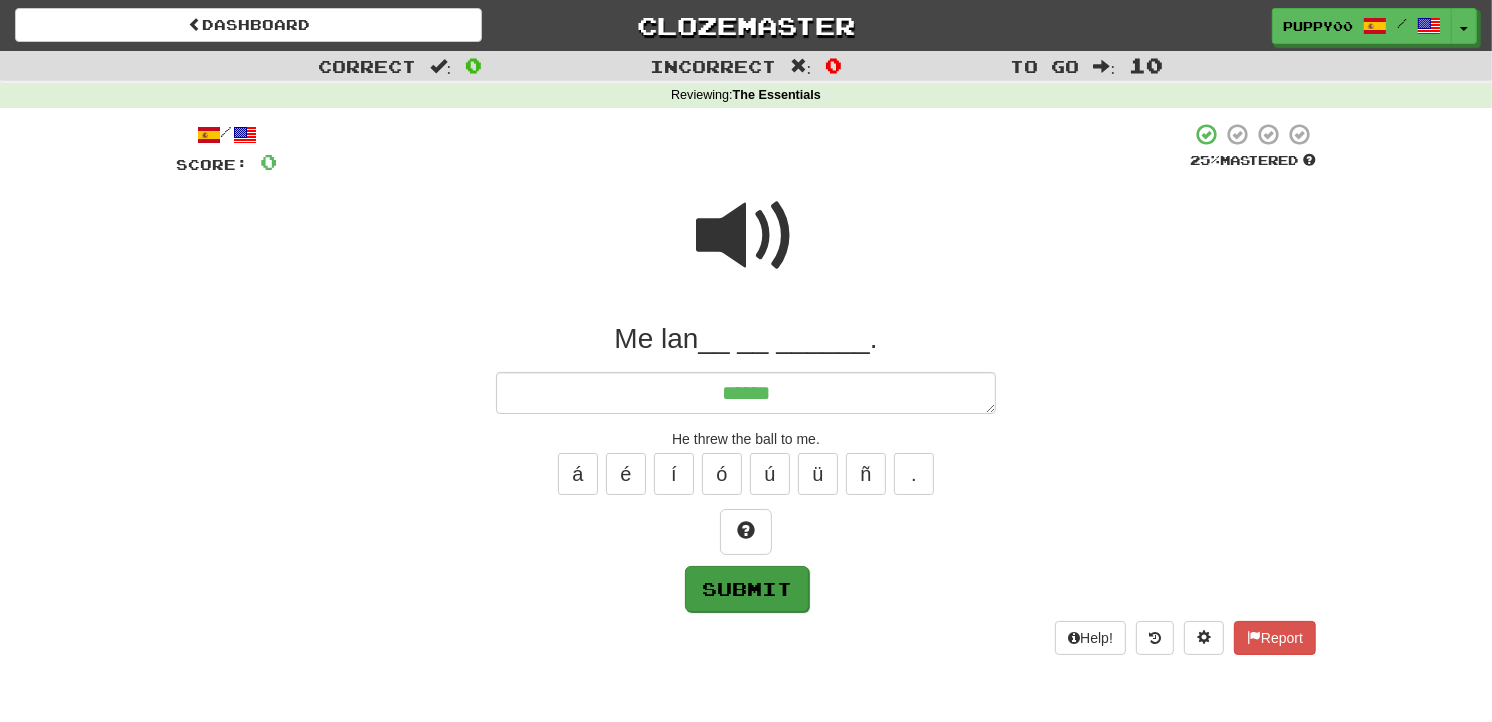 type on "*" 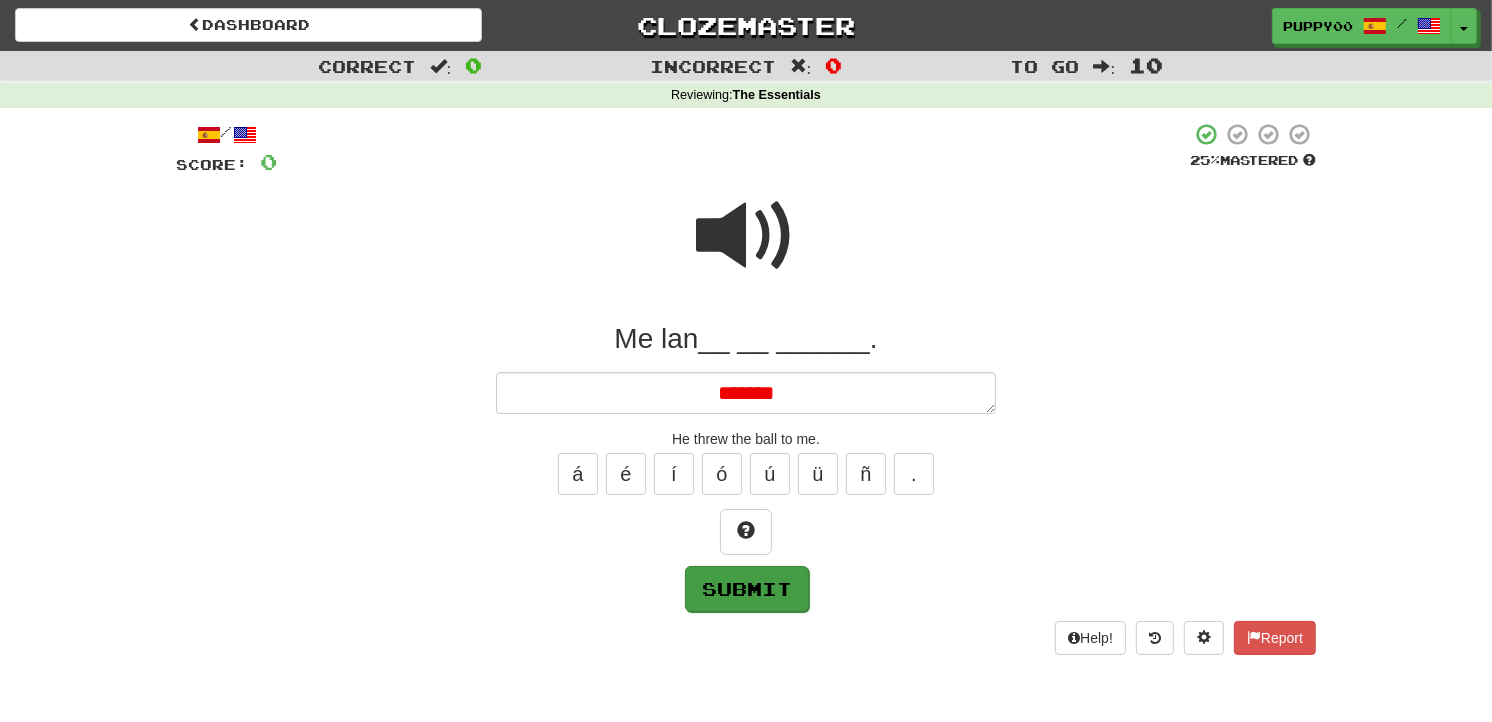 type on "*" 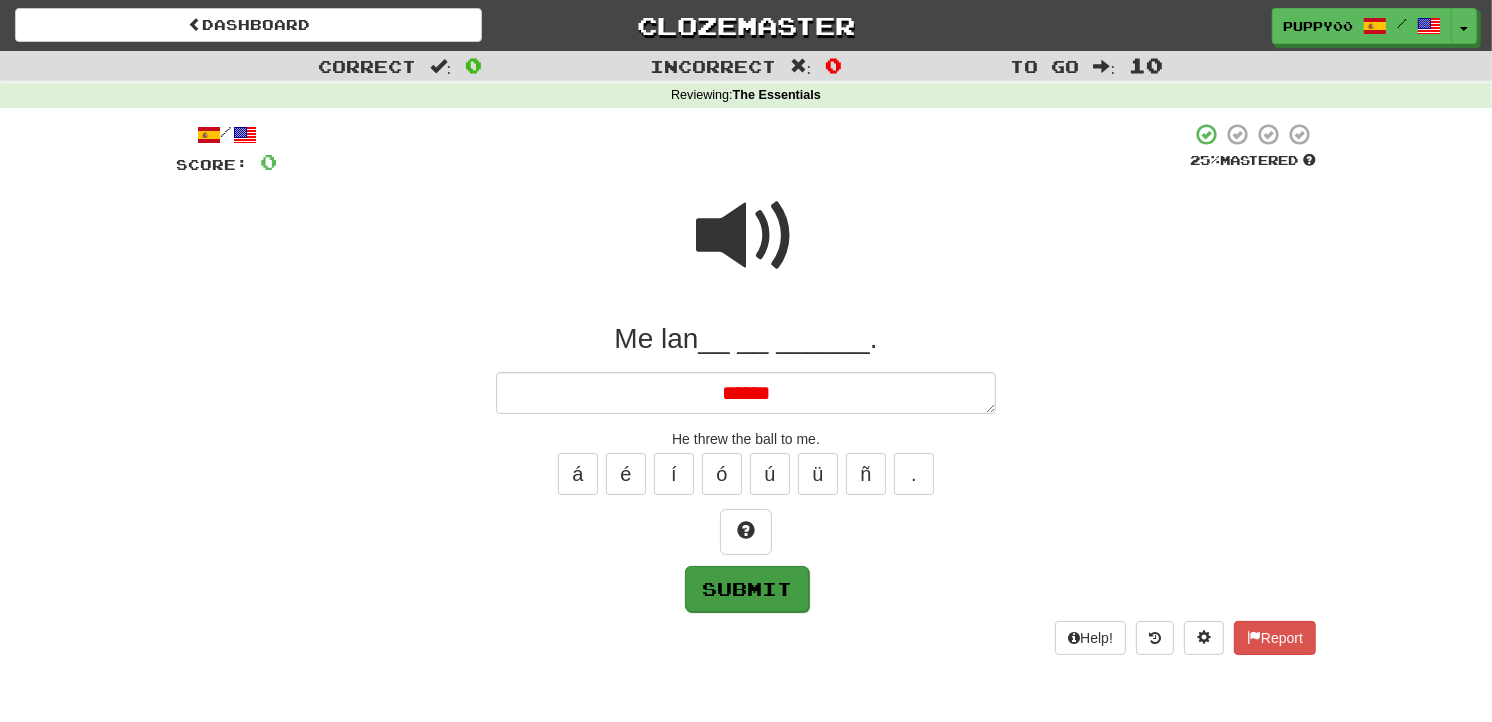type on "*" 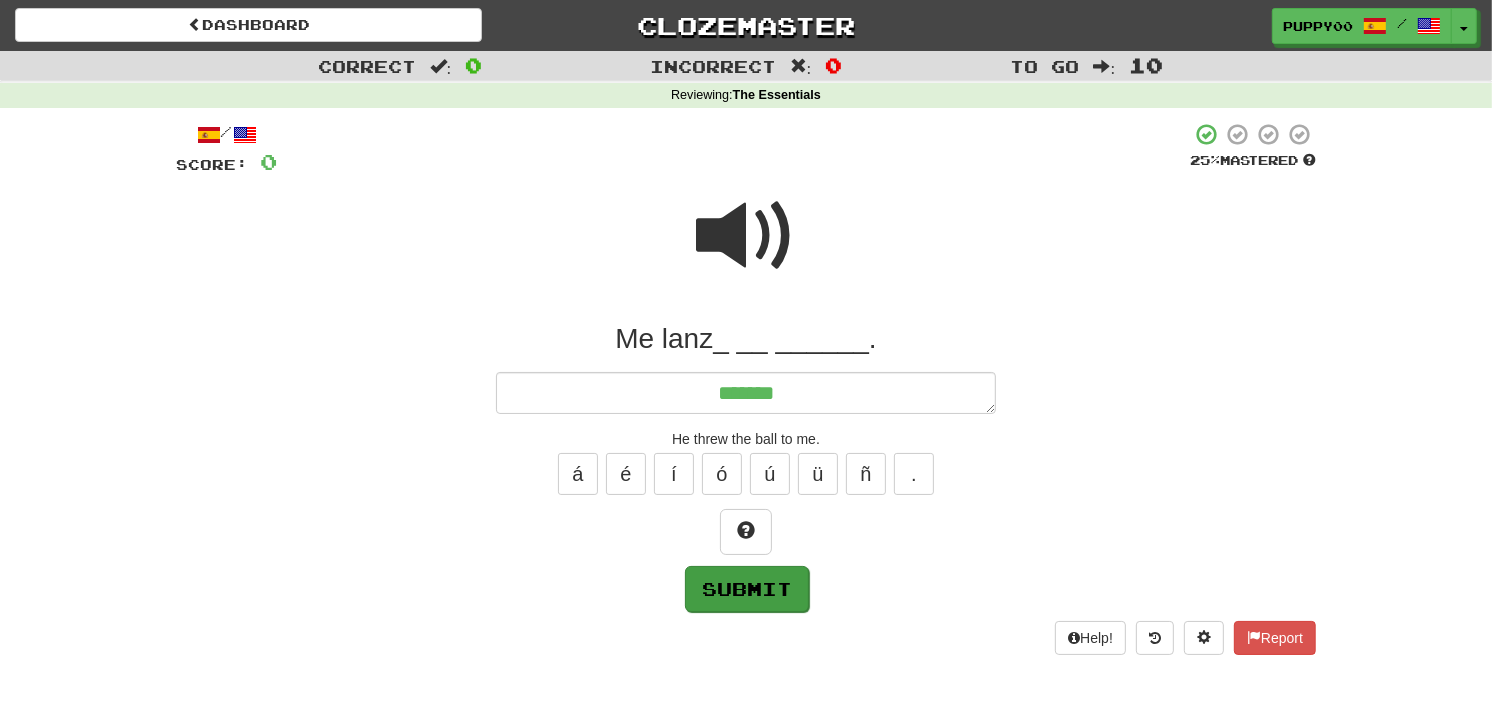 type on "*" 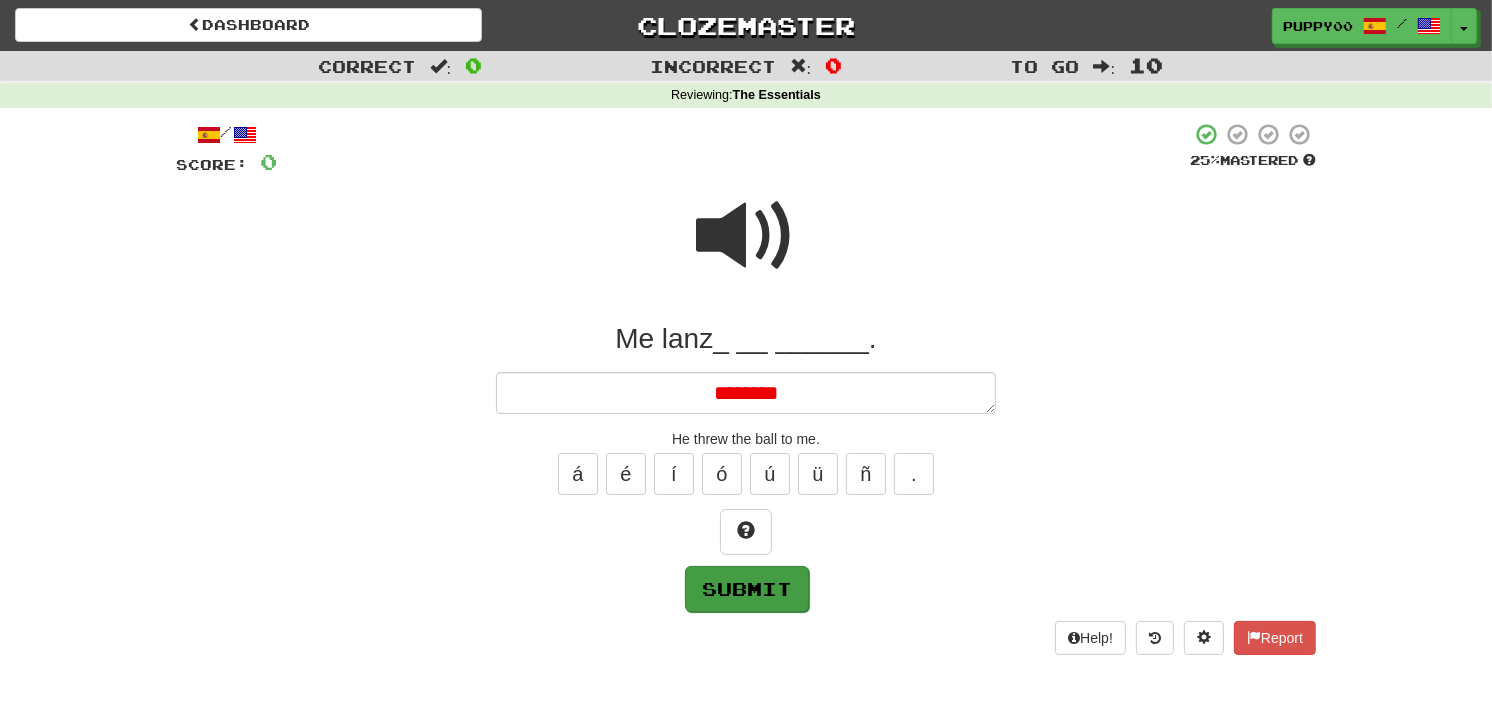 type on "*" 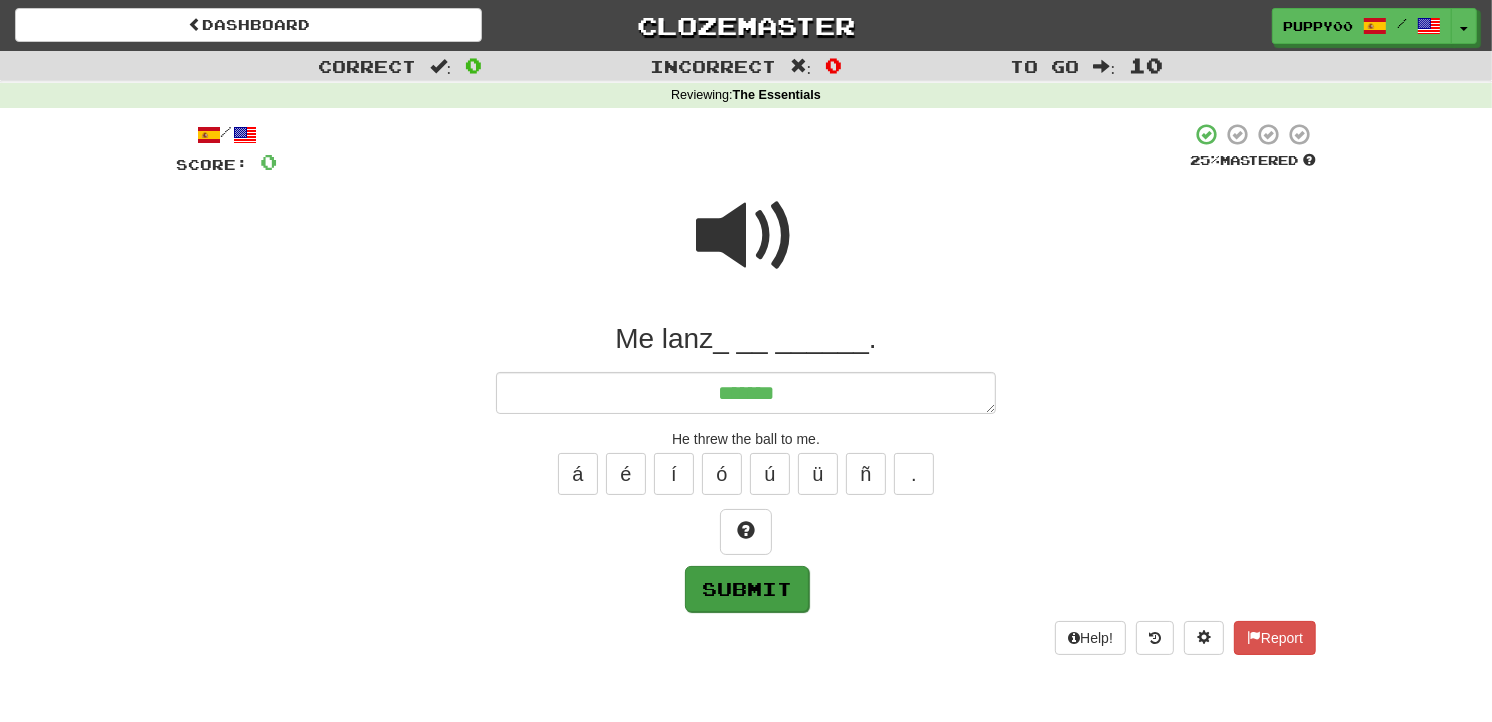 type on "*" 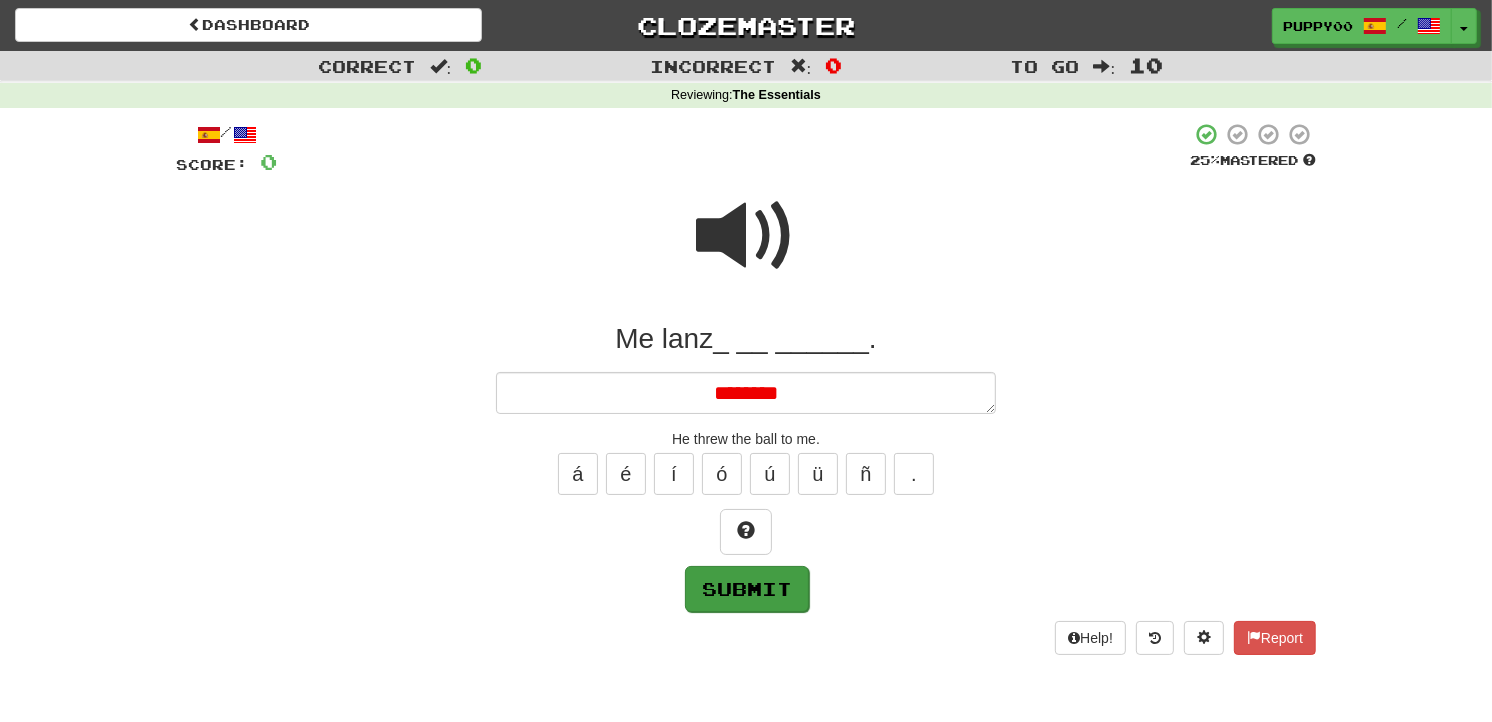 type on "*" 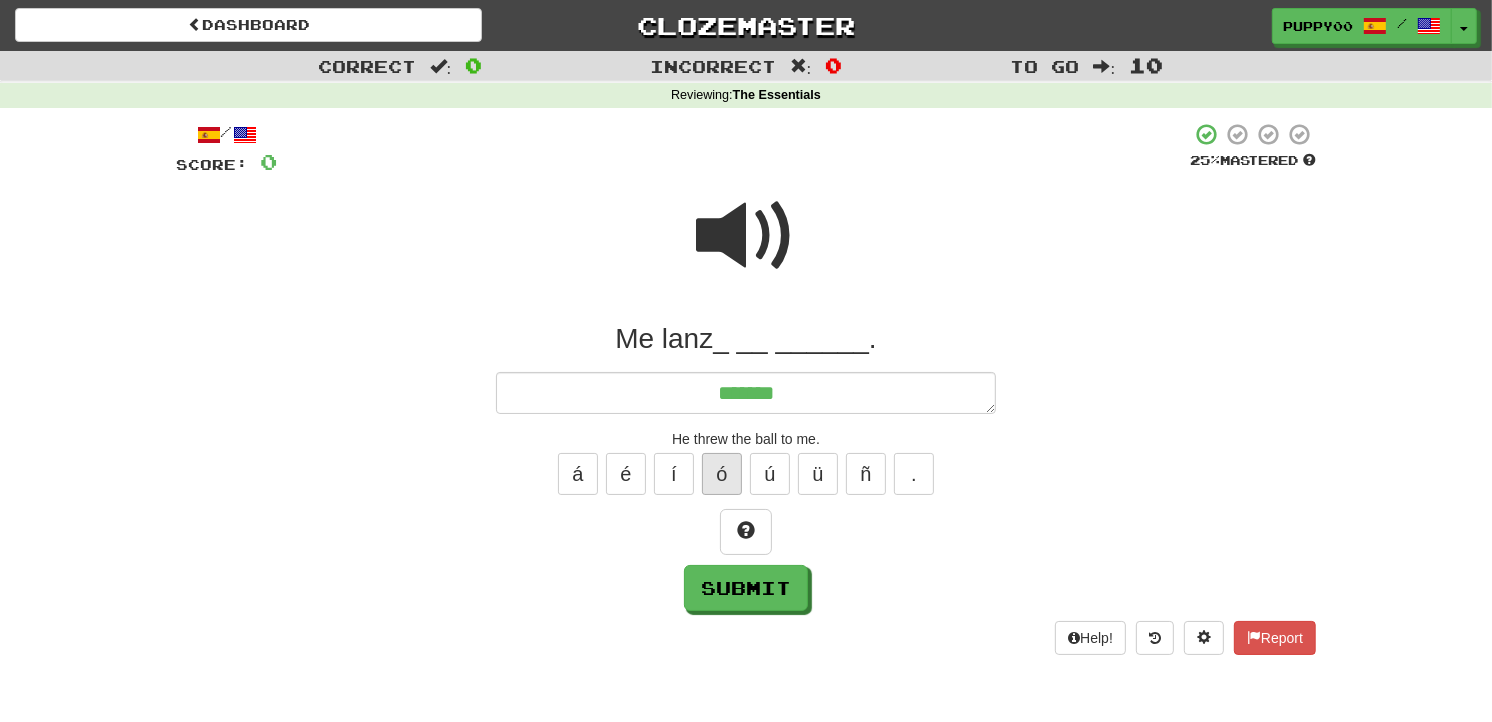 type on "*******" 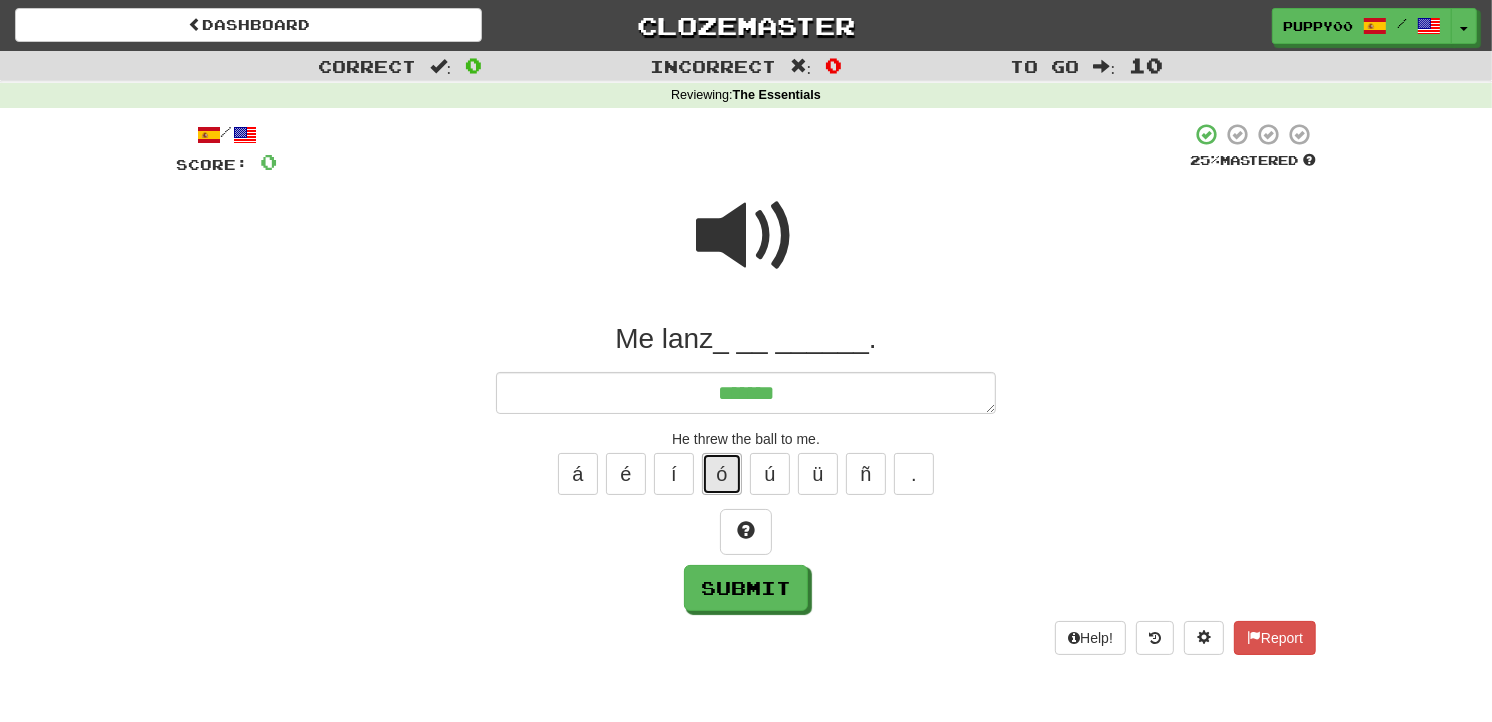click on "ó" at bounding box center [722, 474] 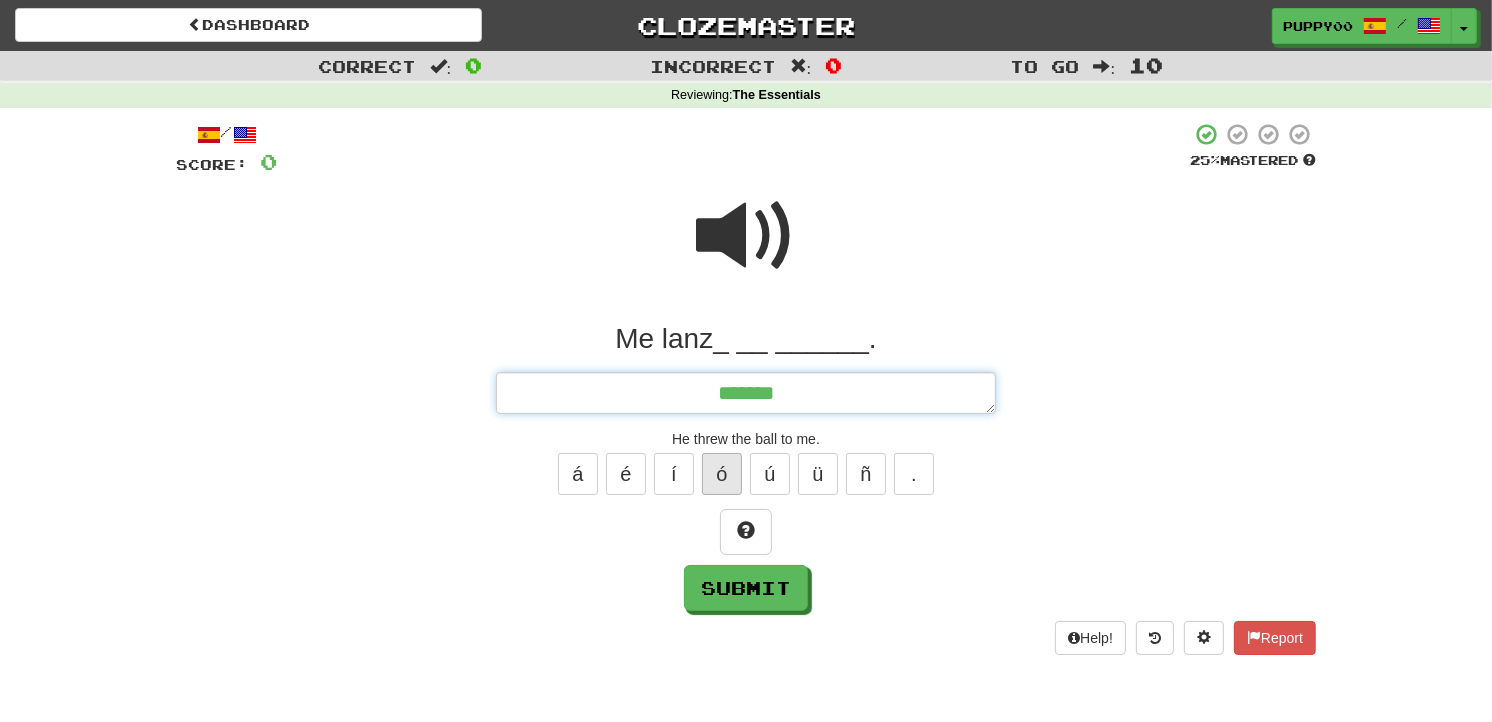 type on "*" 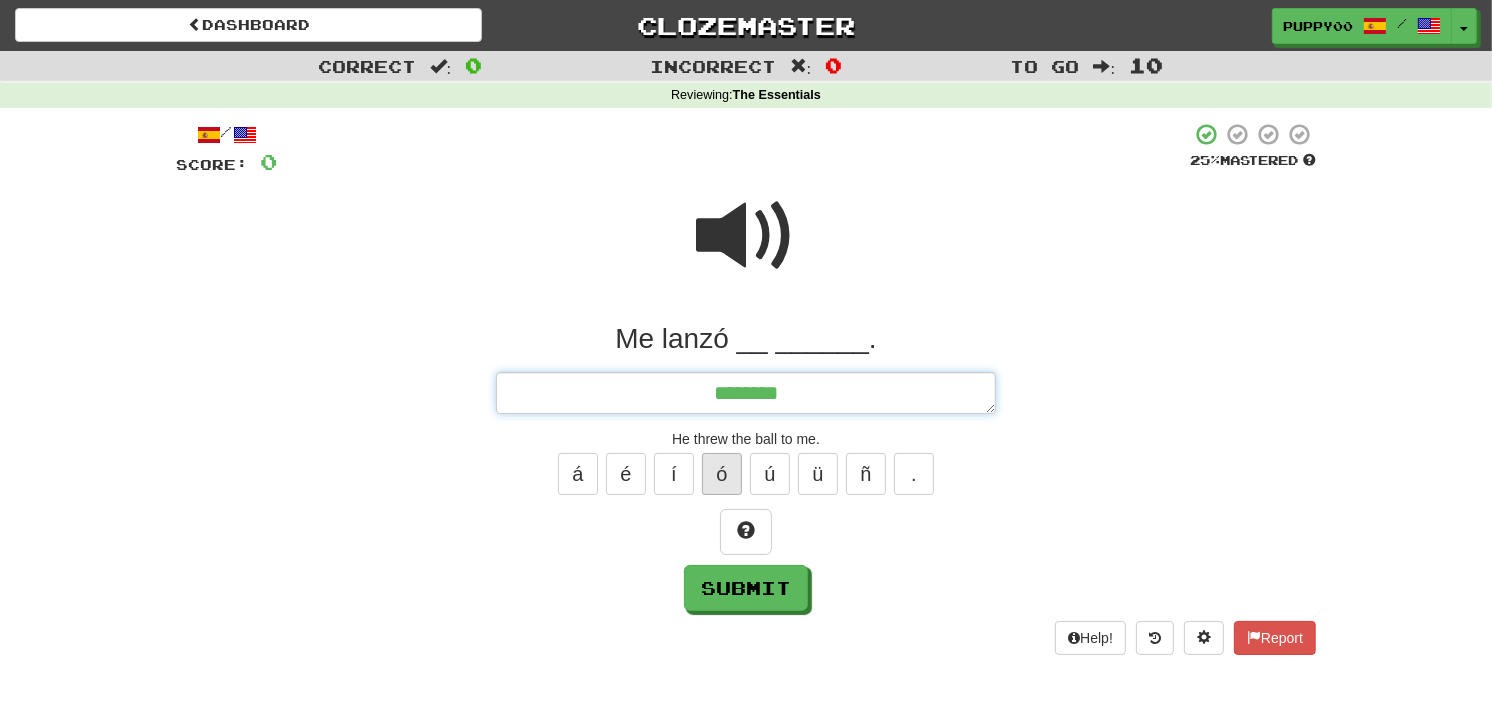 type on "*" 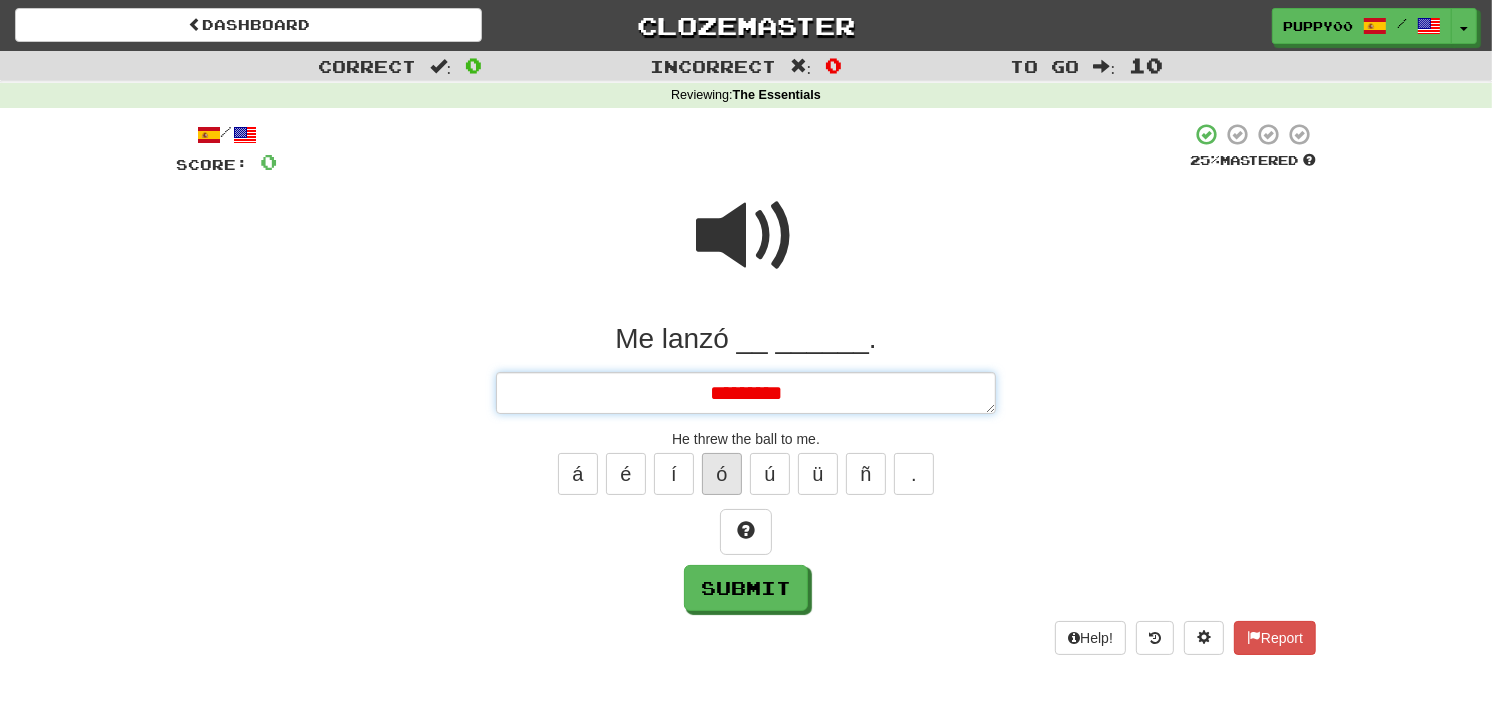 type on "*" 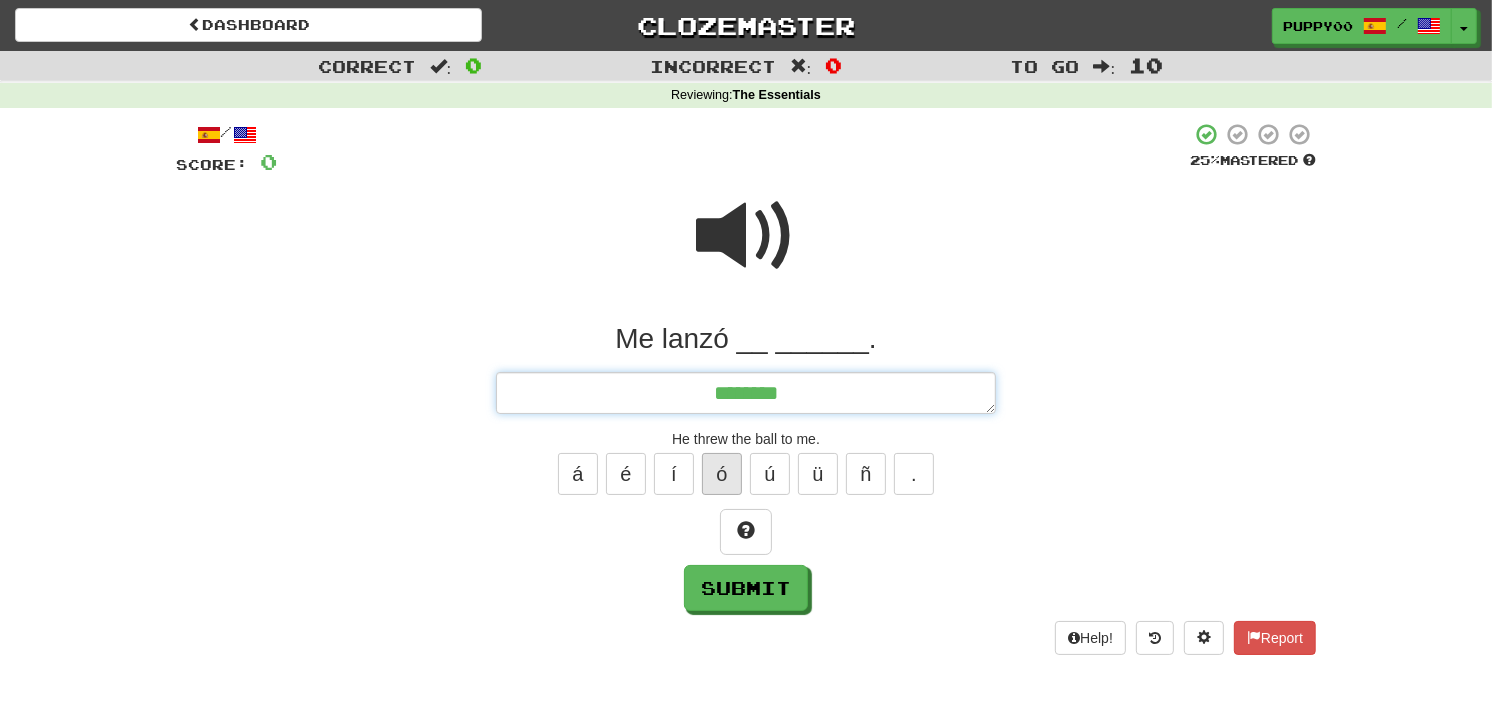 type on "*" 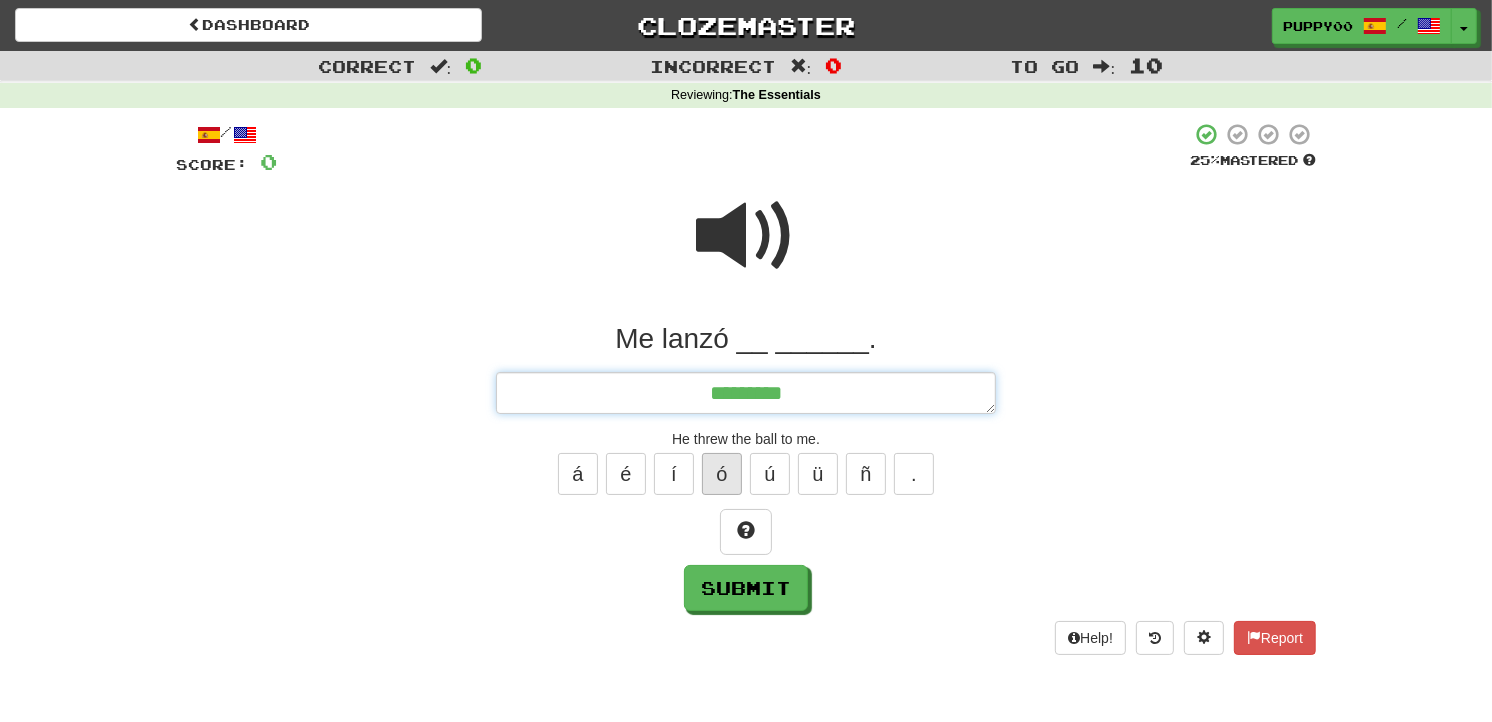 type on "*" 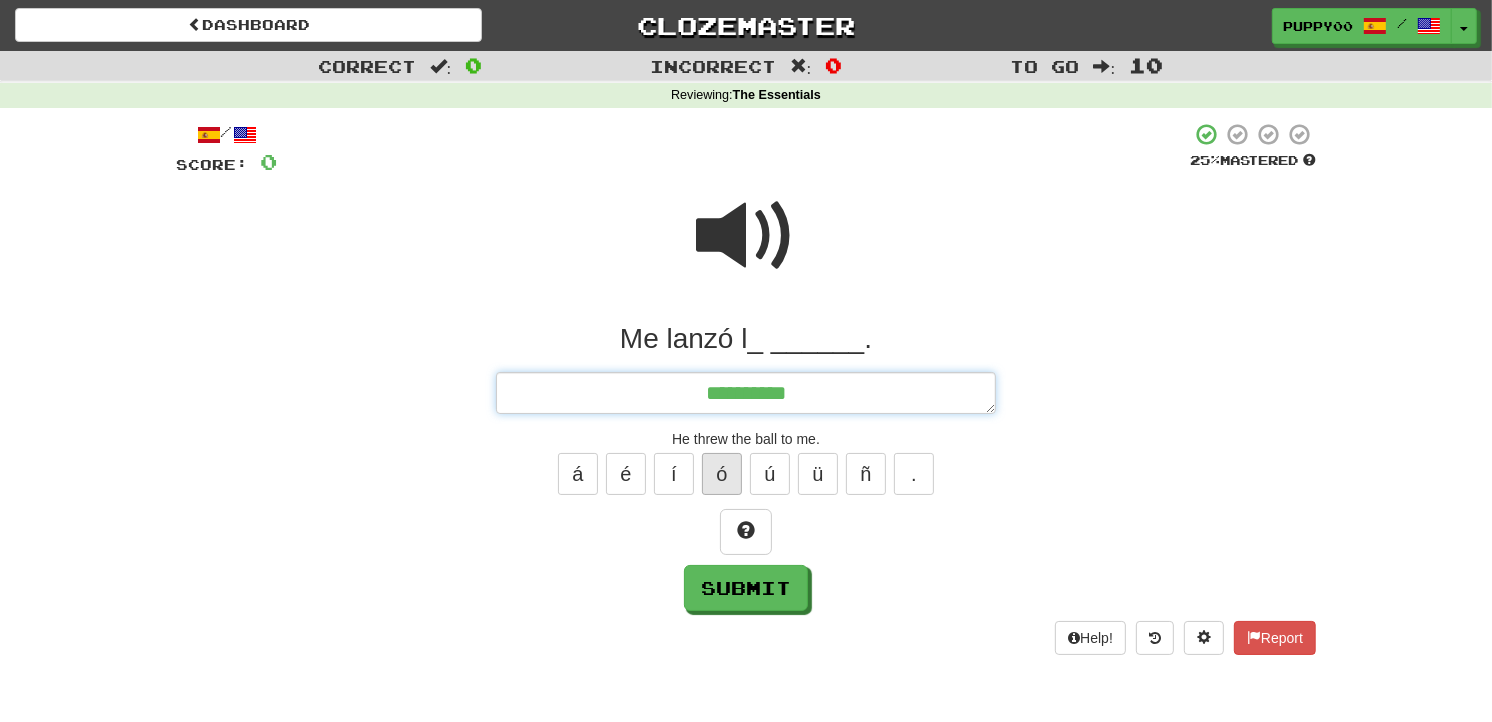 type on "*" 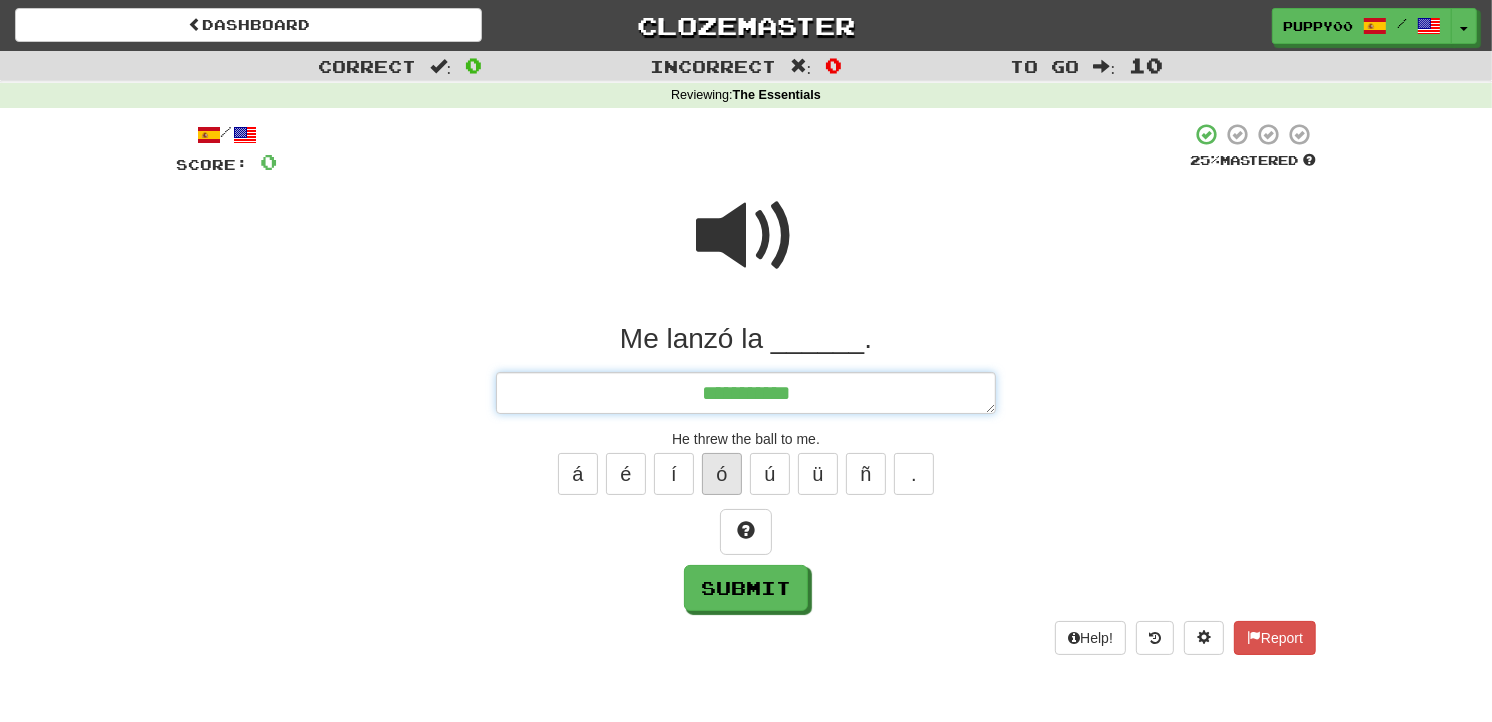 type on "*" 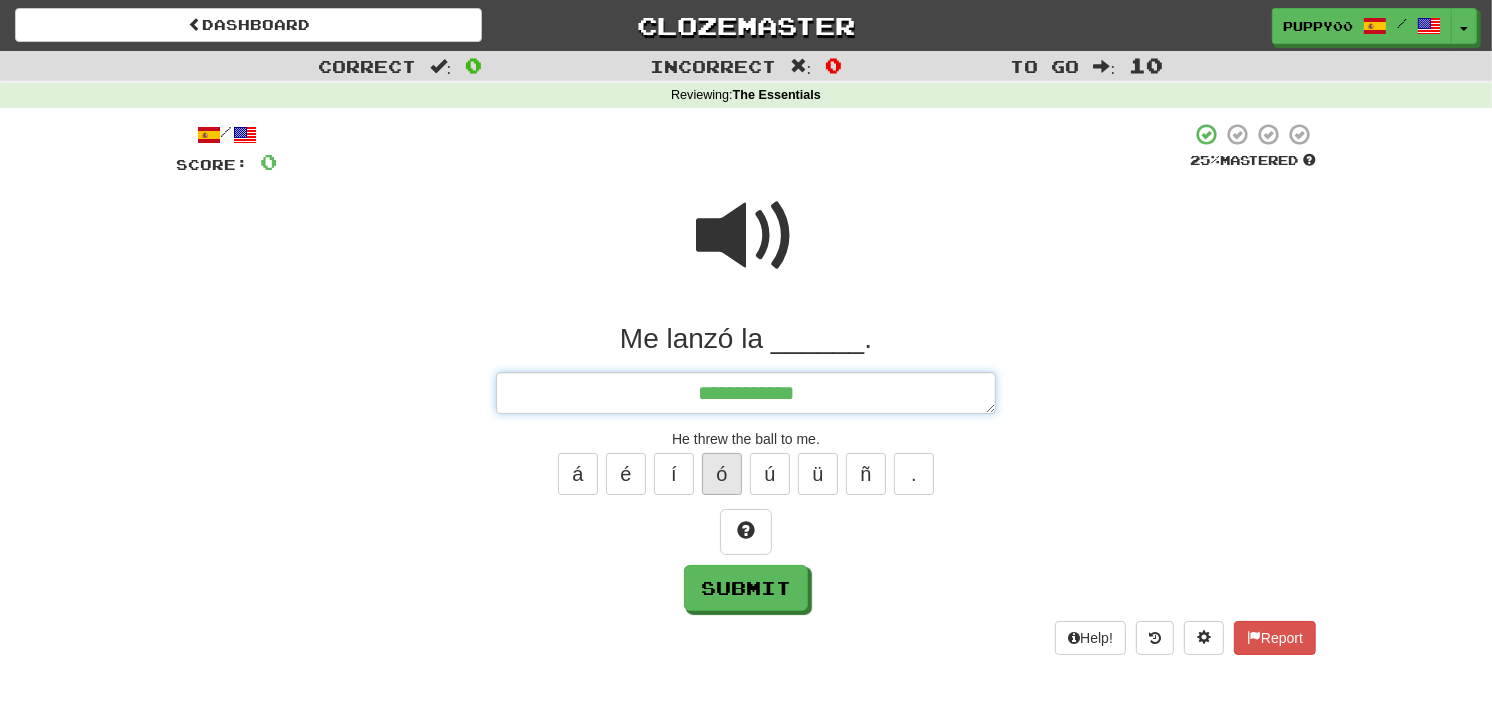 type on "*" 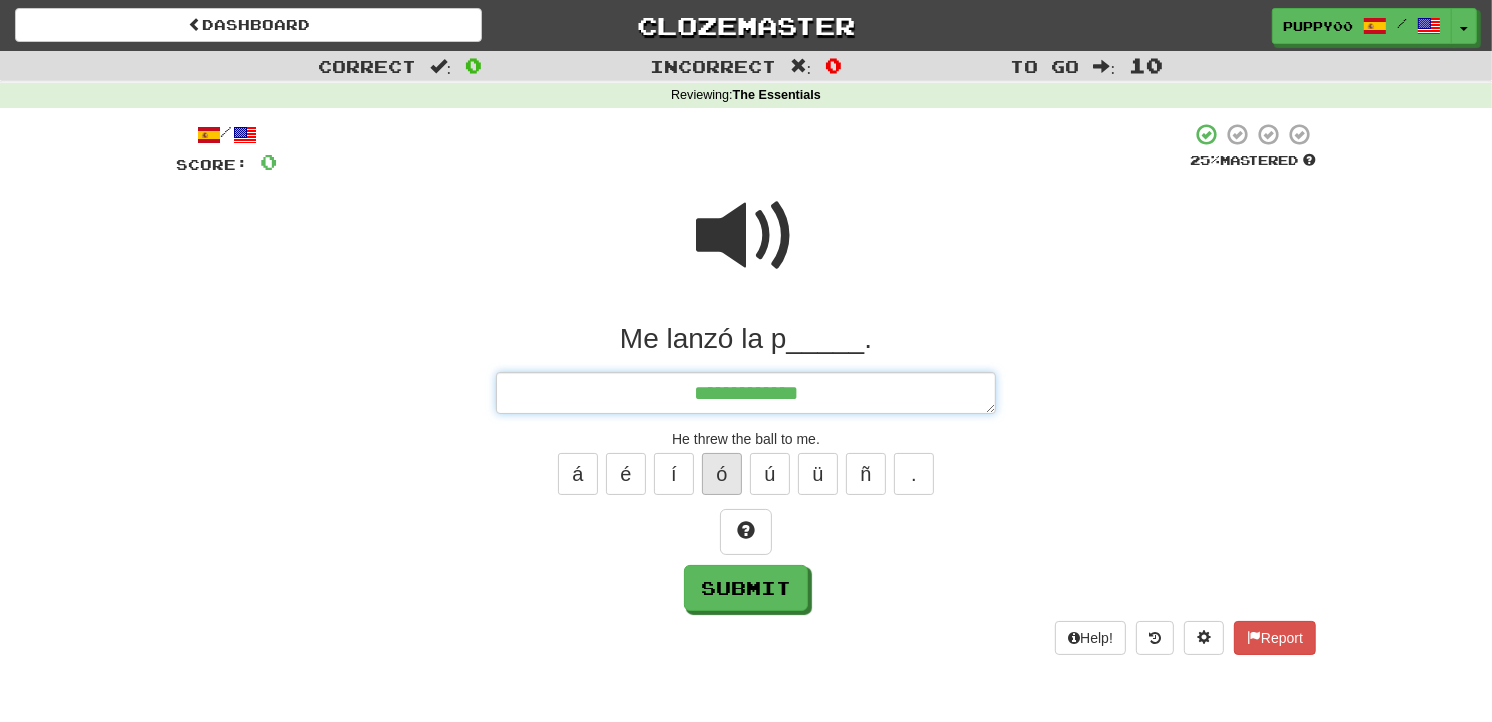 type on "*" 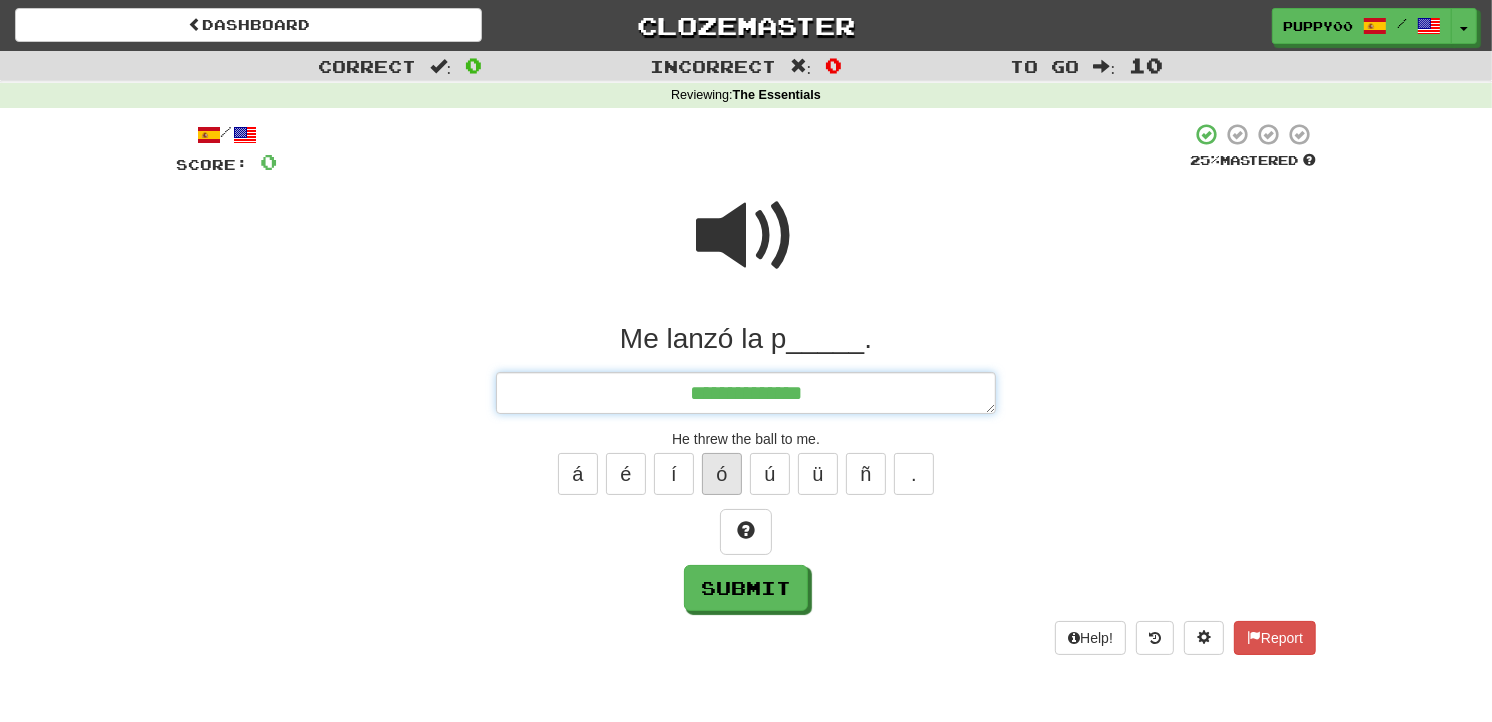 type on "*" 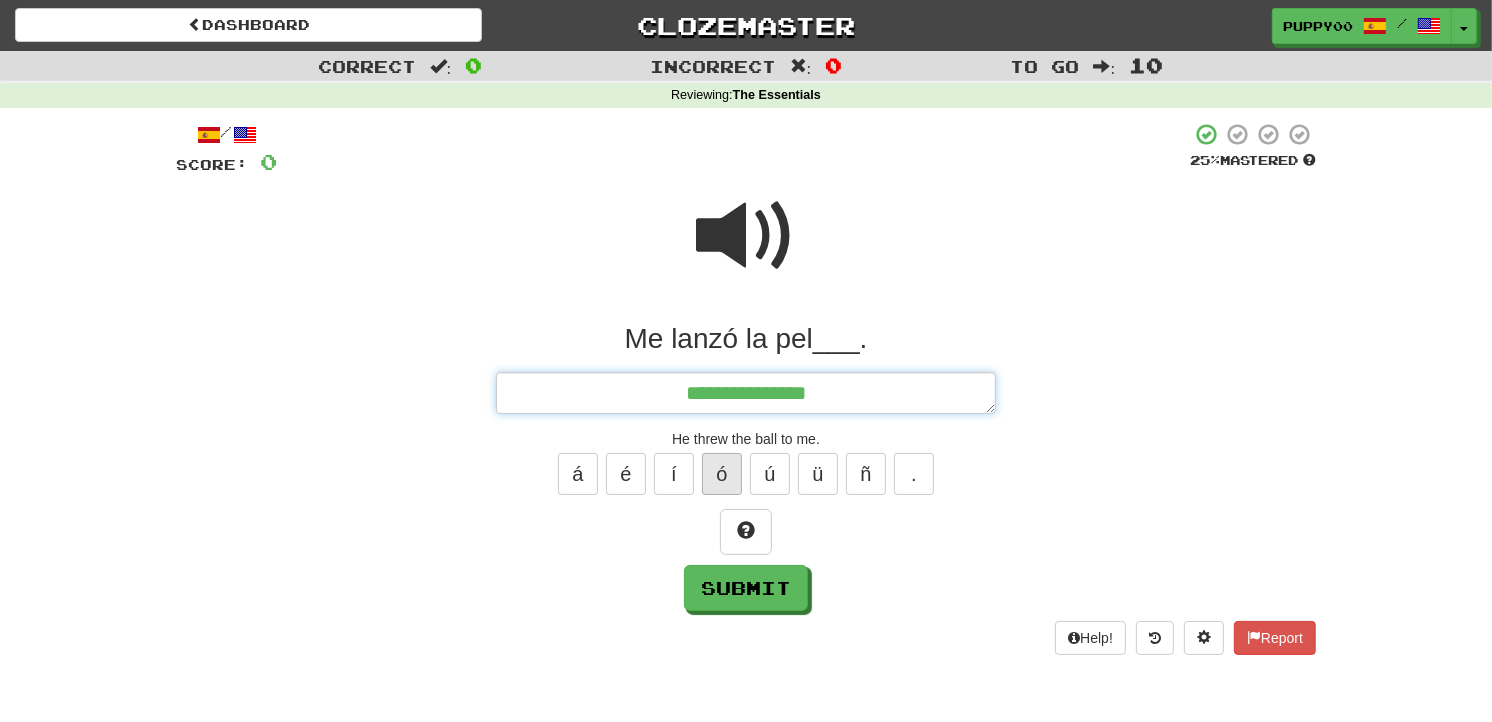 type on "*" 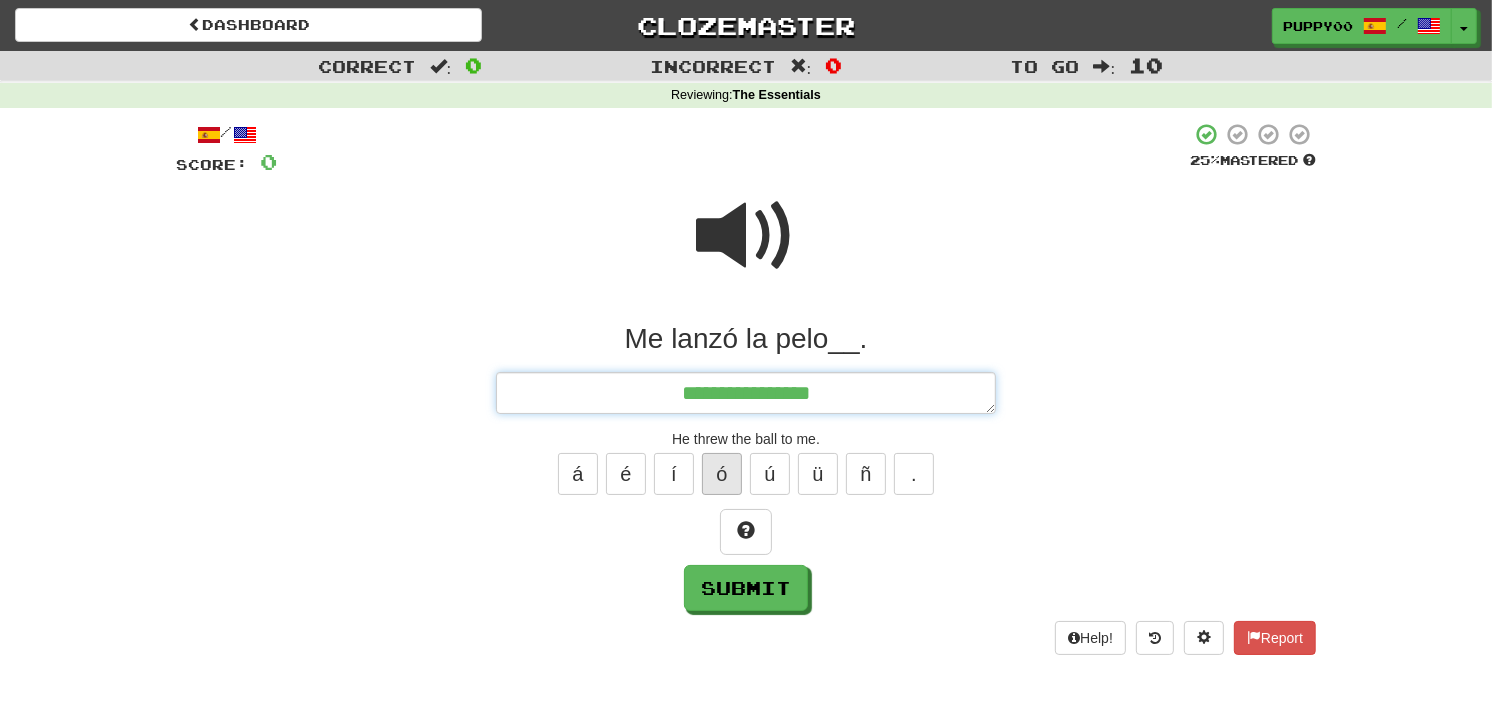 type on "*" 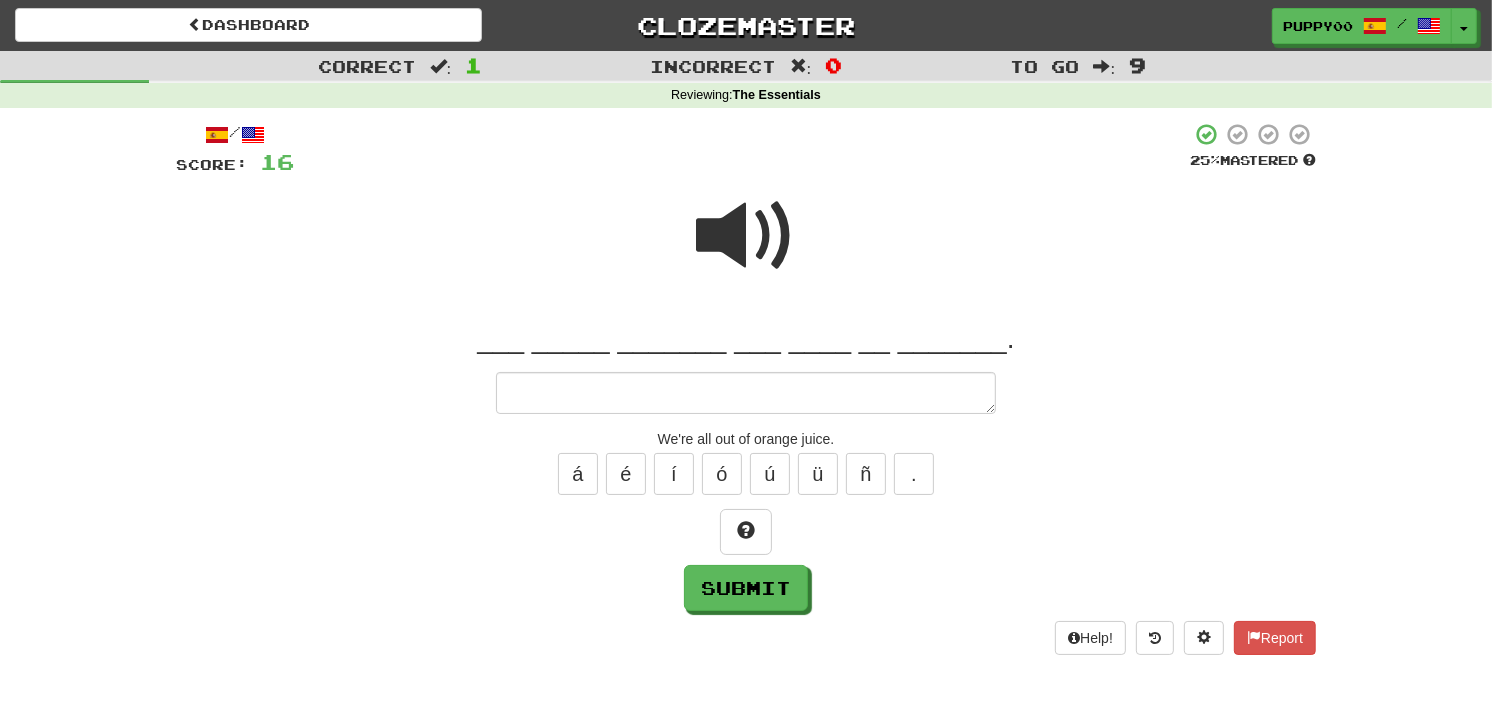 type on "*" 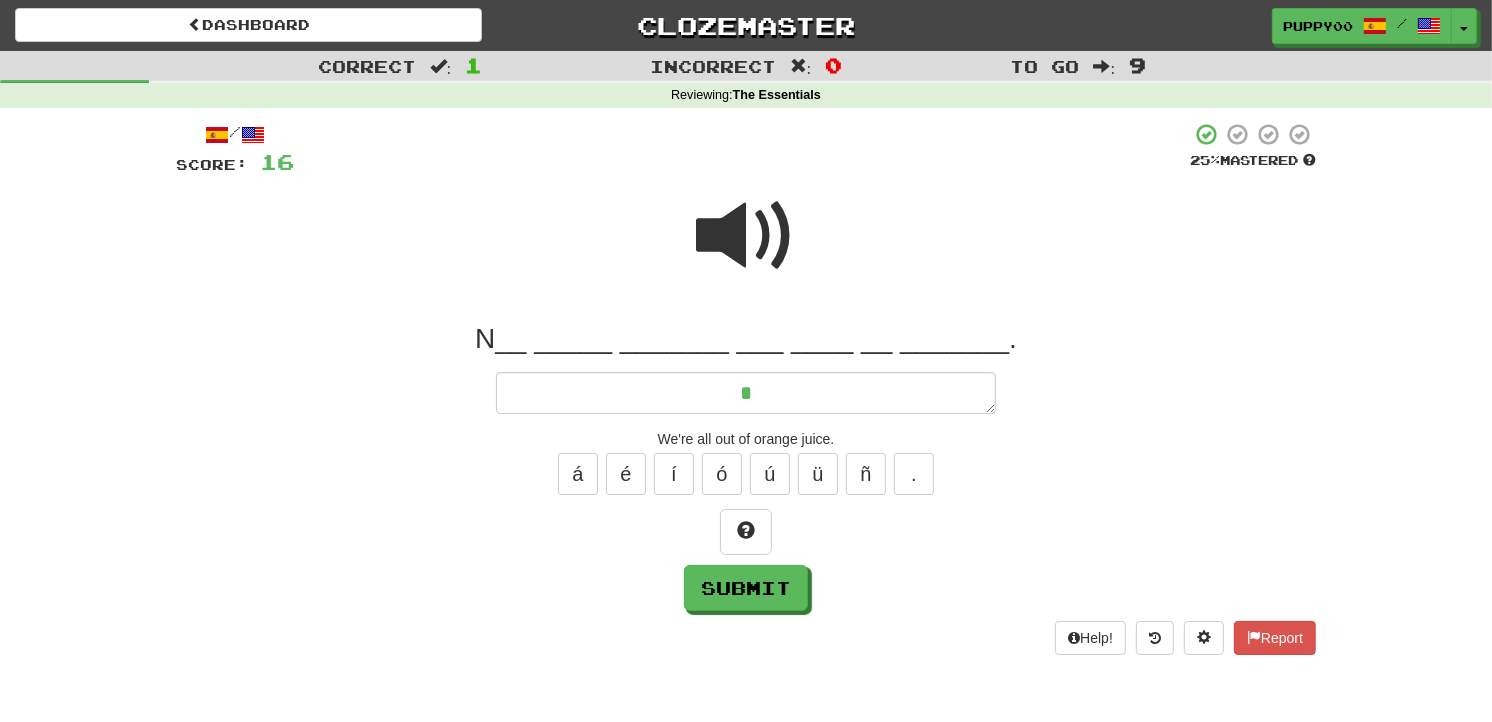 type on "*" 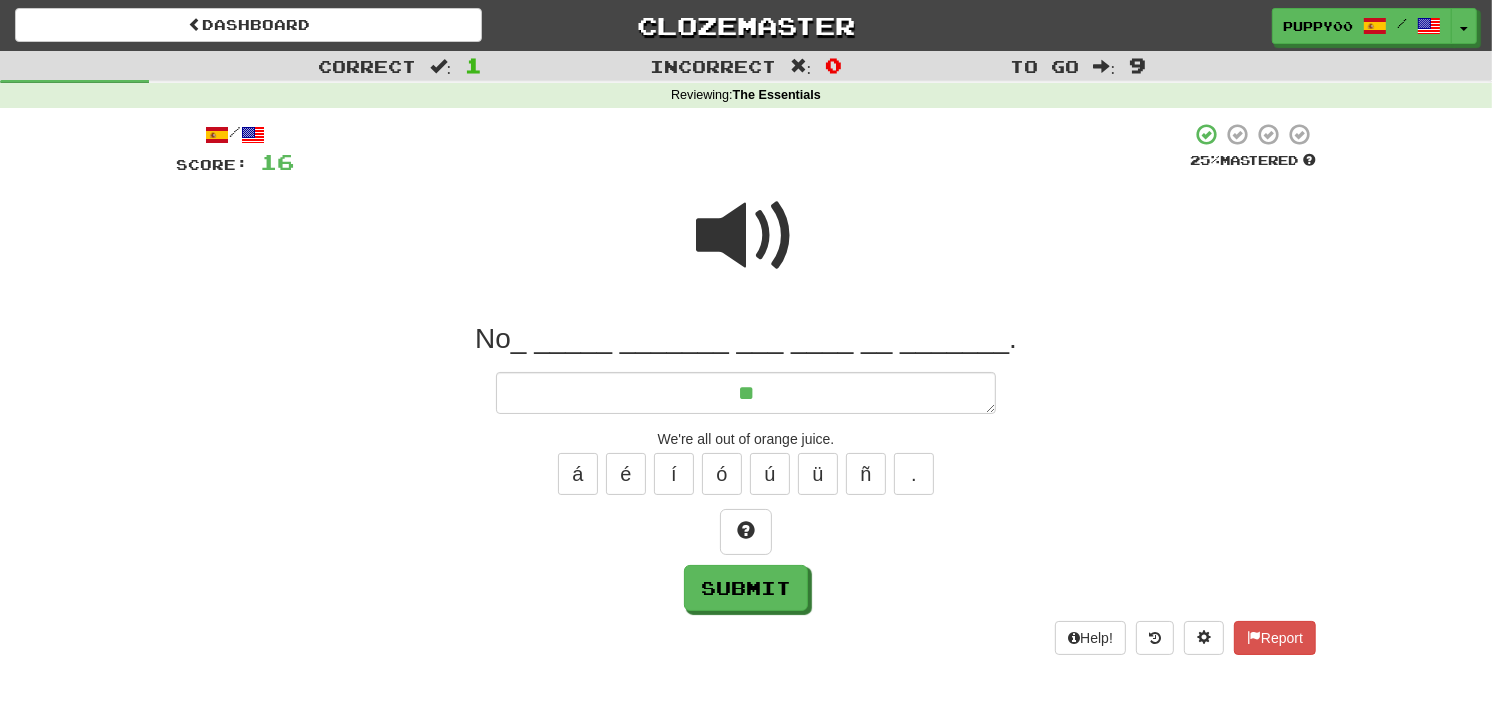 type on "*" 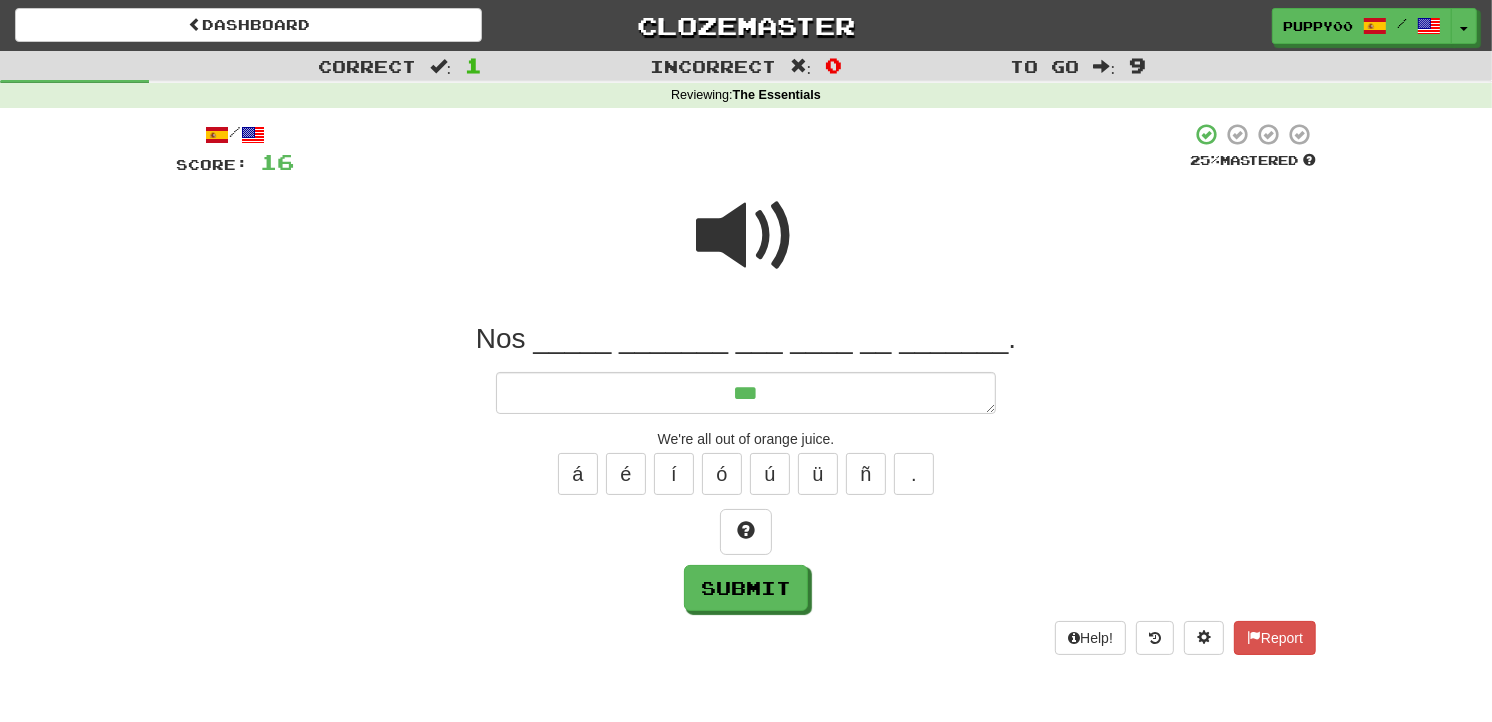 type on "*" 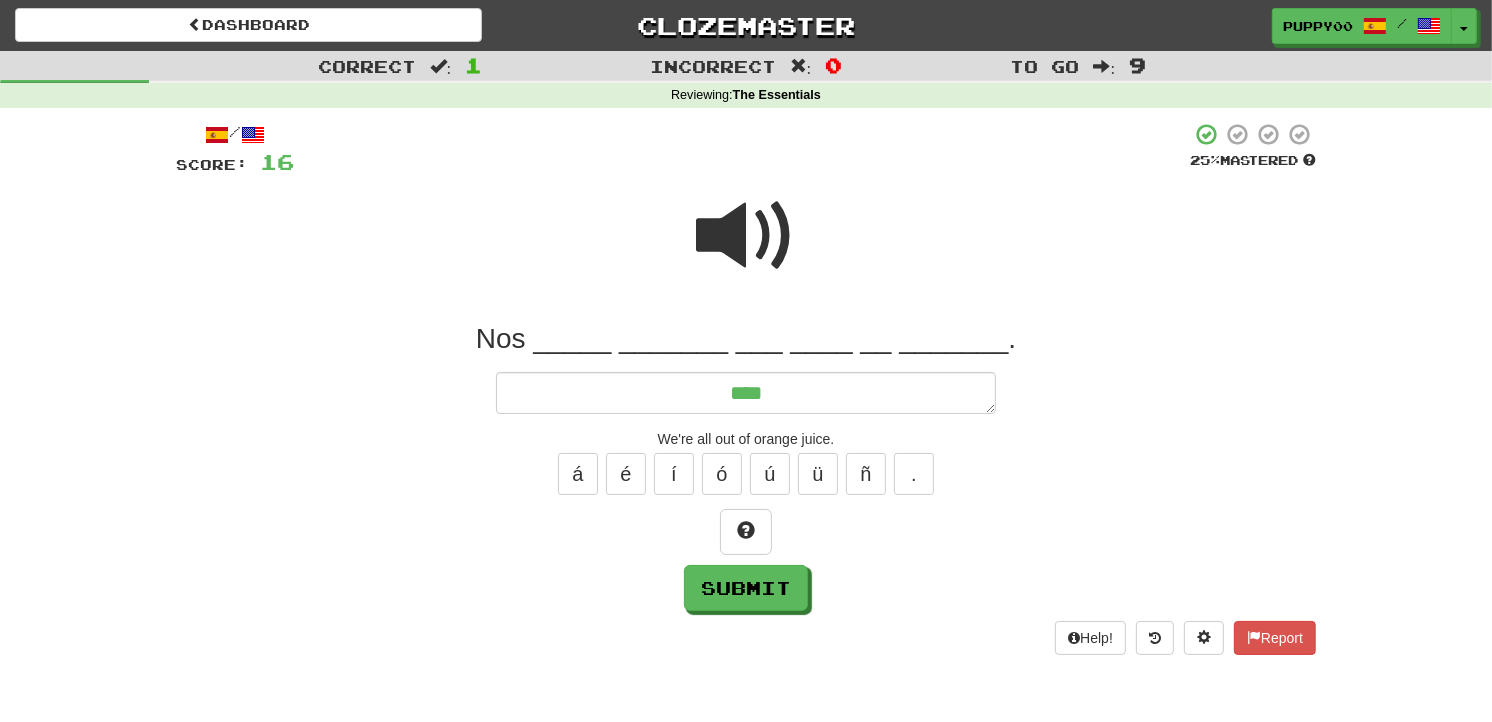 type on "*" 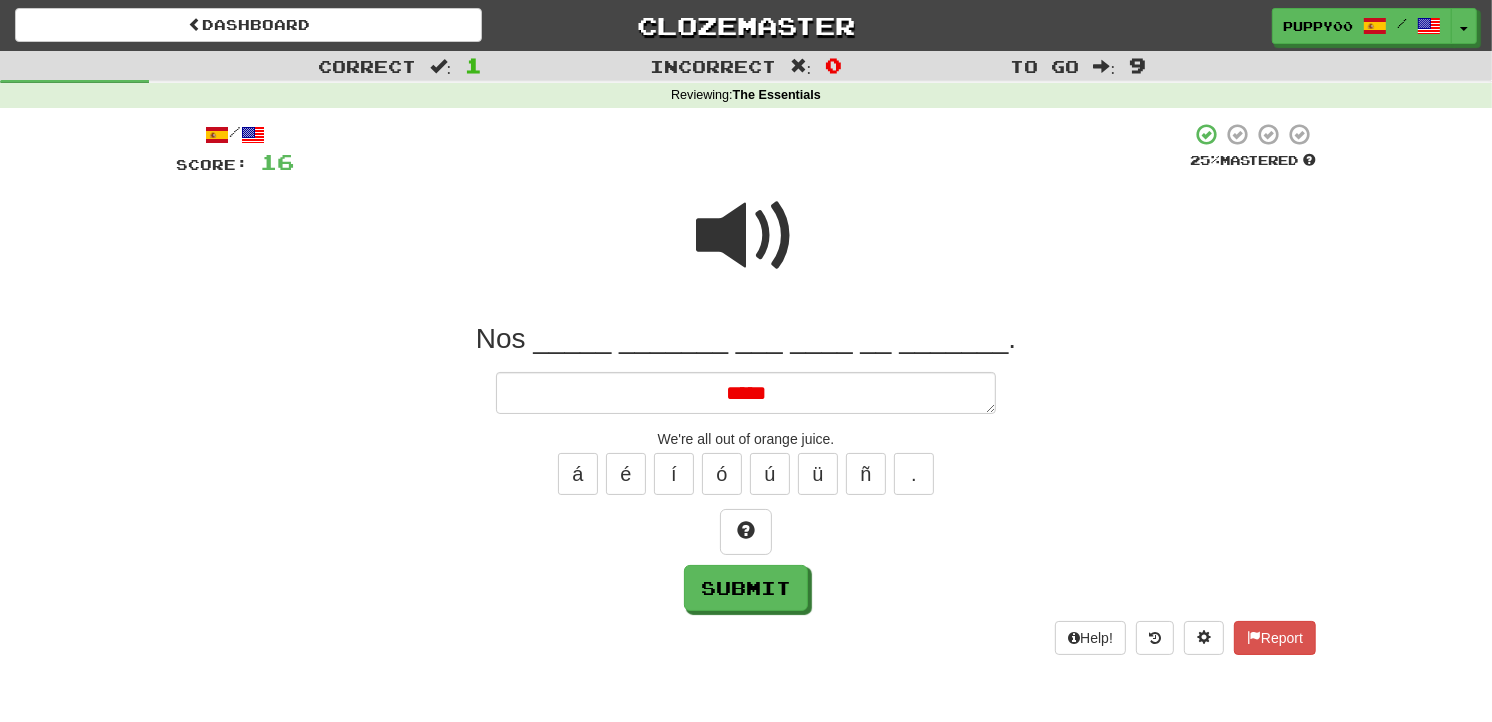 type on "*" 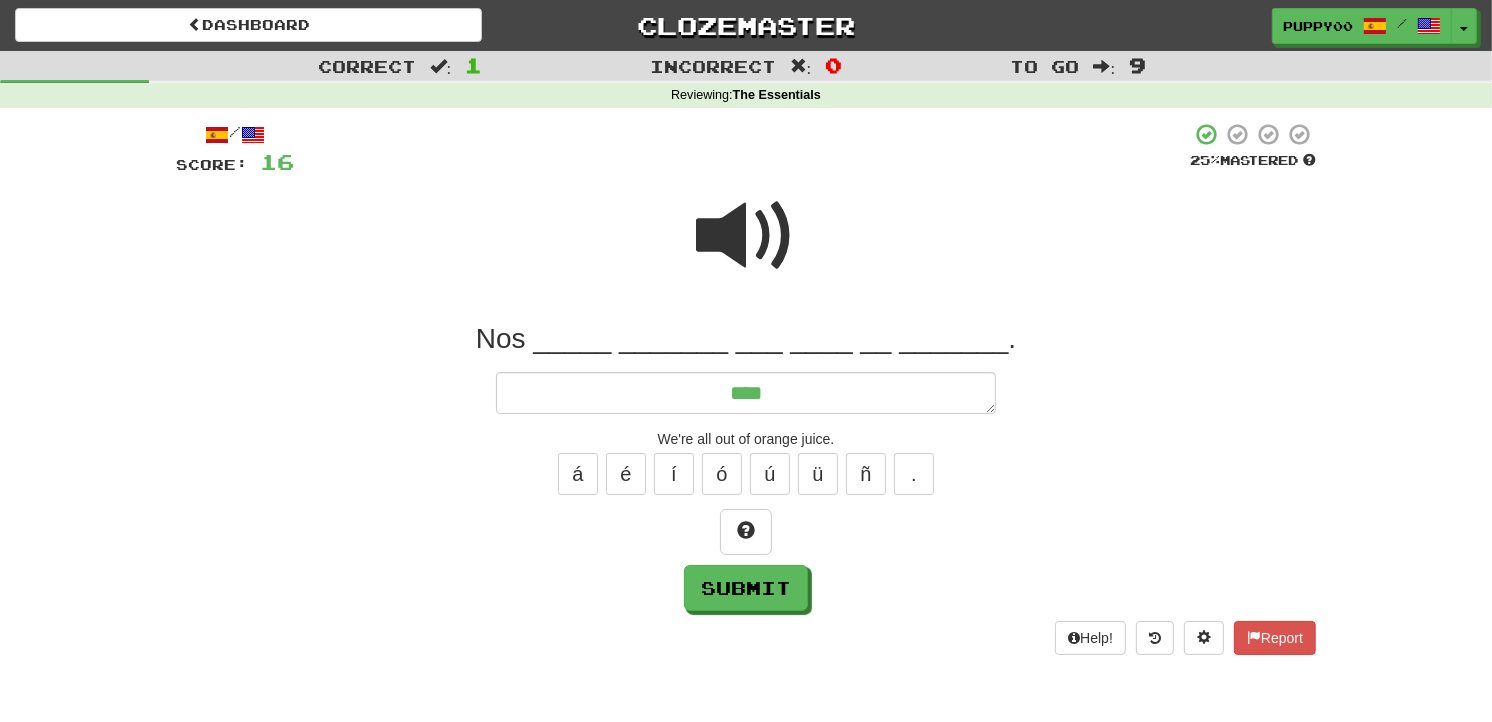type on "*" 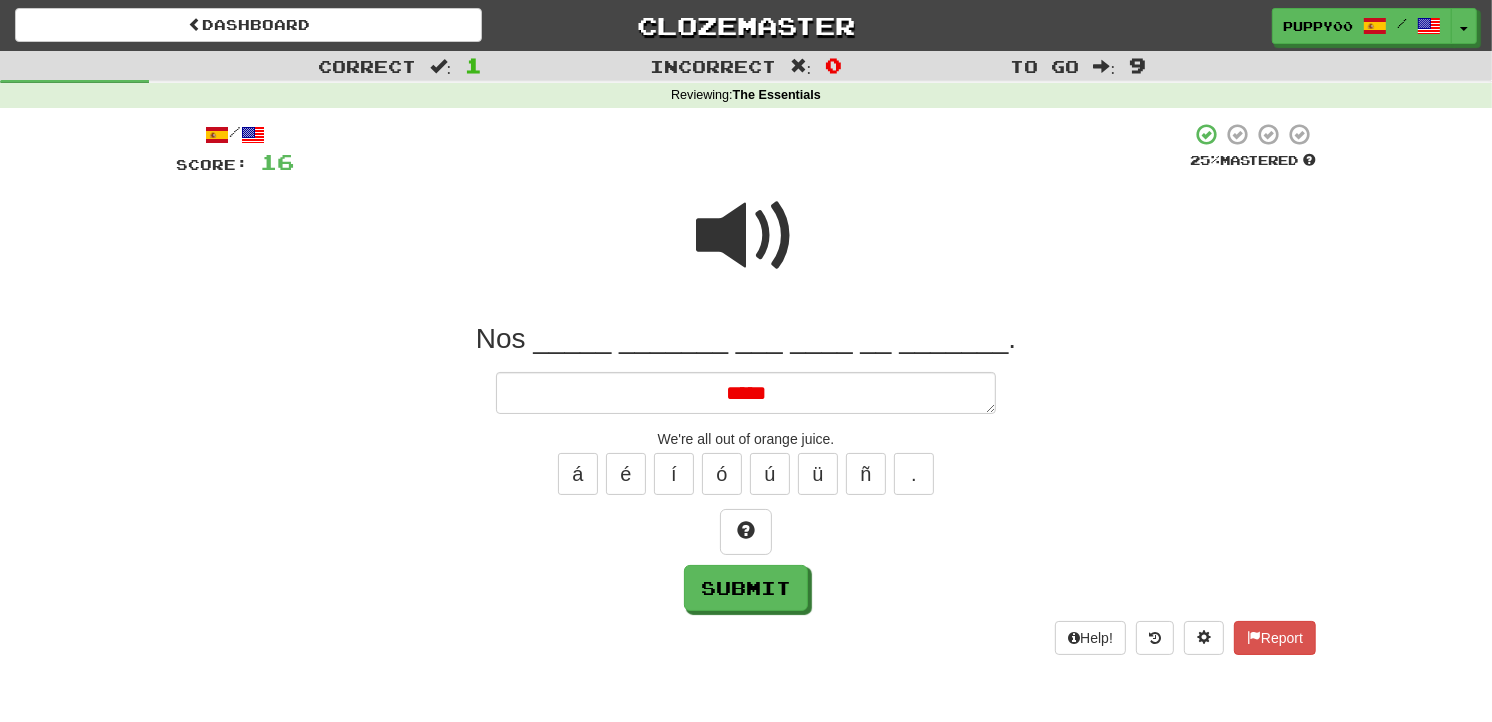 type on "*" 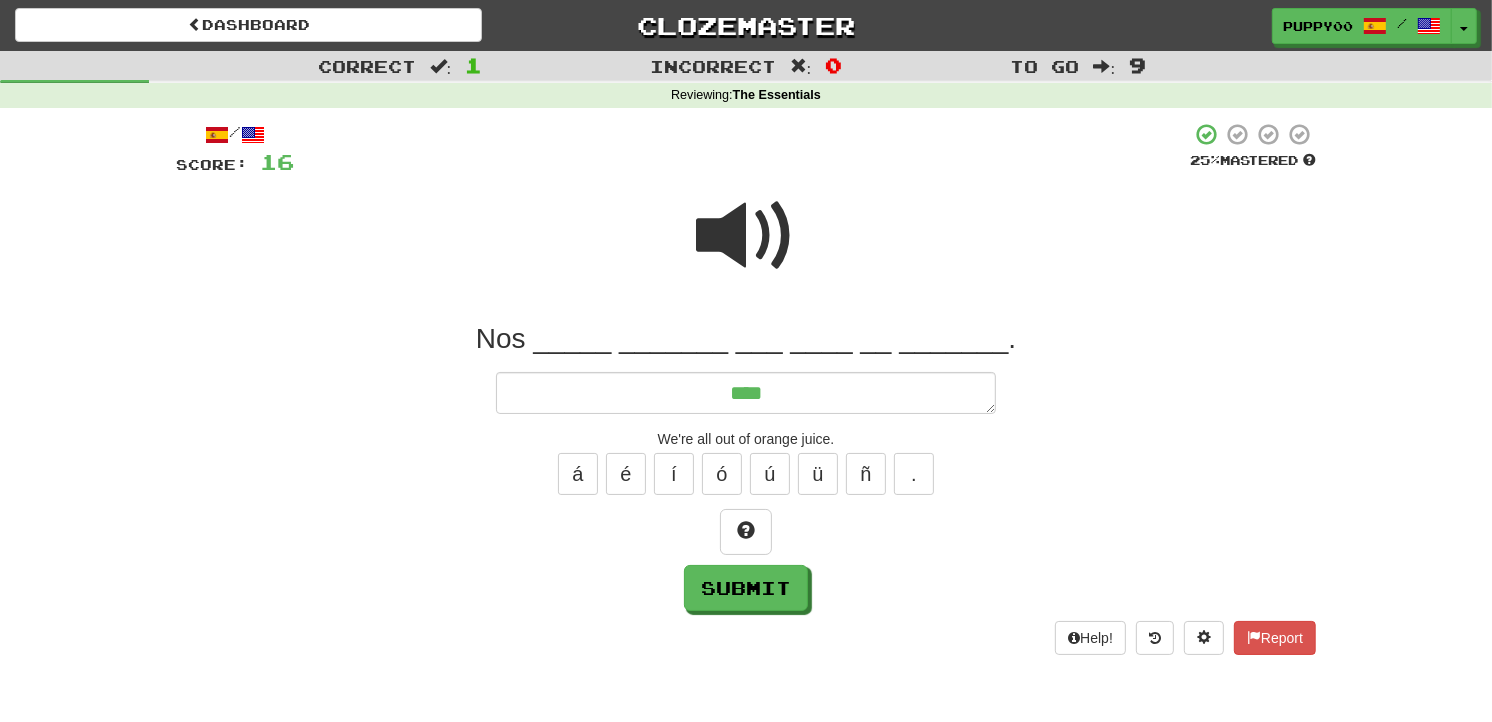type on "*" 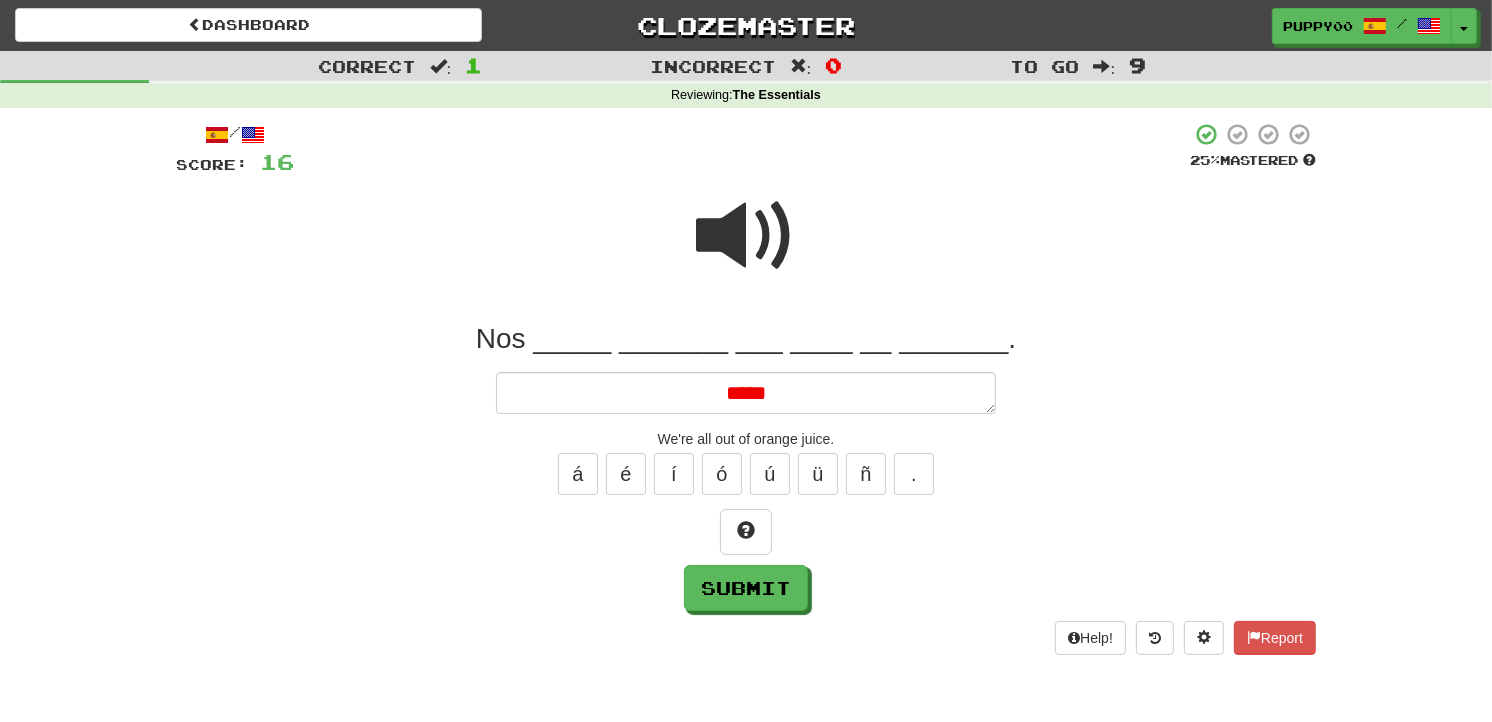 type on "*" 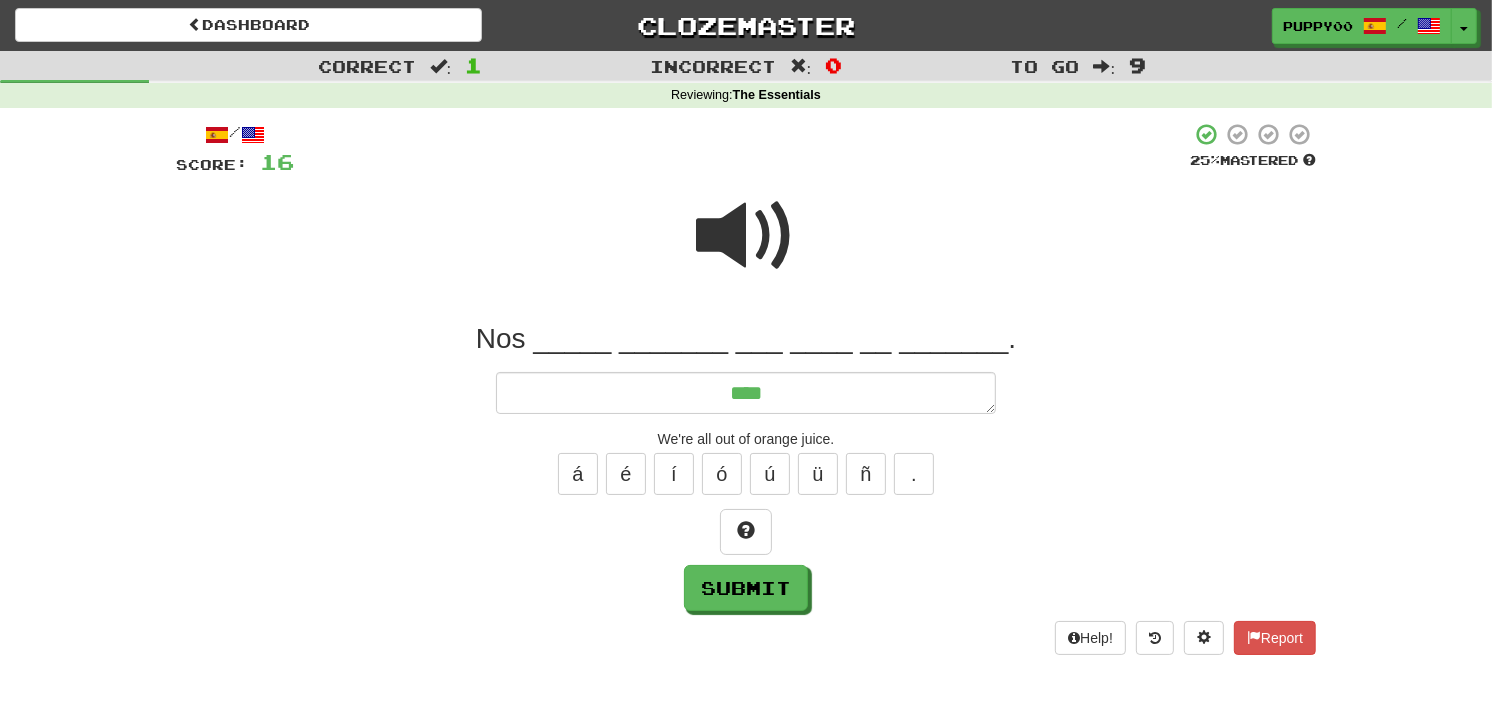 type on "*" 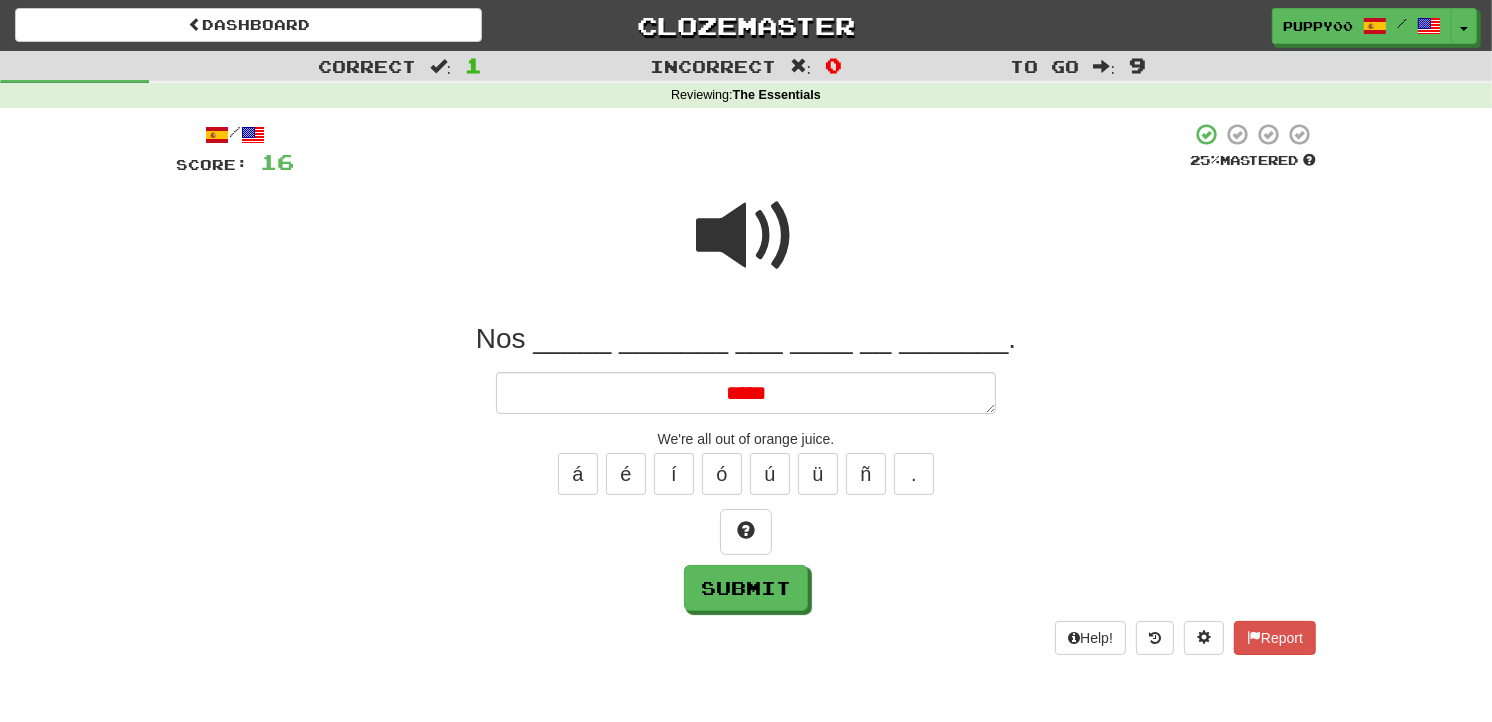 type on "*" 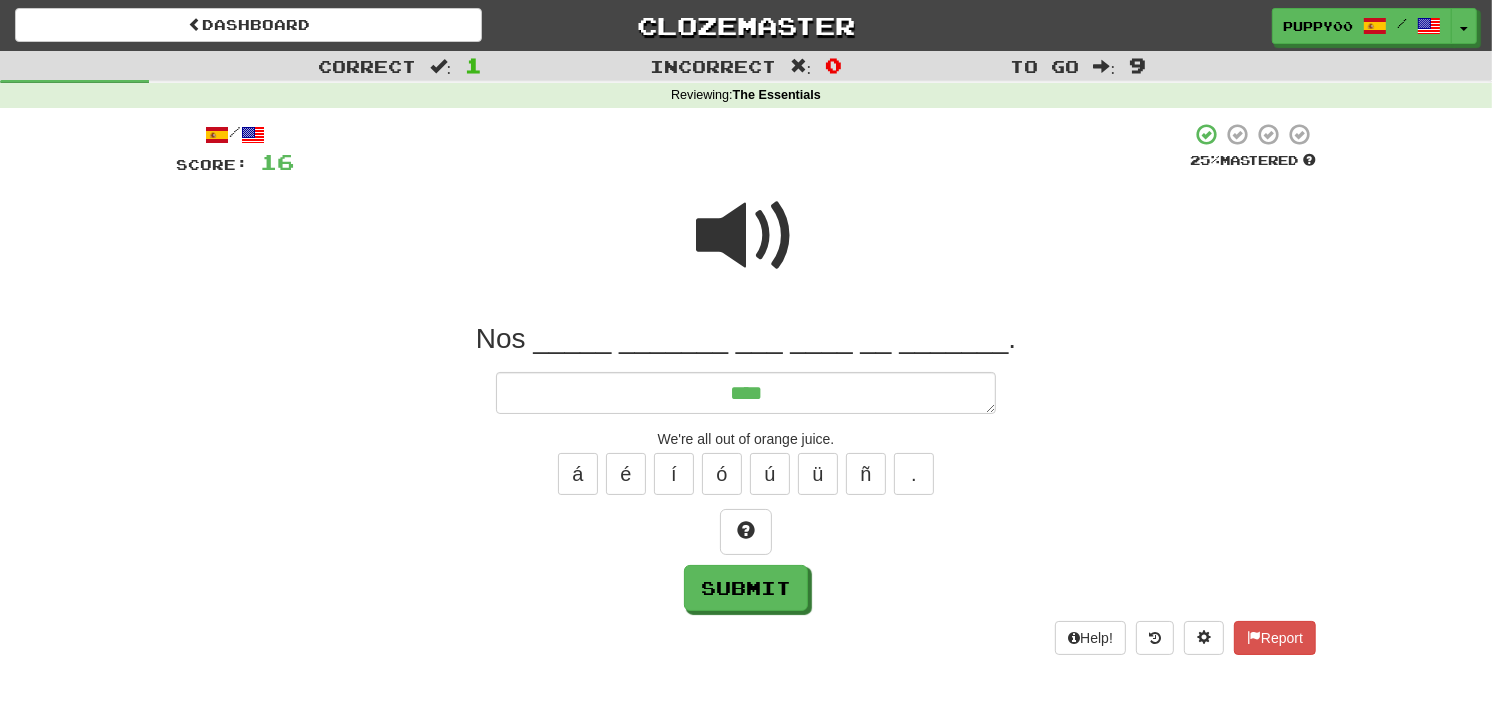 type on "***" 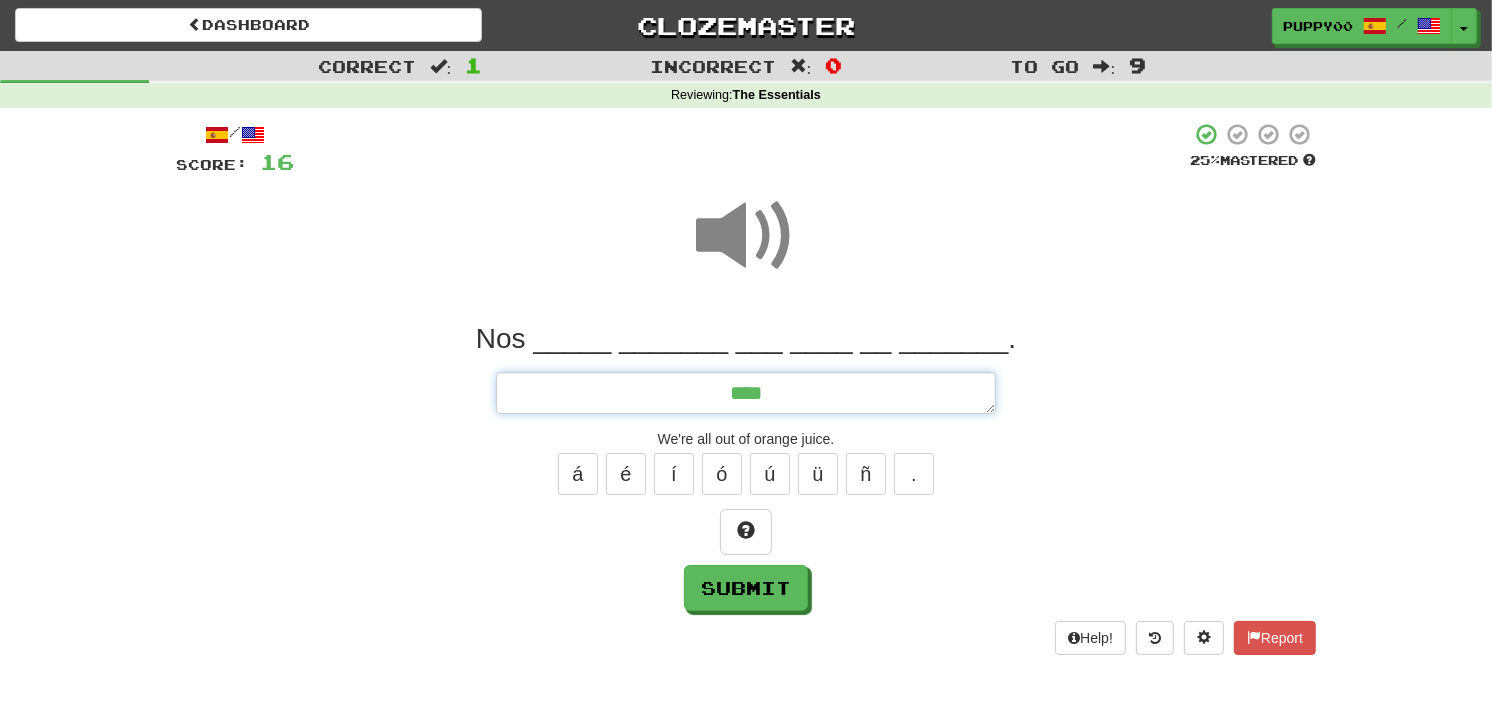 click on "***" at bounding box center (746, 393) 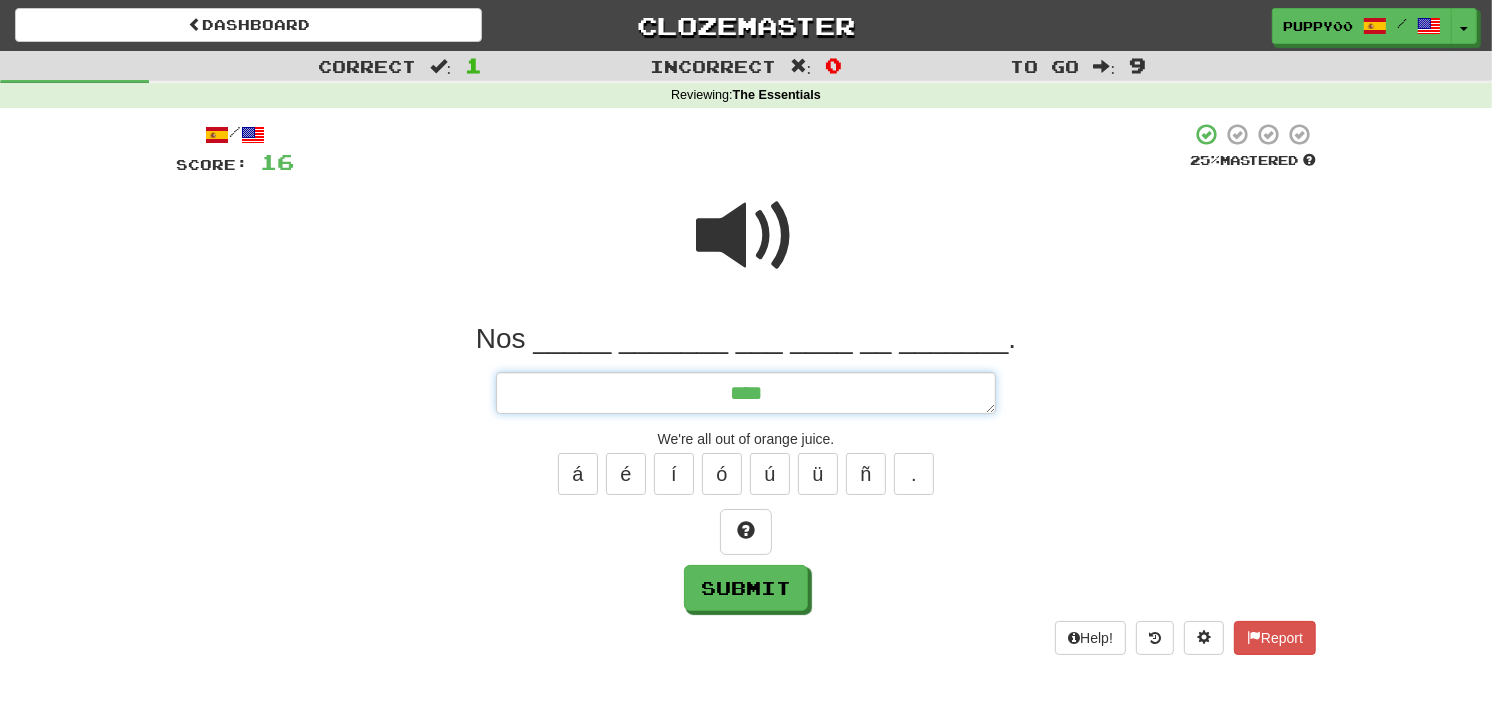 type on "*" 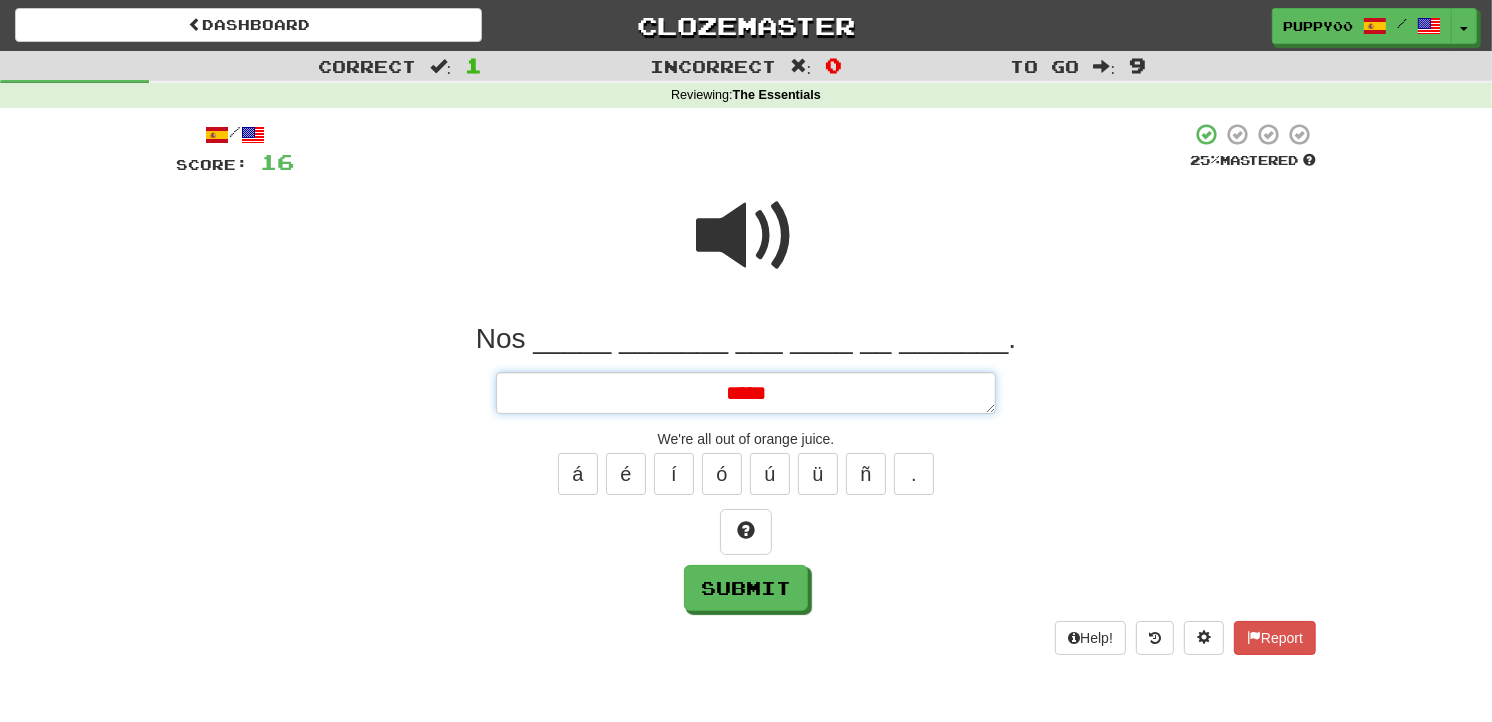 type on "*" 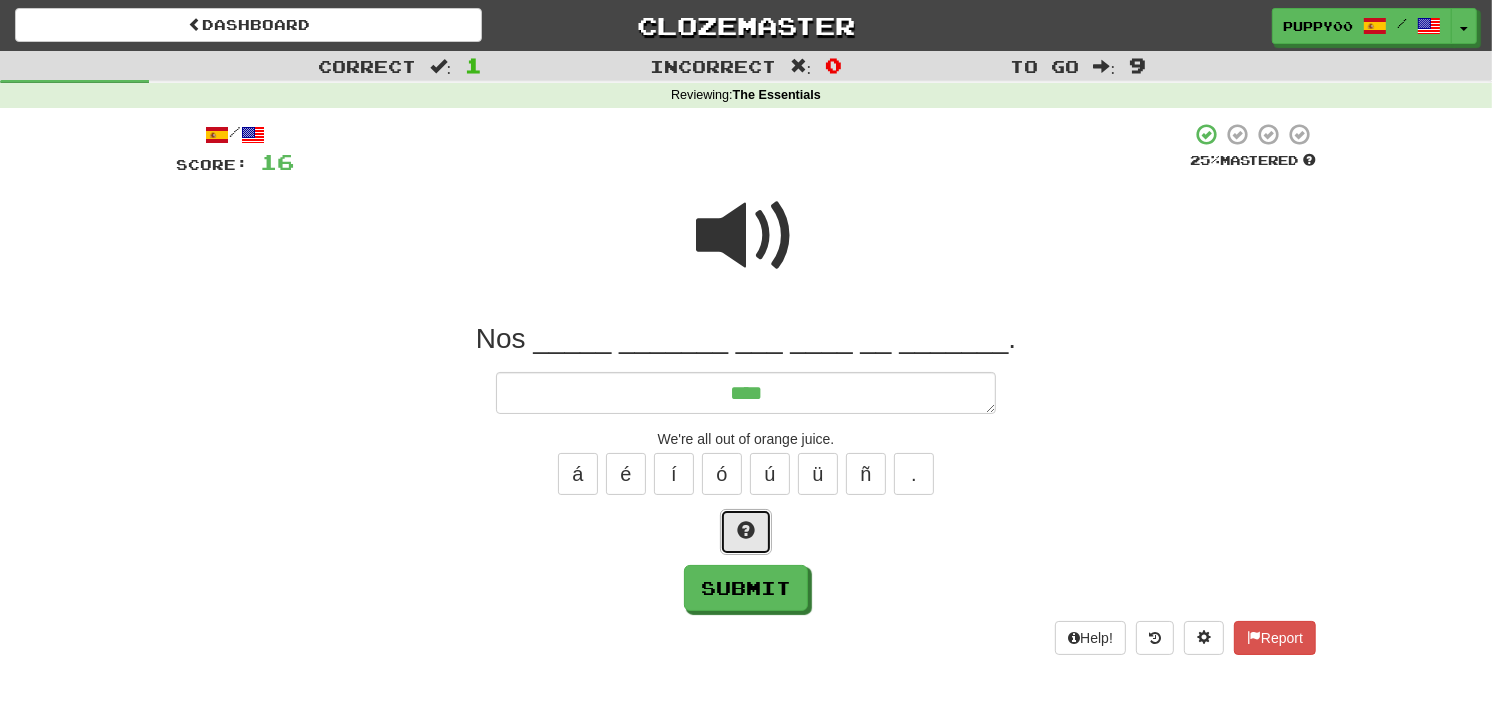 click at bounding box center (746, 530) 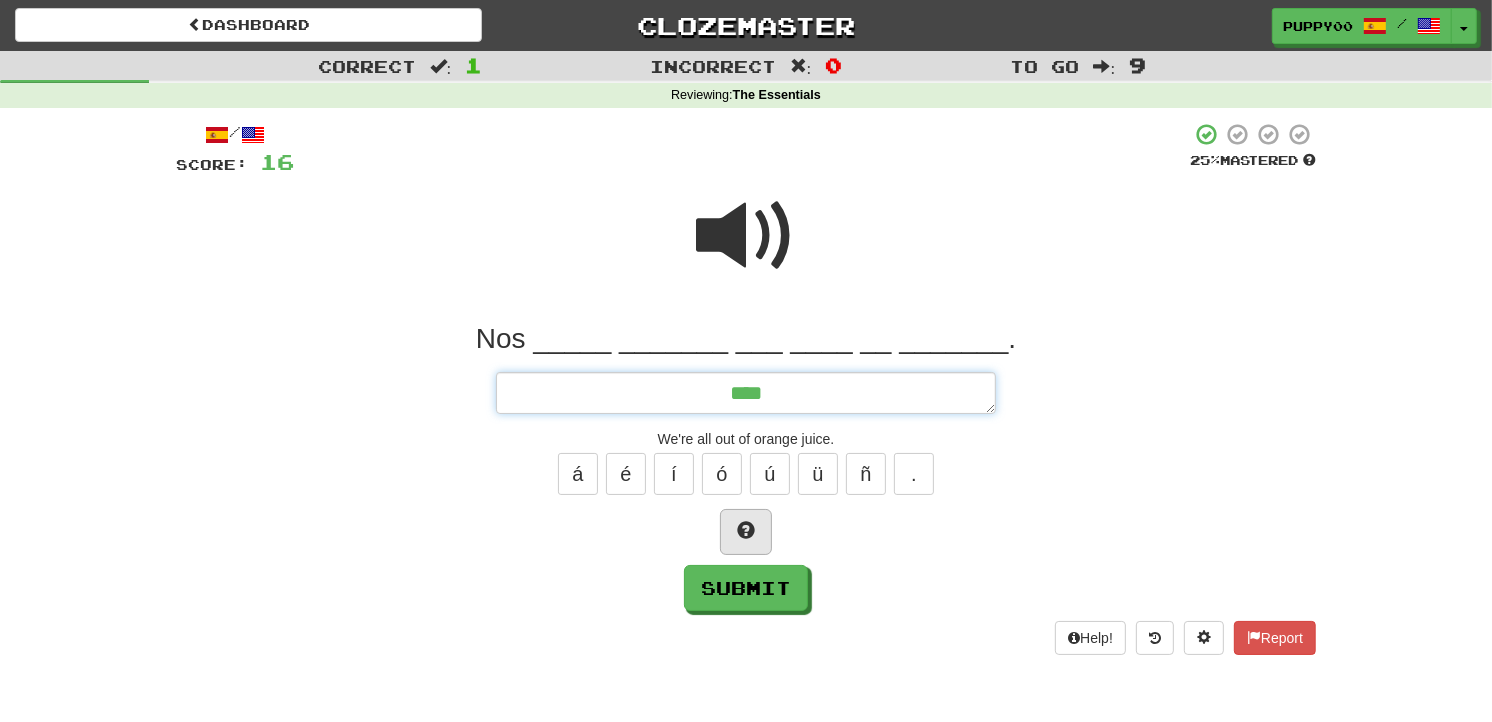 type on "*" 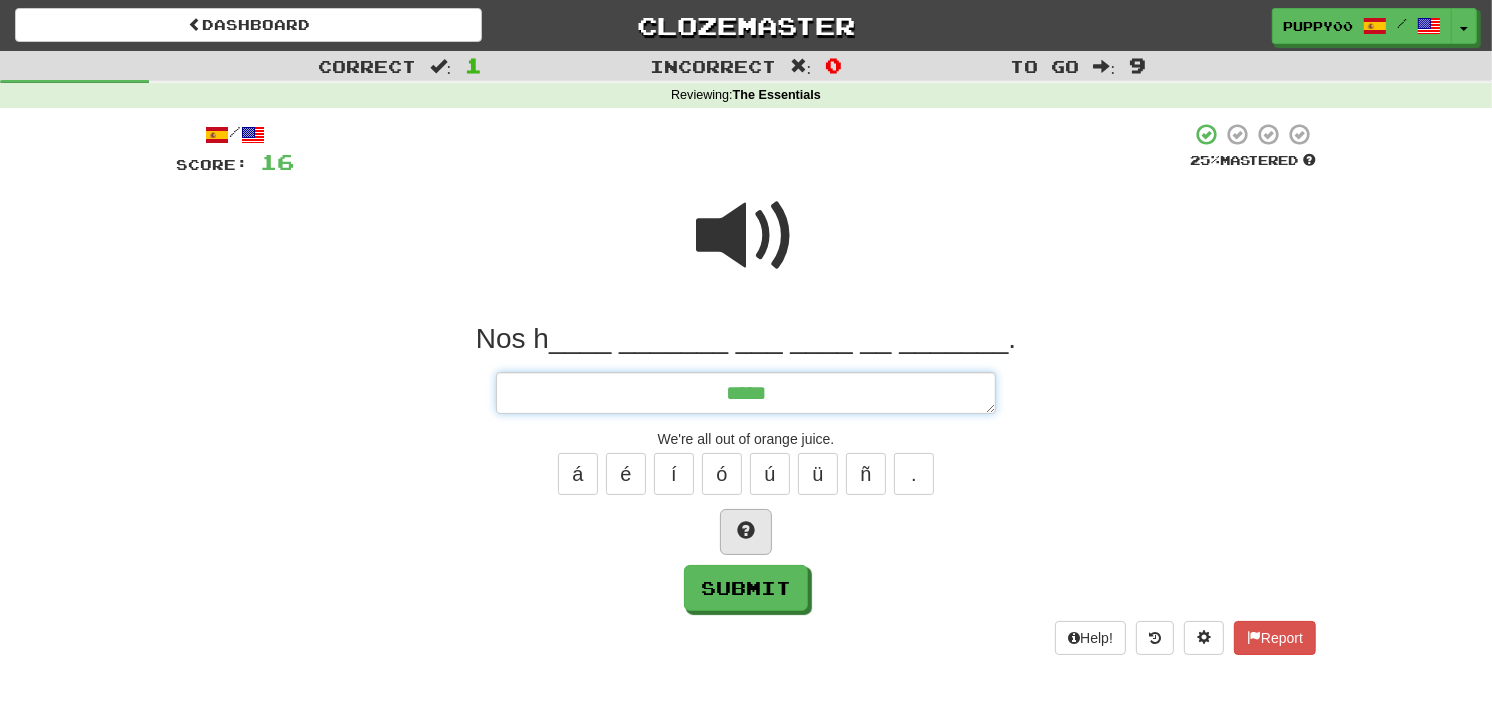 type on "*" 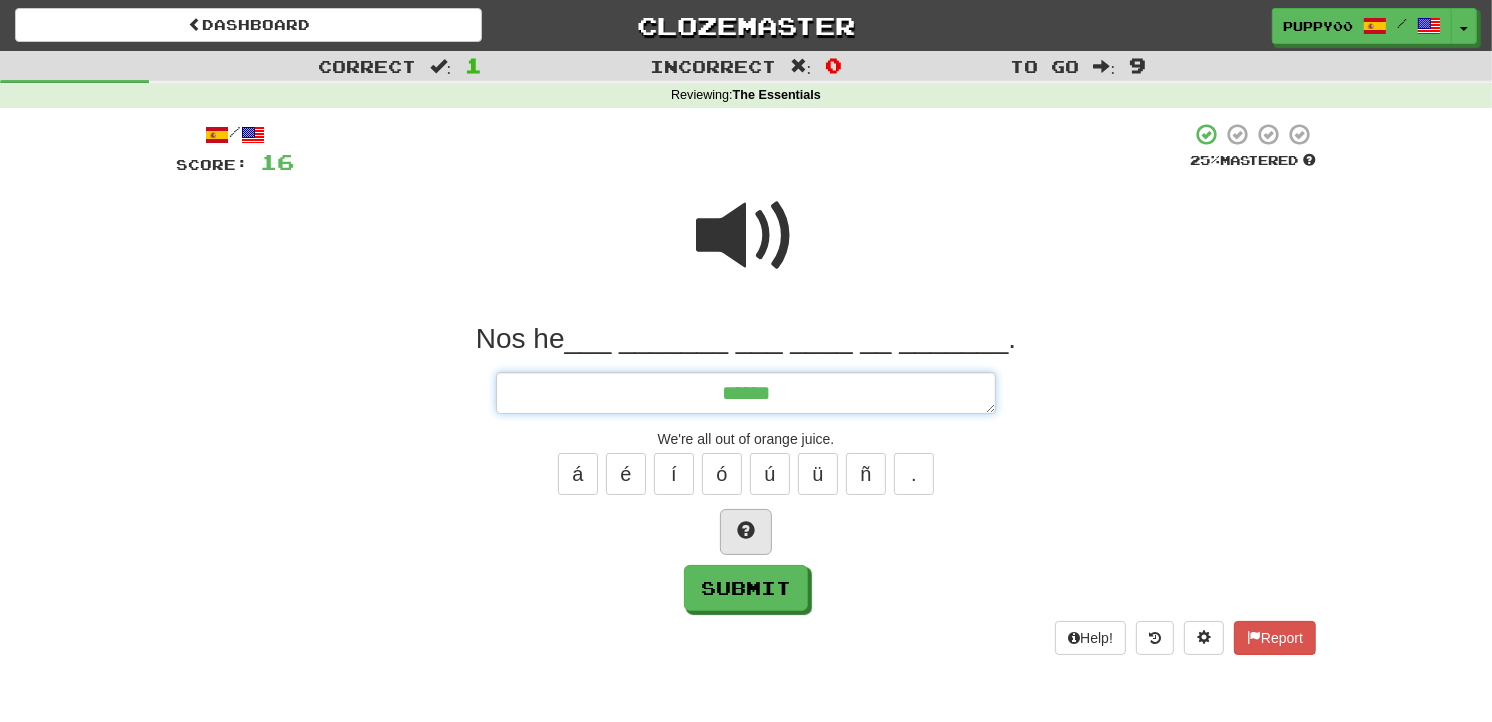 type on "*" 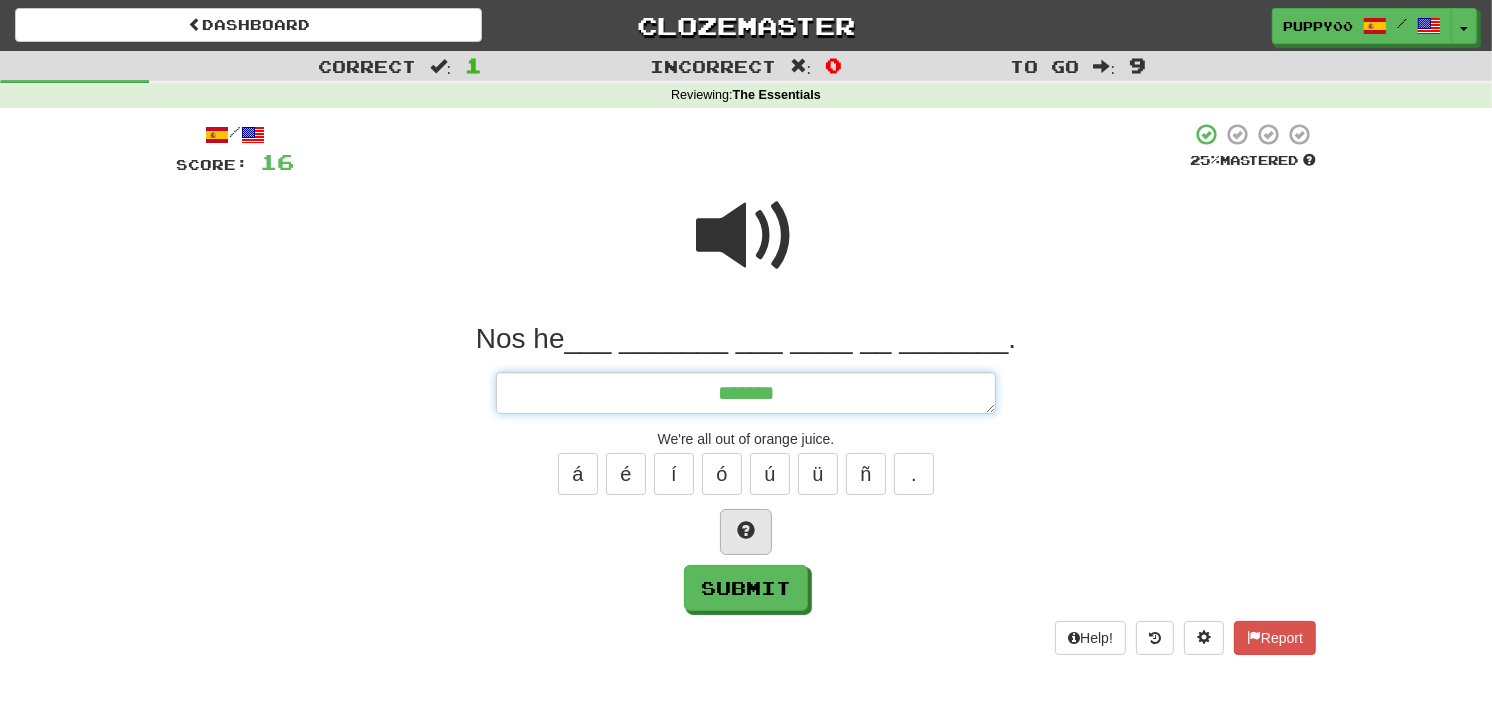 type on "*" 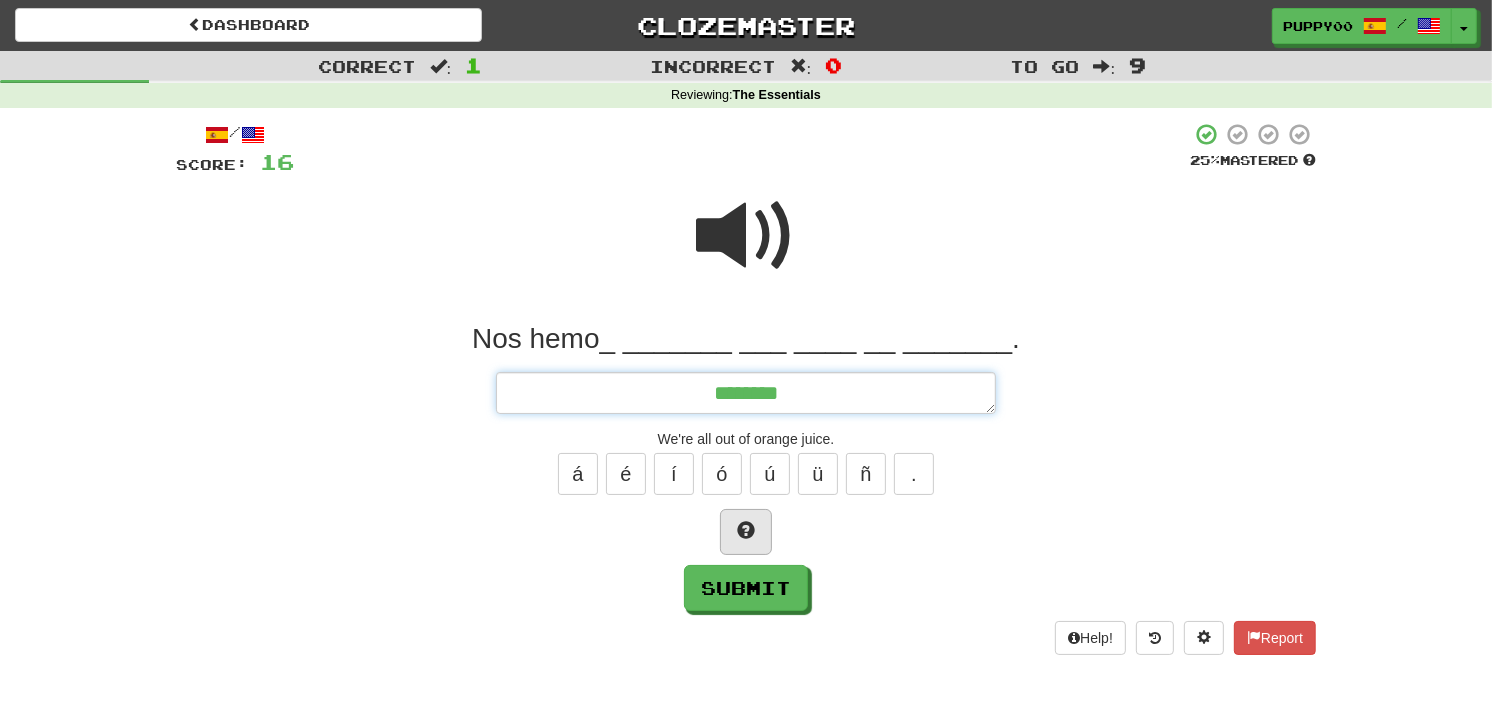 type on "*********" 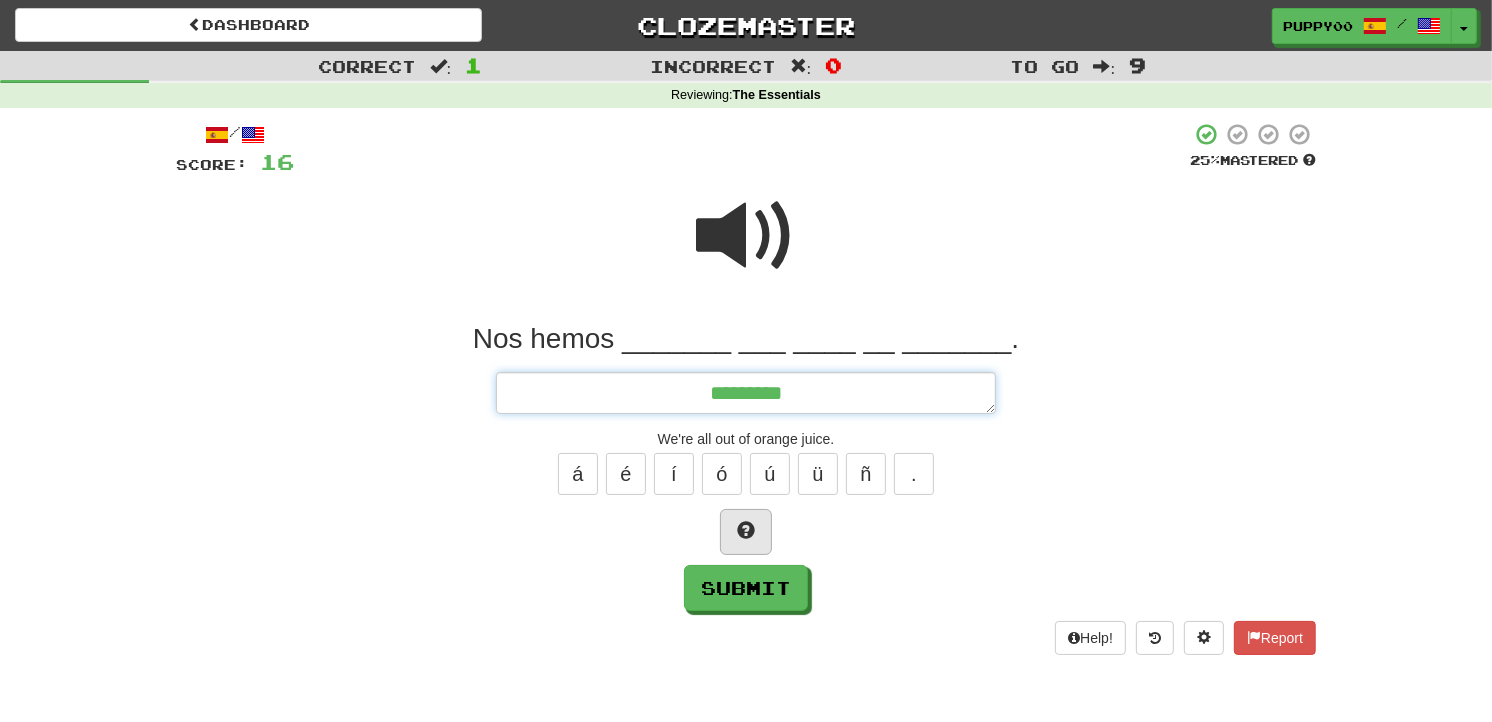 type on "*" 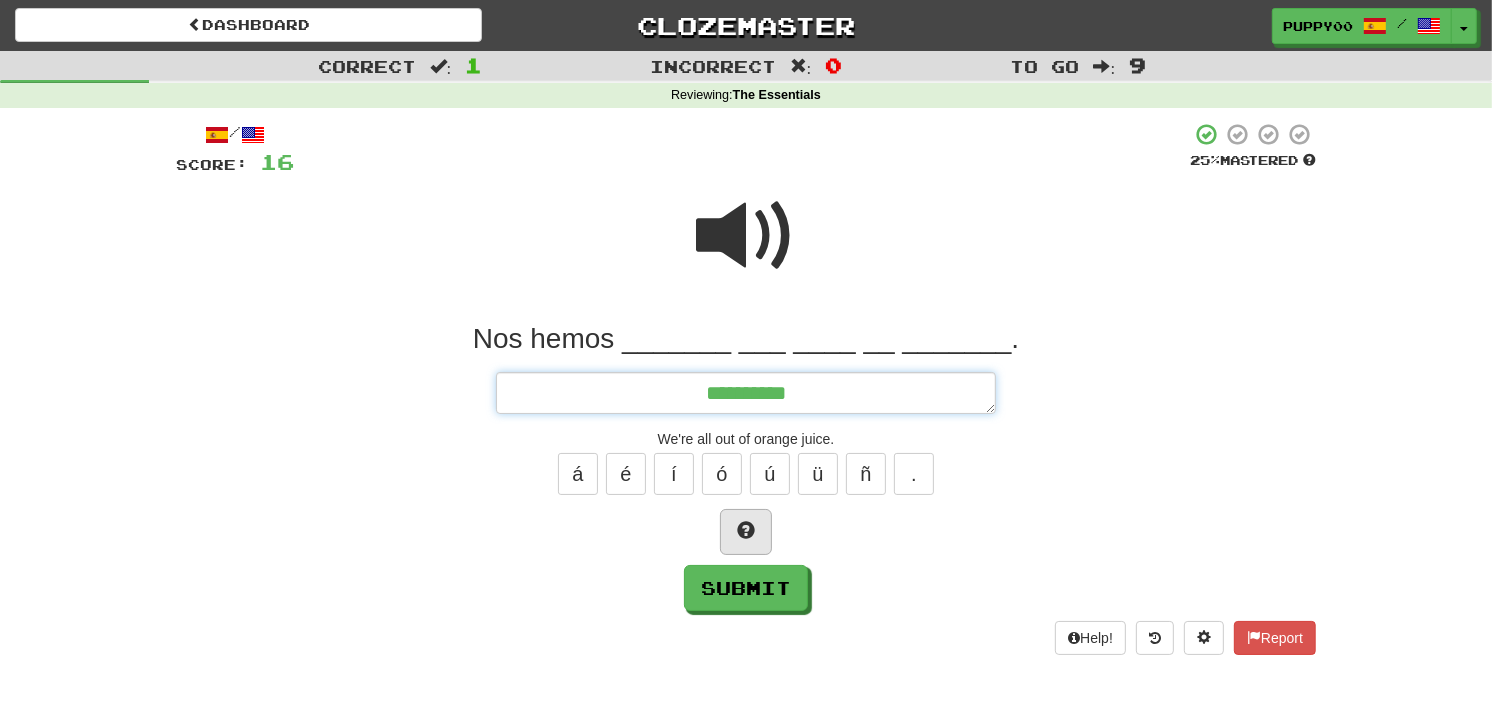 type on "*" 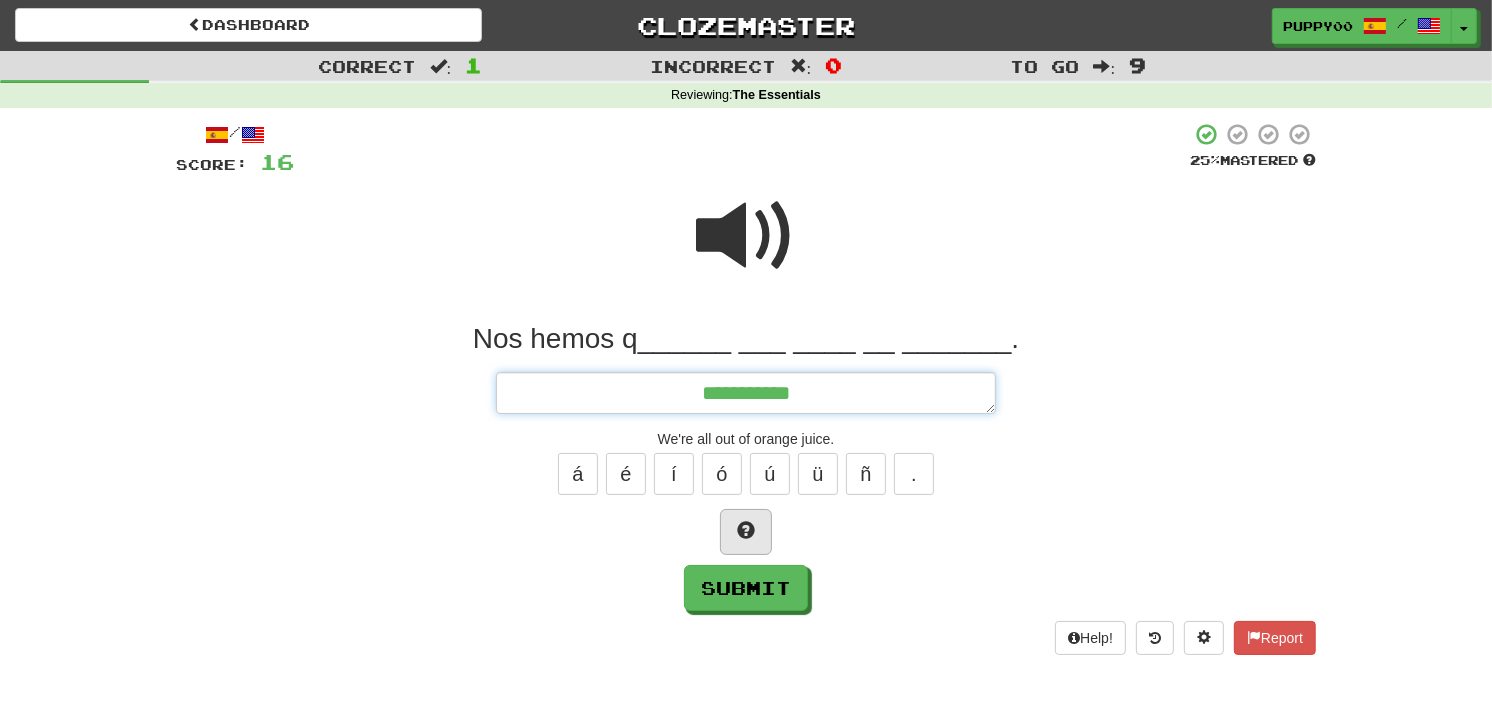 type on "*" 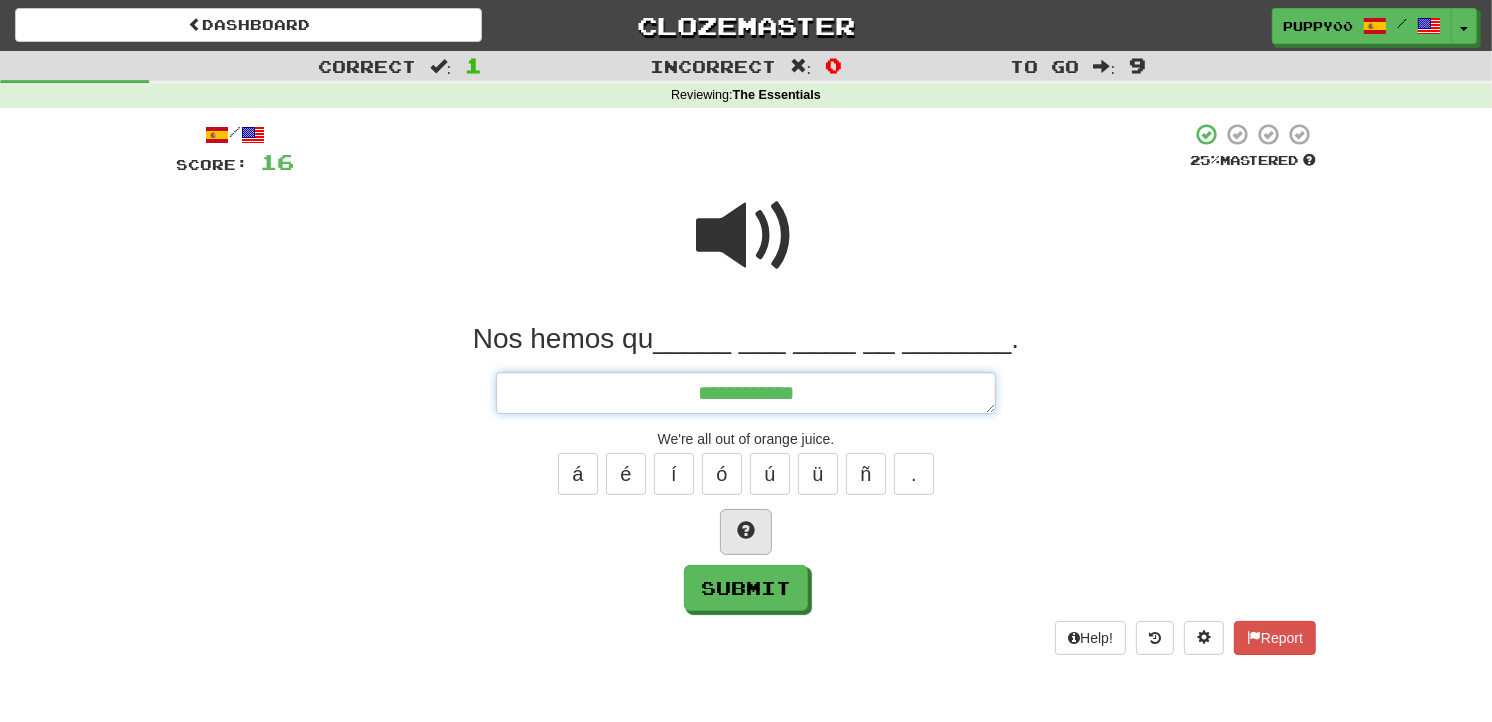 type on "*" 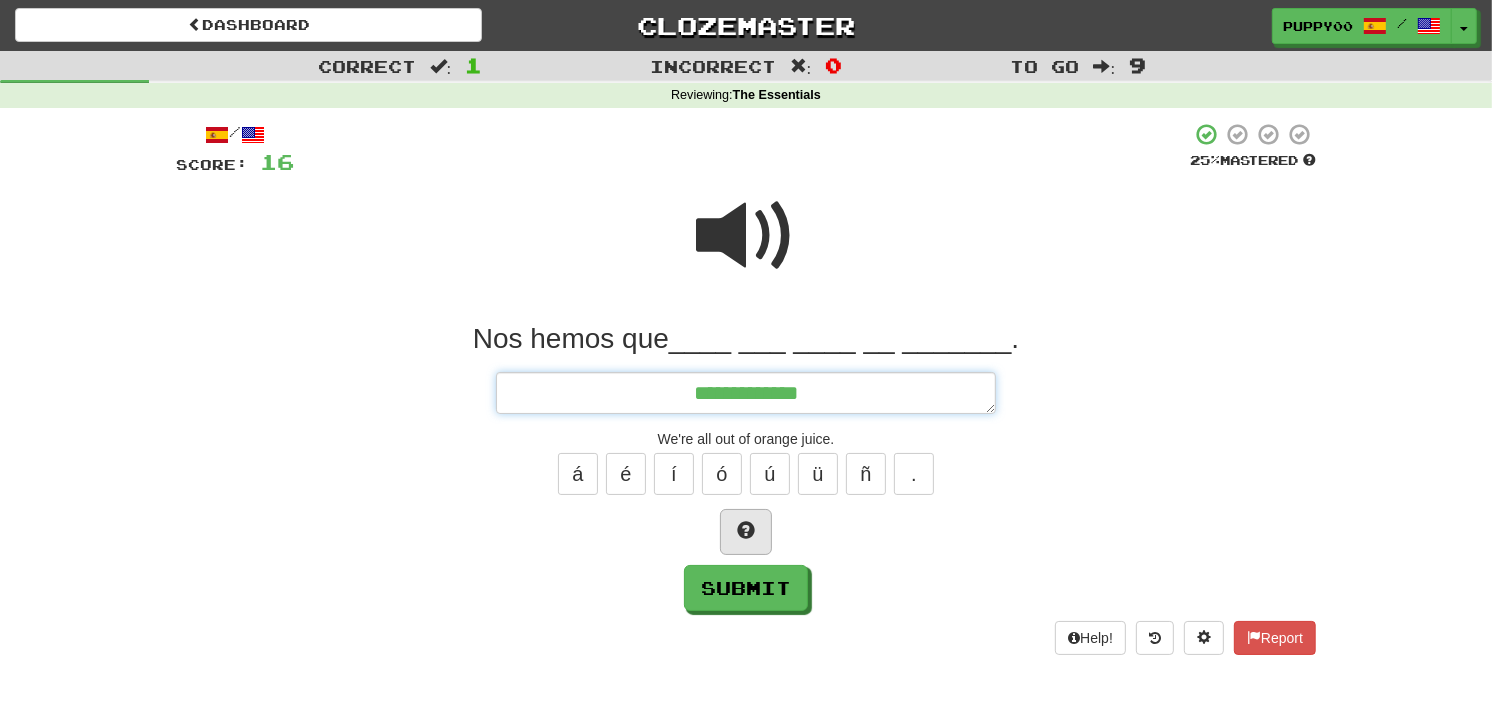 type on "*" 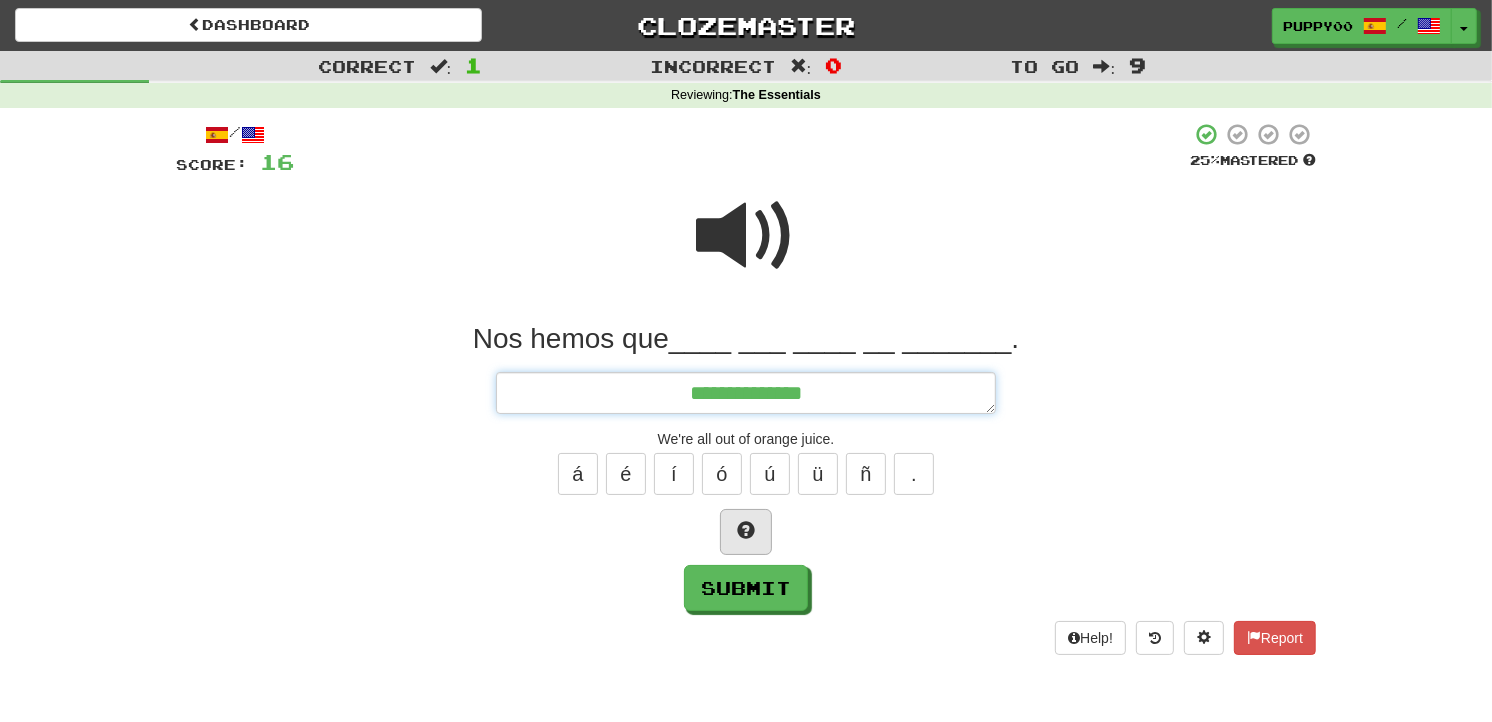 type on "*" 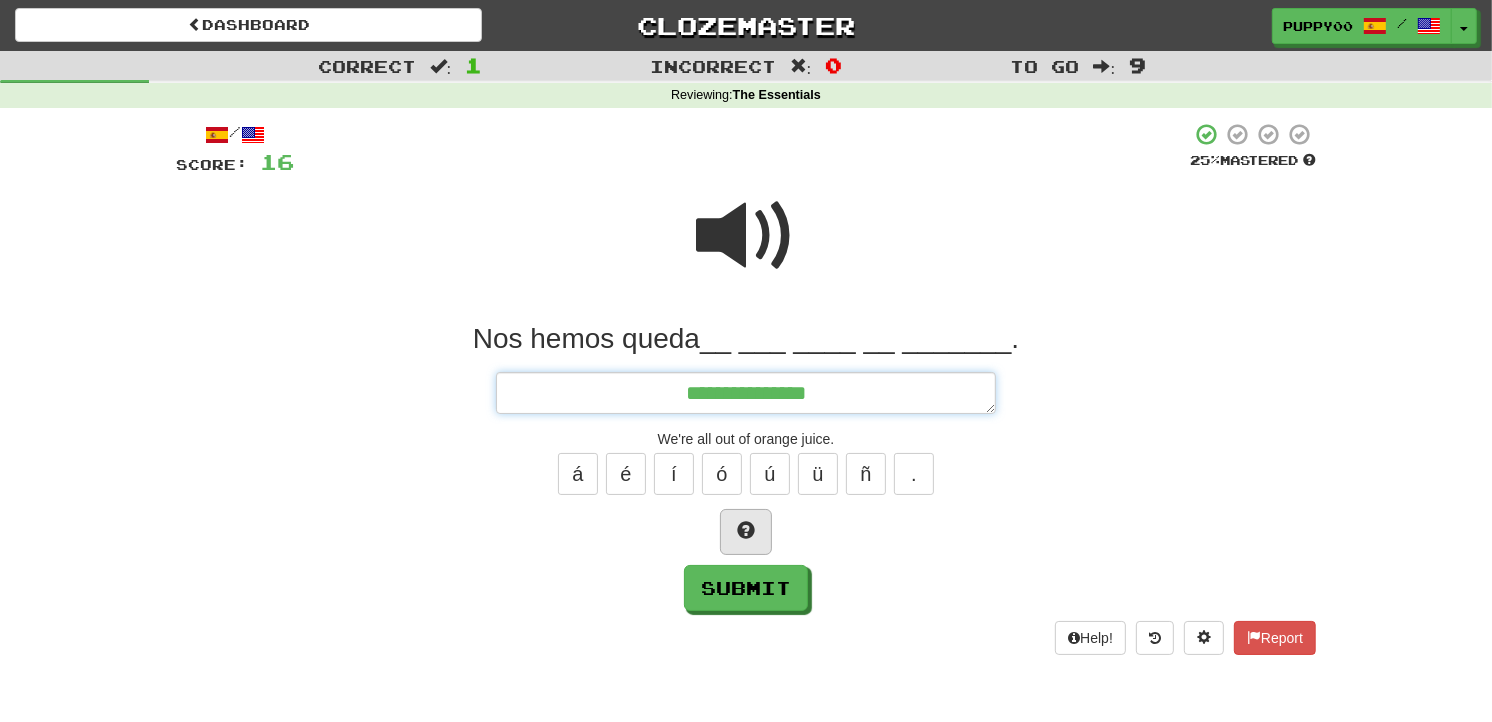 type on "*" 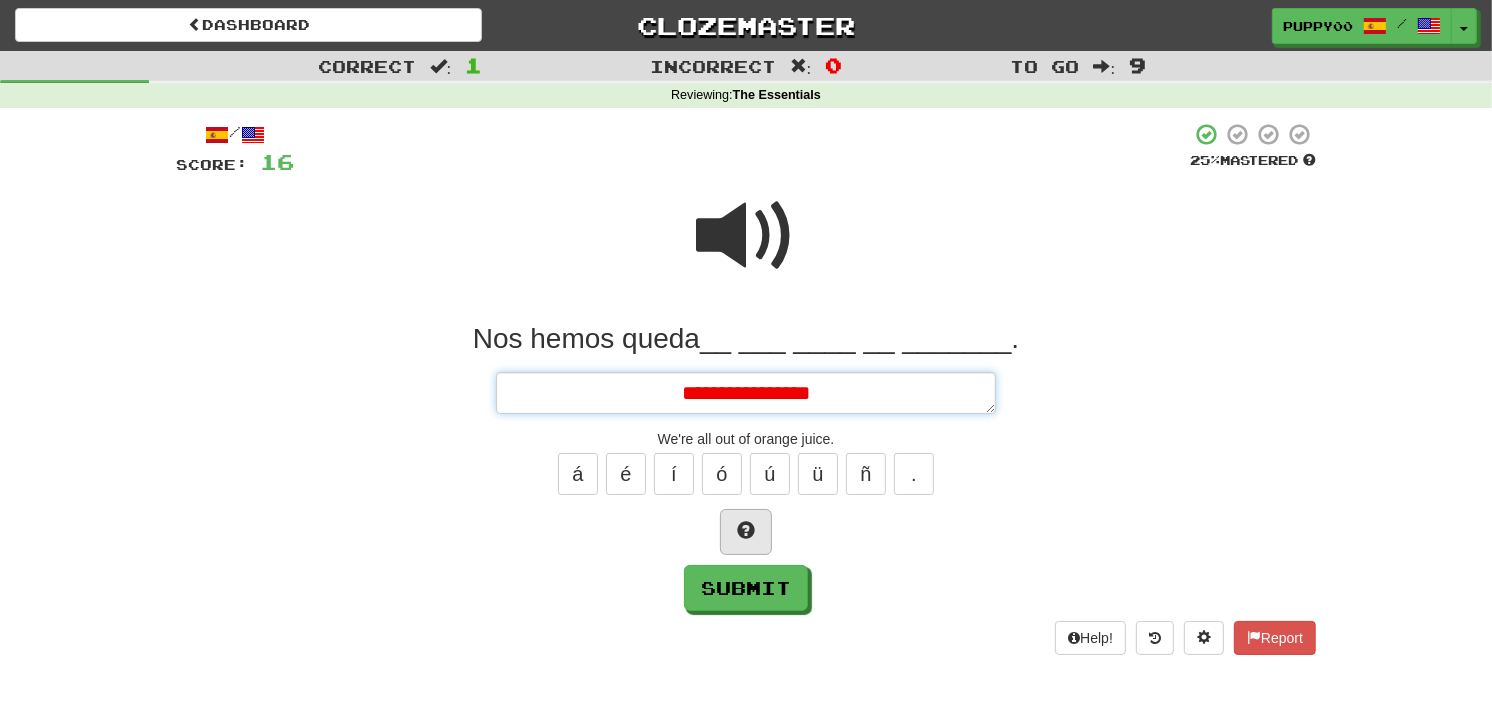 type on "*" 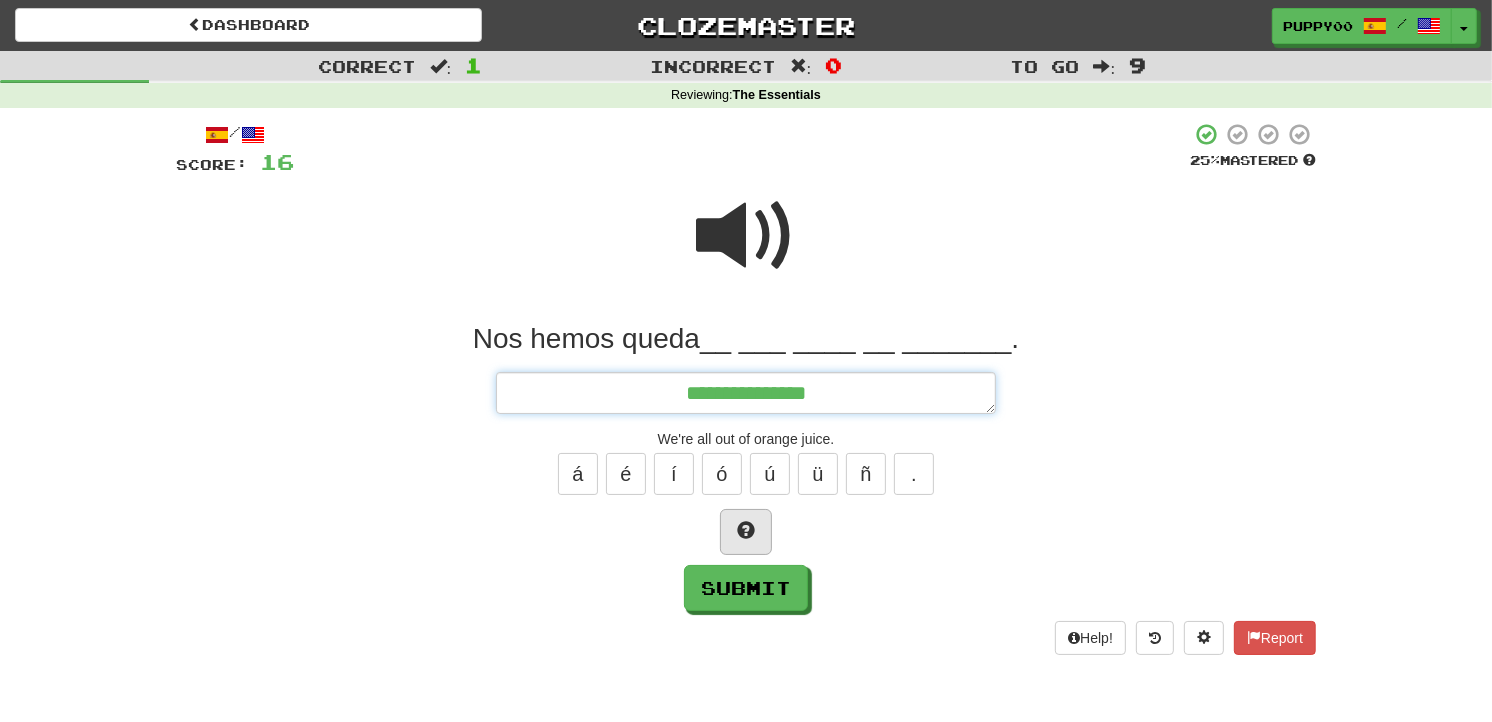 type on "*" 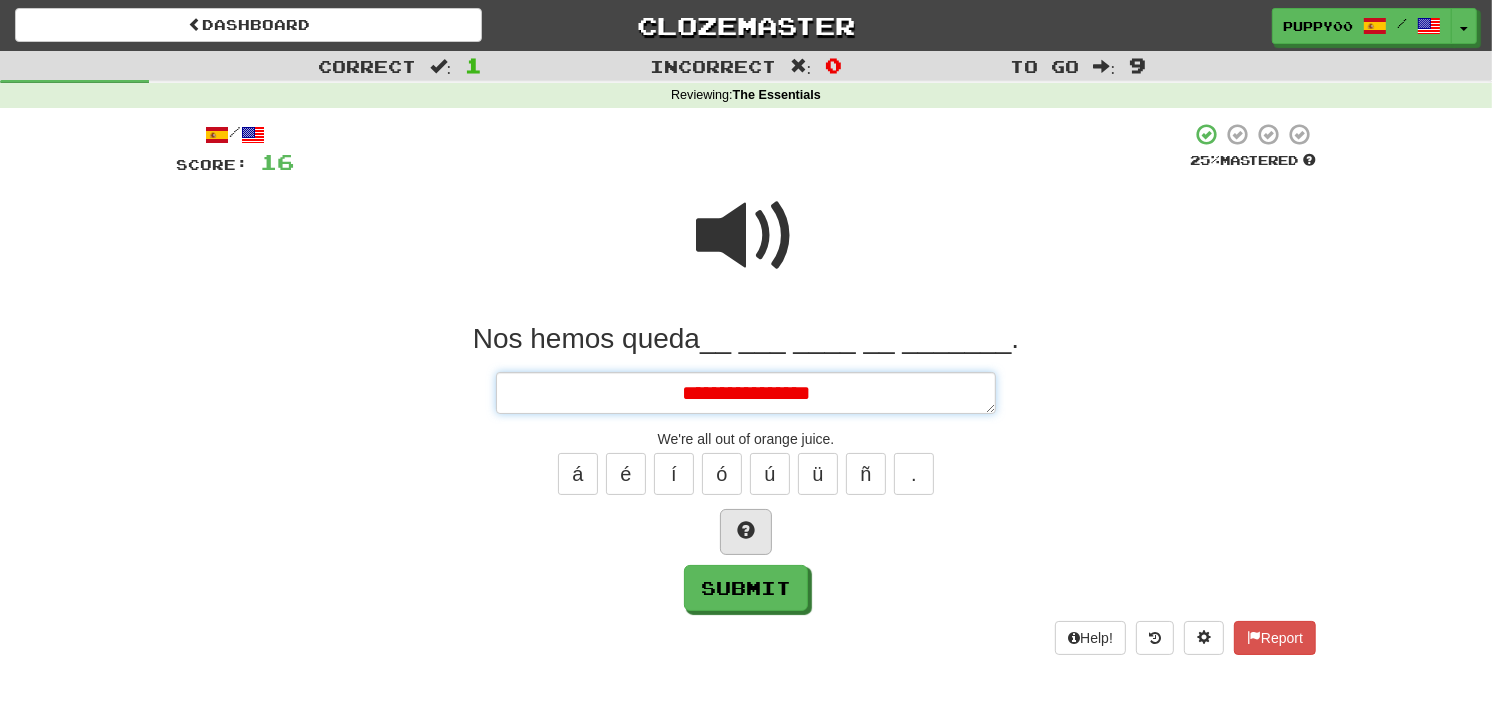type on "*" 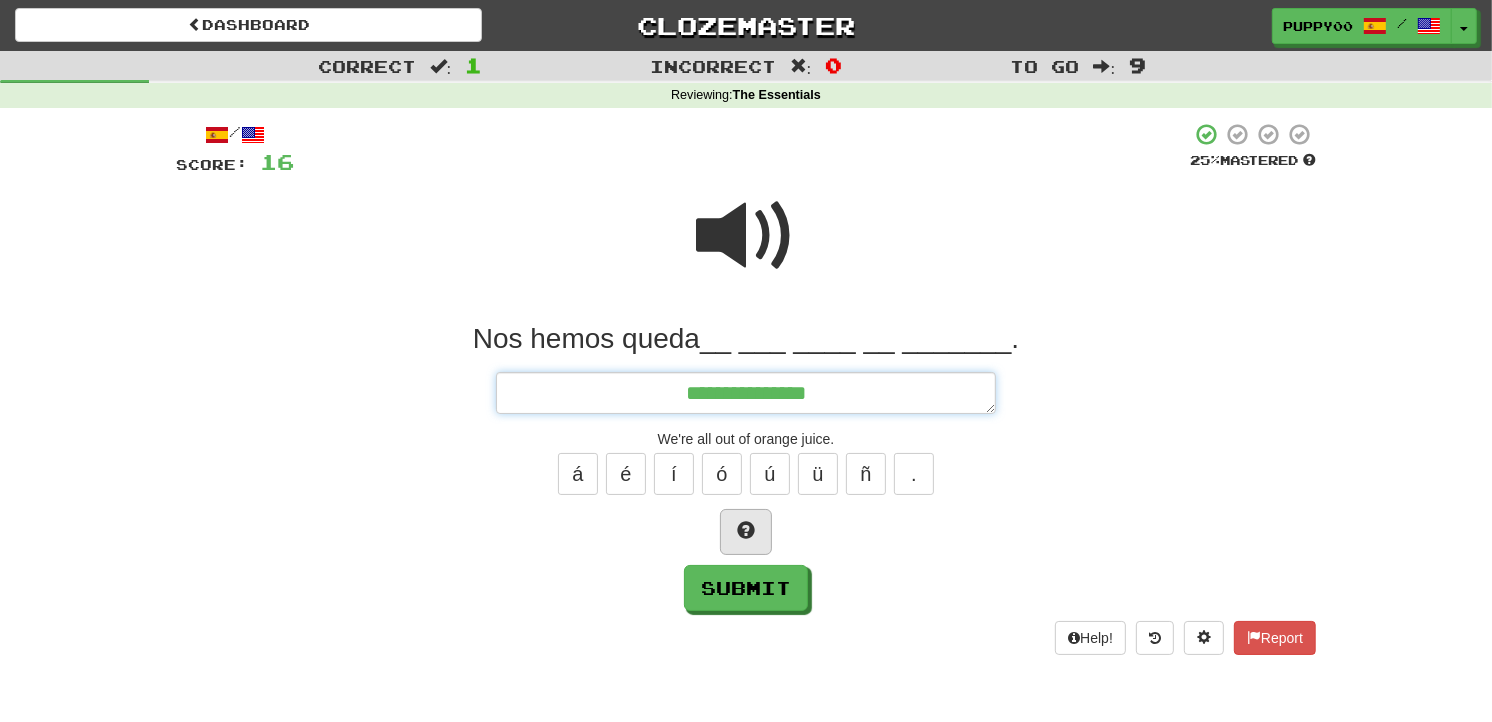 type on "*" 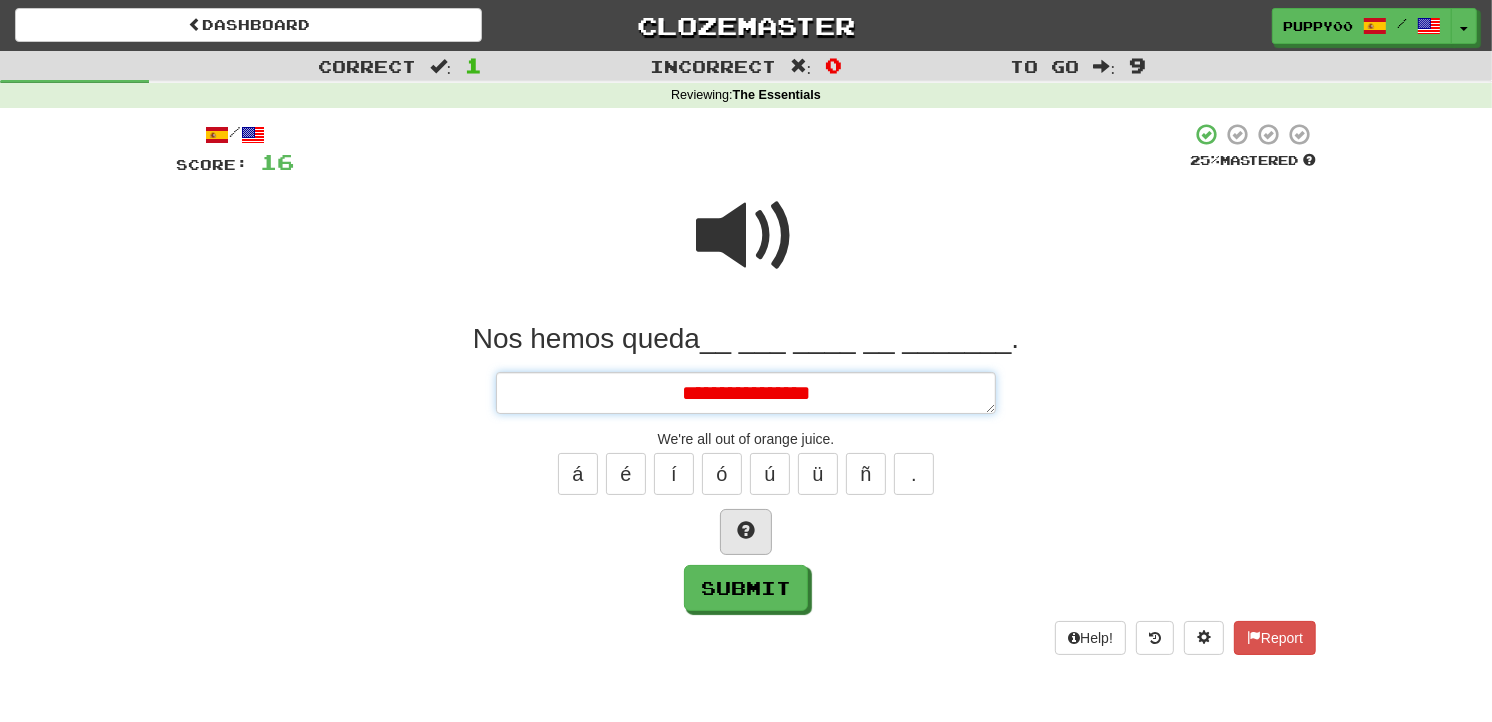 type on "*" 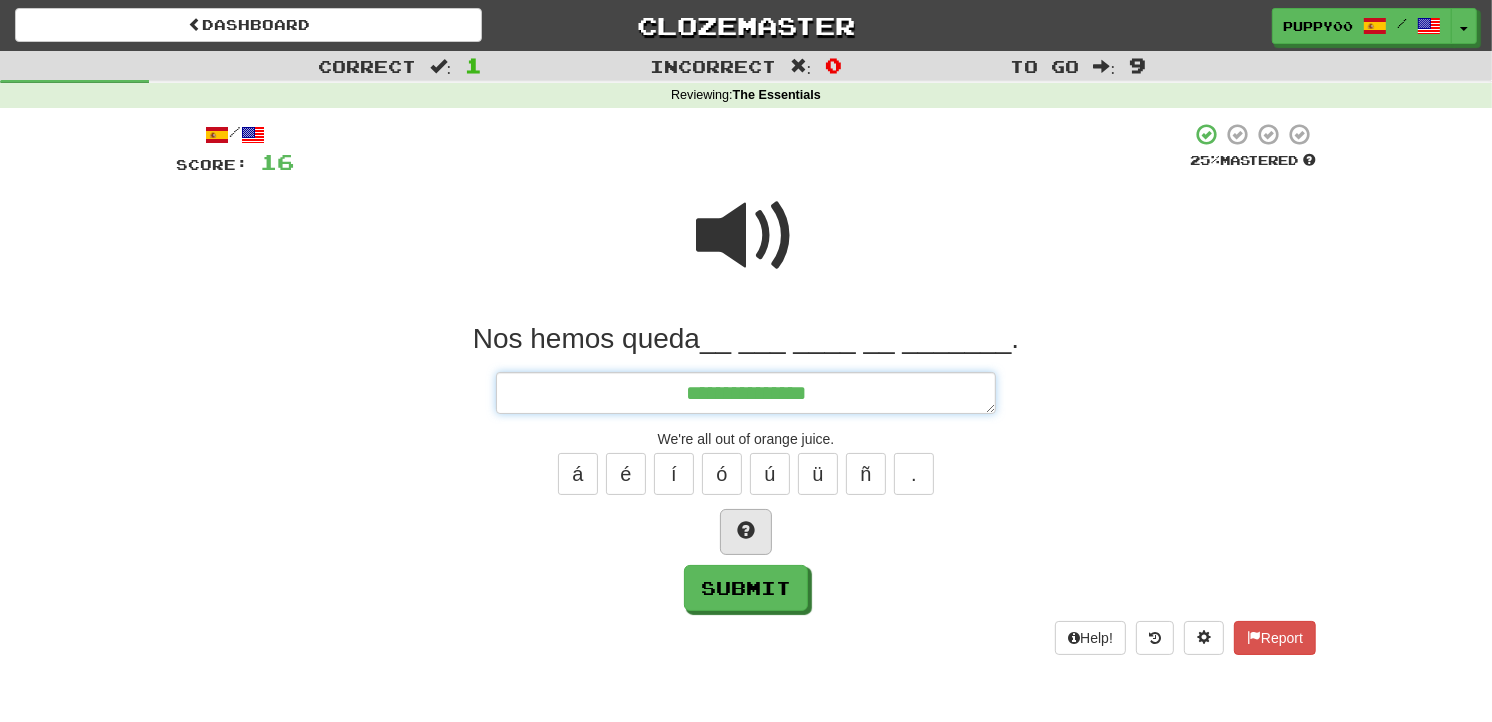 type on "**********" 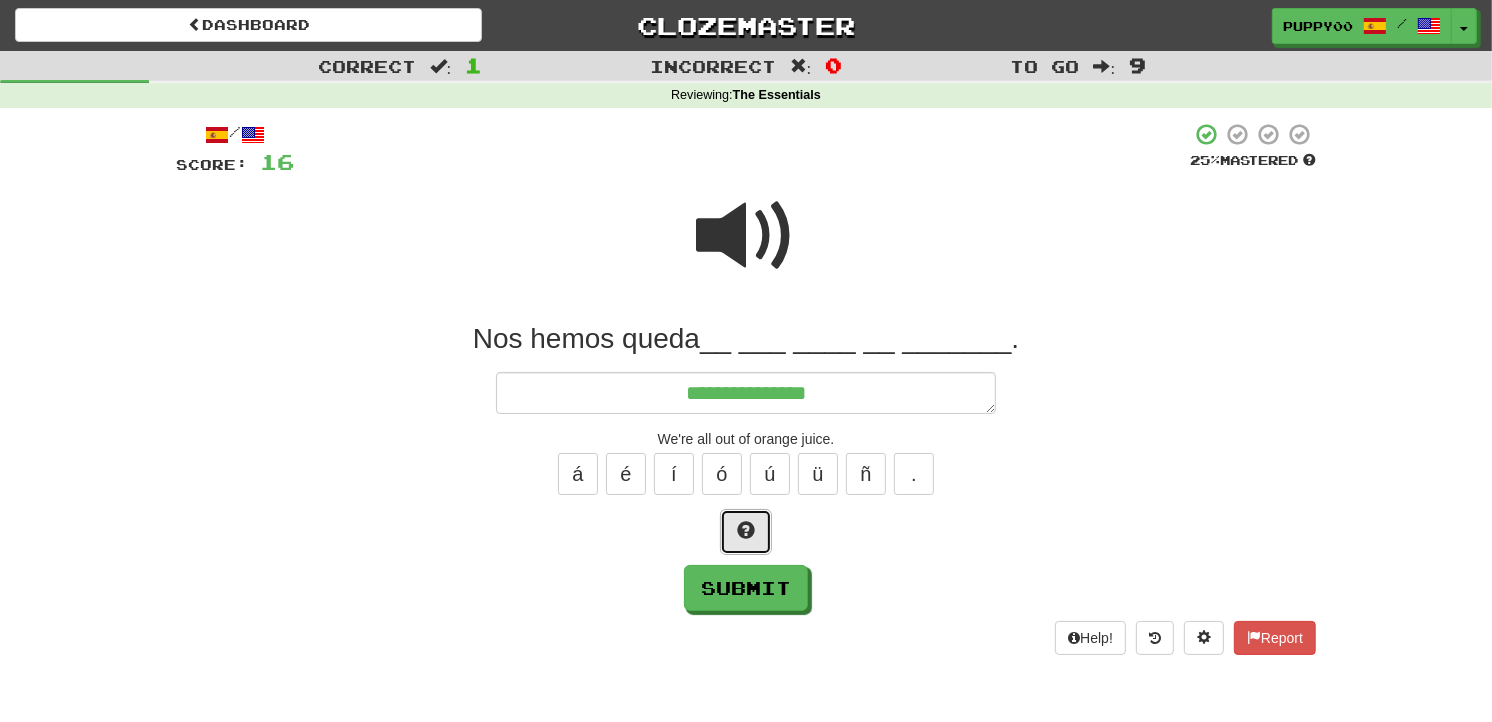 click at bounding box center (746, 530) 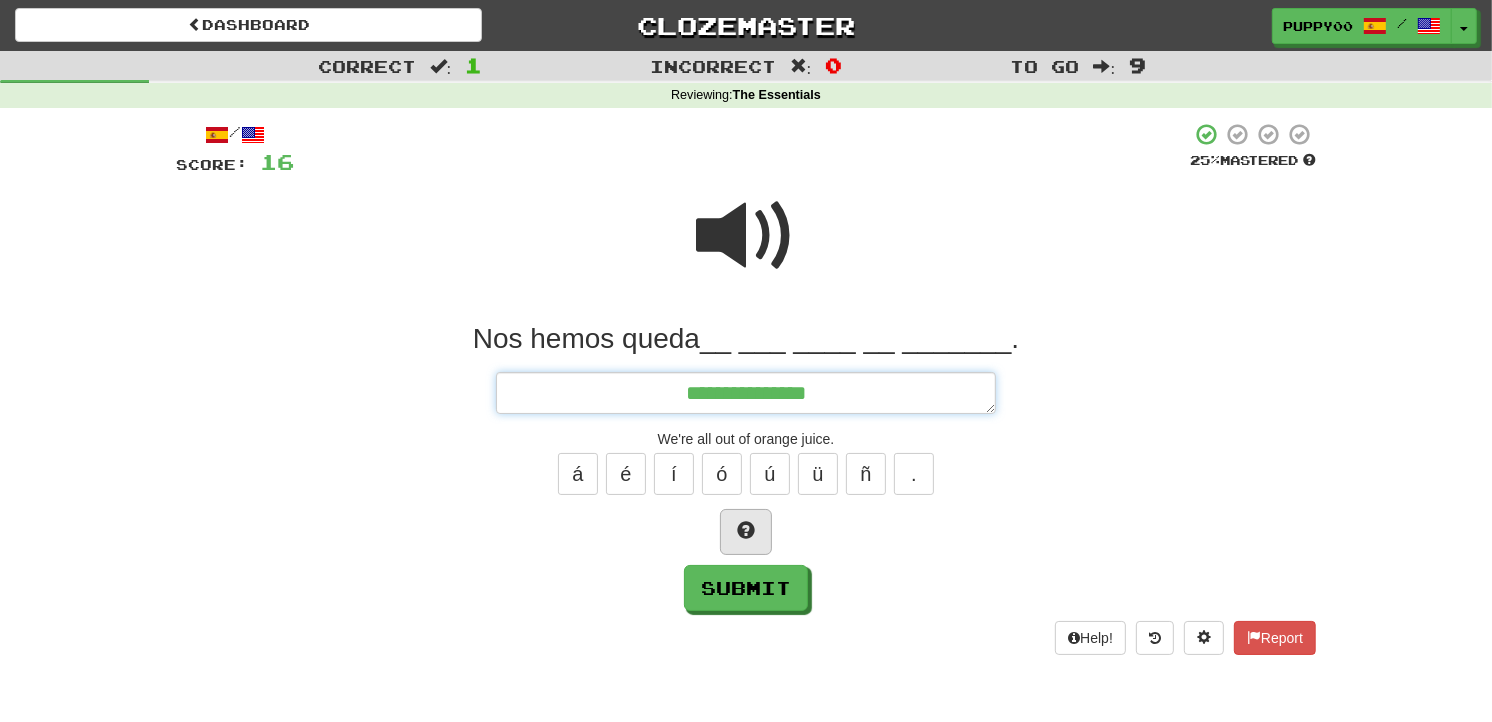 type on "*" 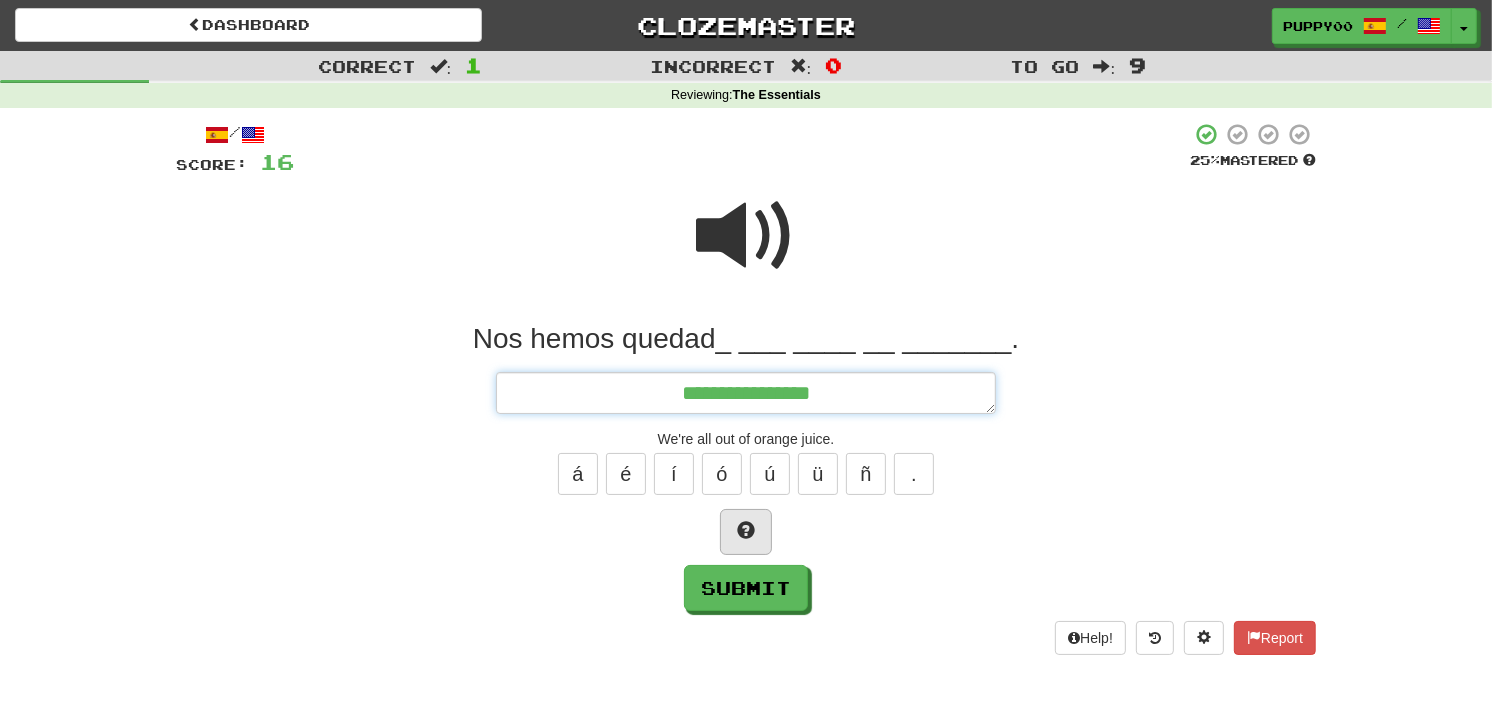 type on "*" 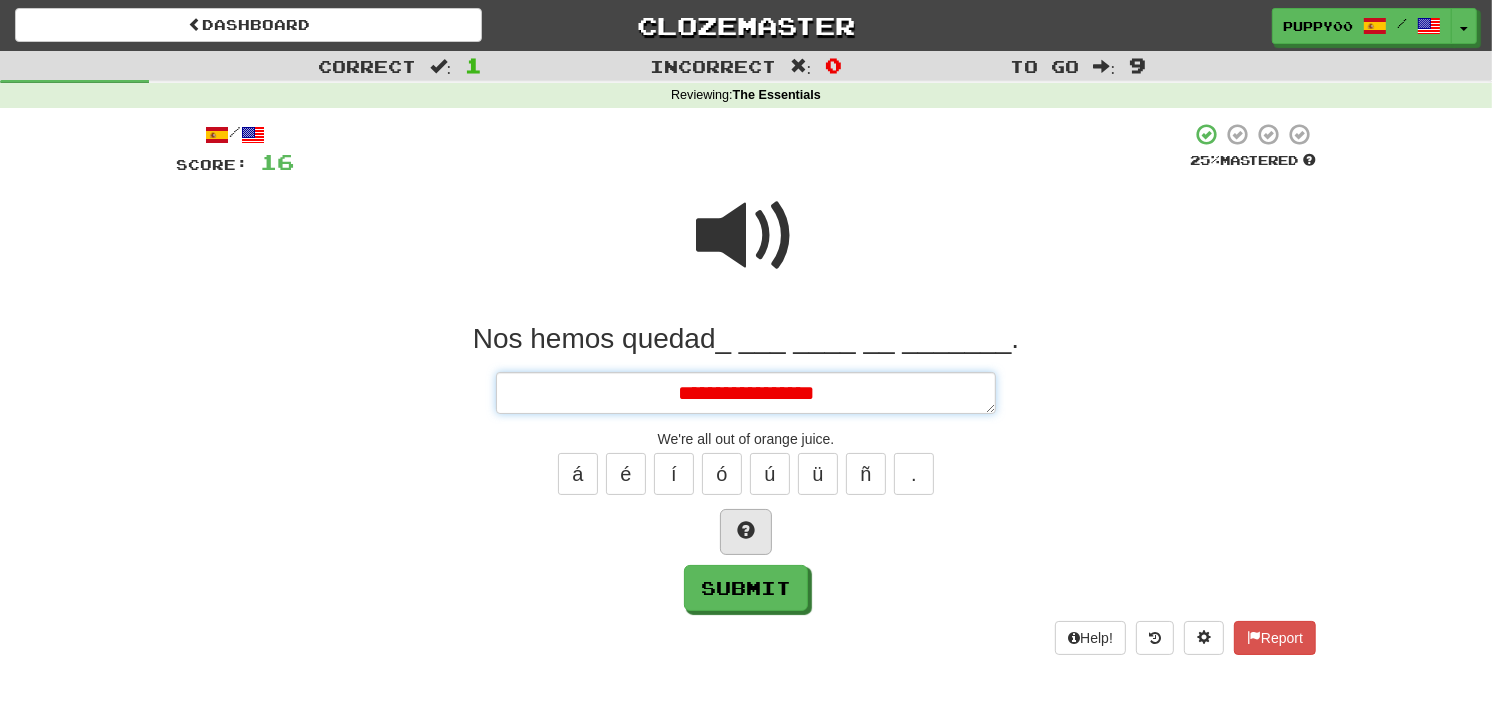 type on "*" 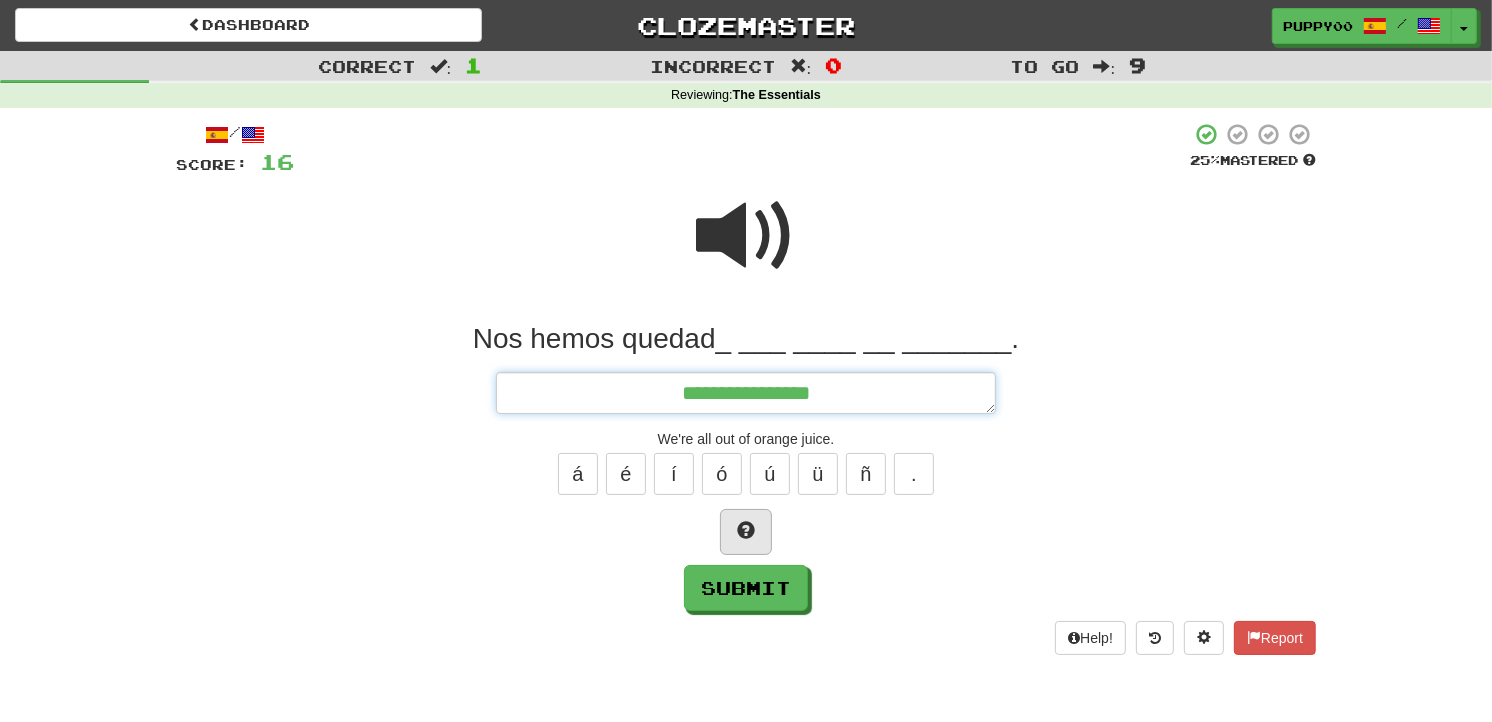 type on "*" 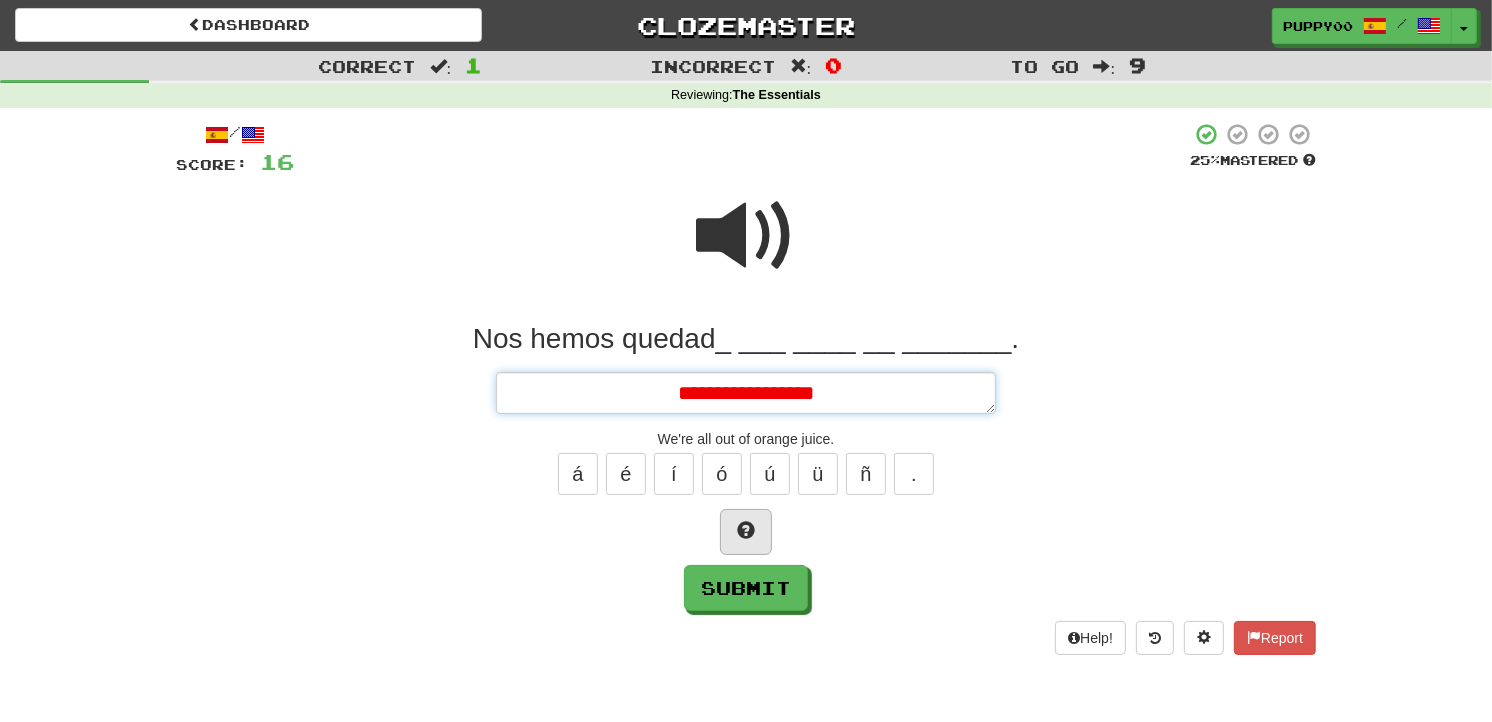 type on "*" 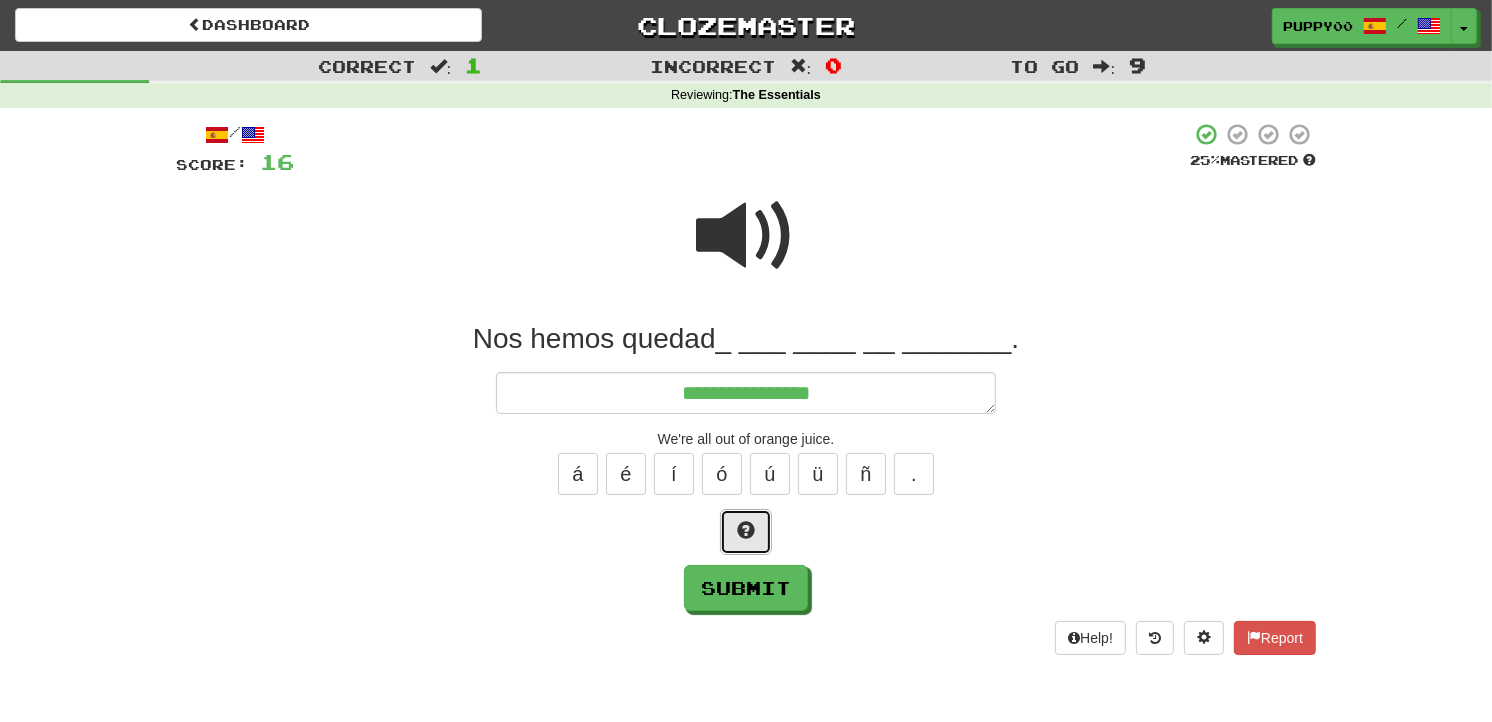 click at bounding box center (746, 530) 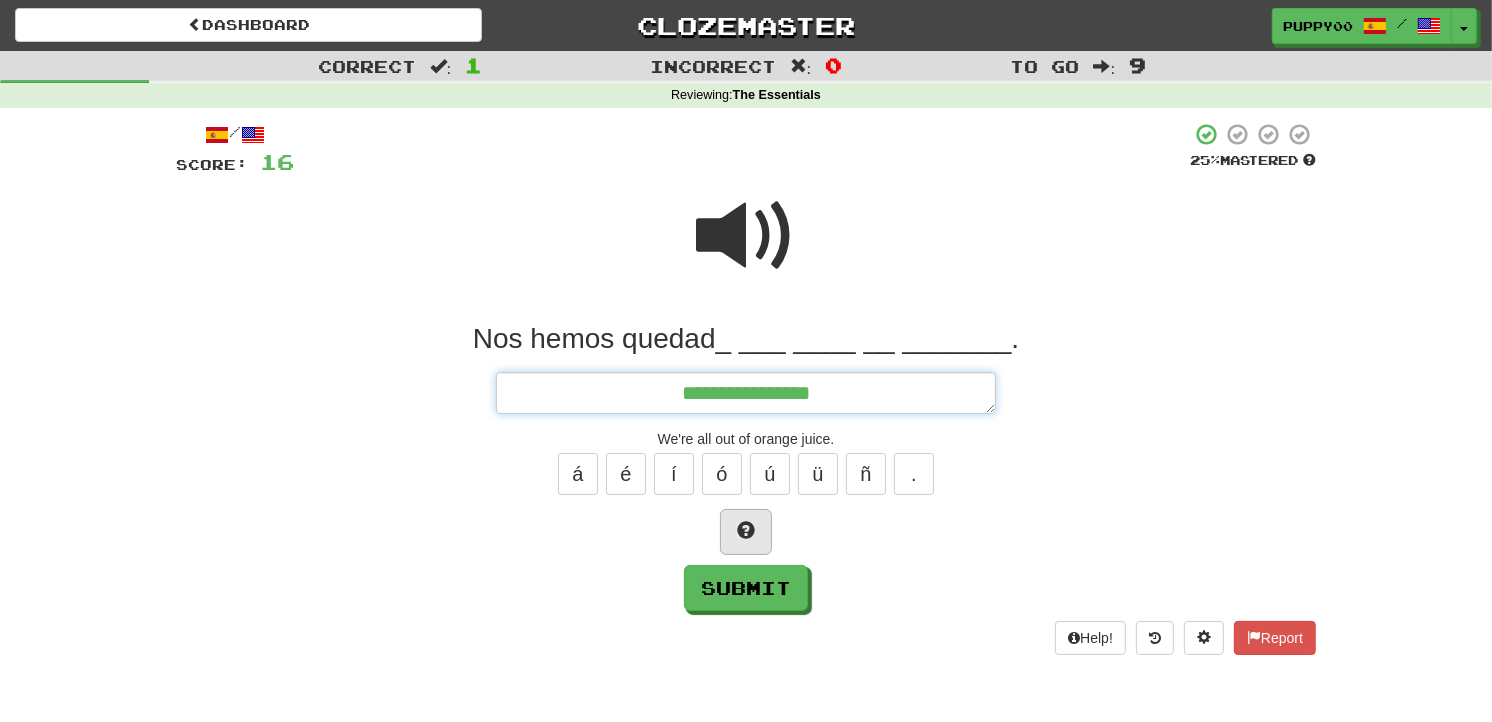 type on "*" 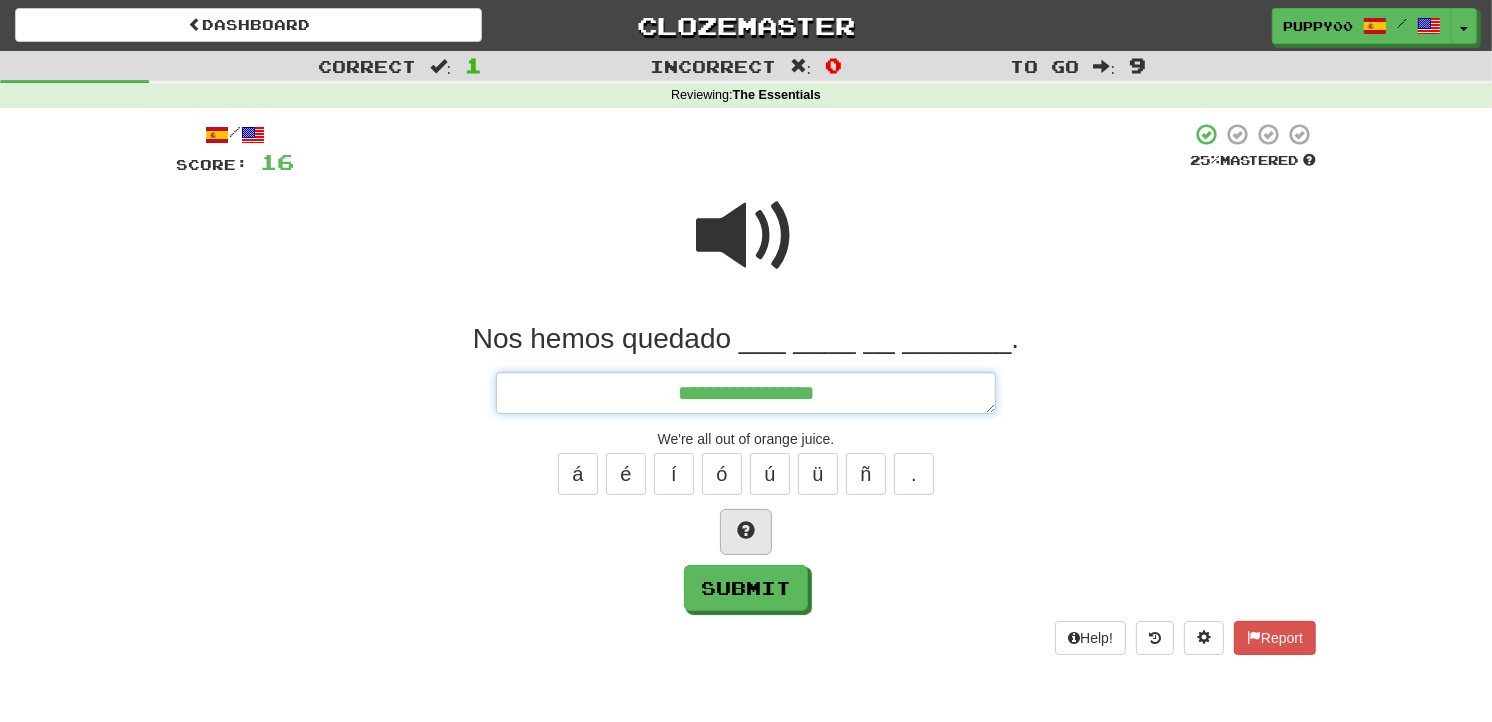 type on "*" 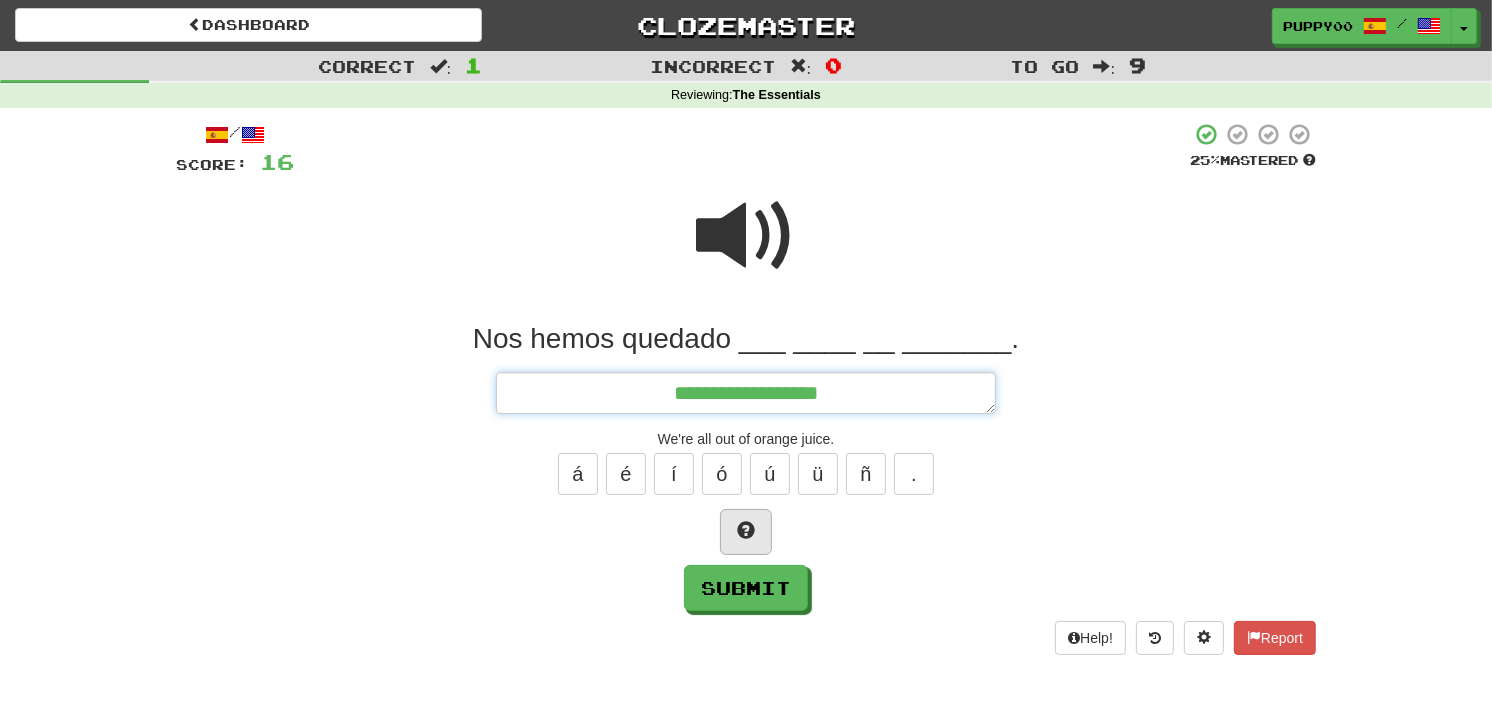 type on "*" 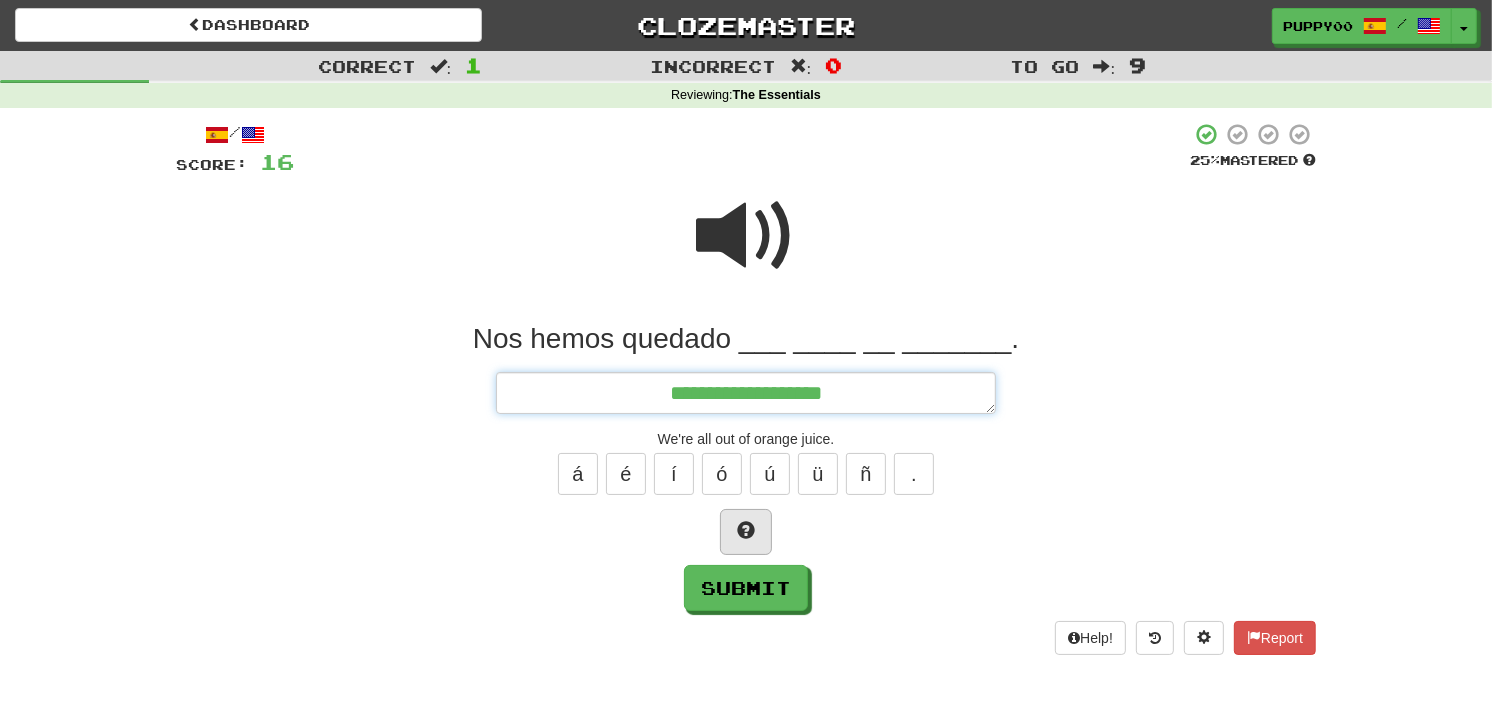 type on "*" 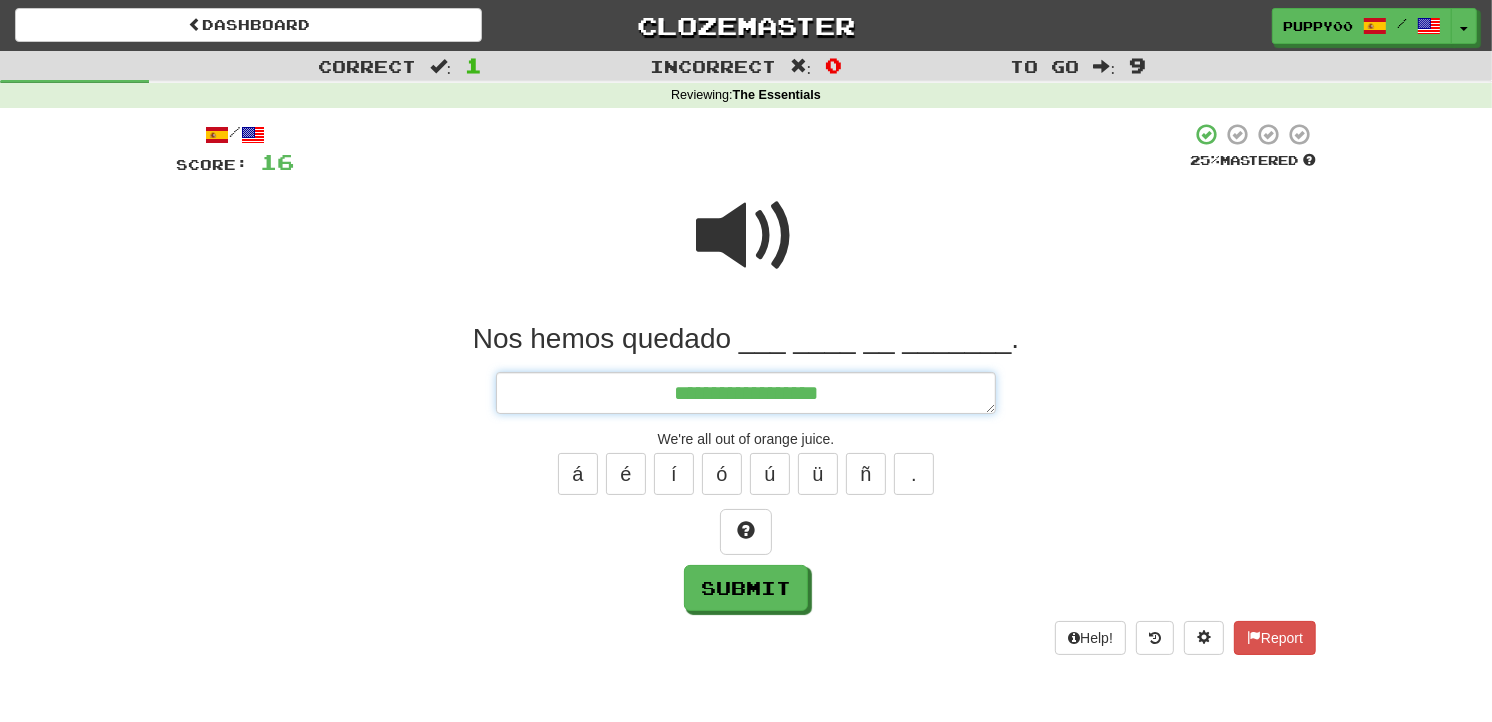type on "**********" 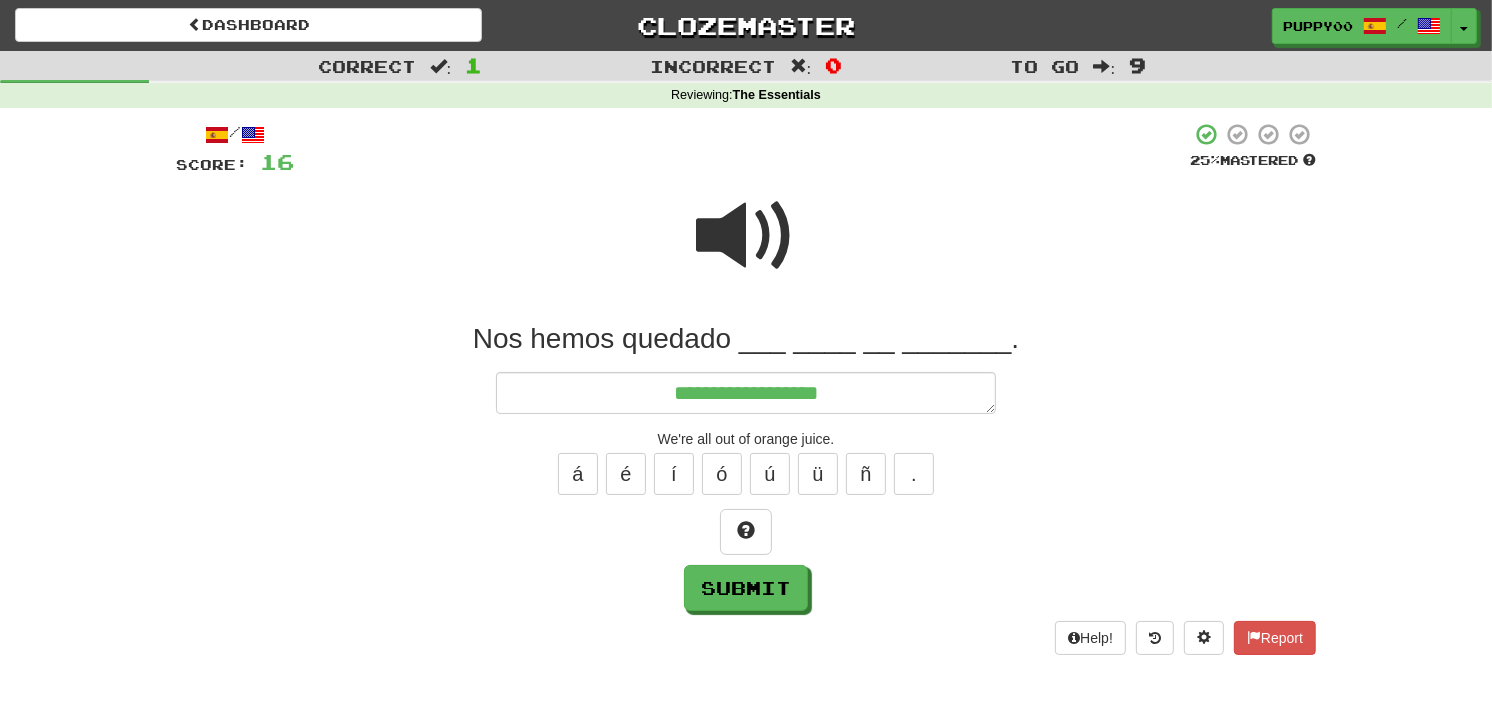 click at bounding box center [746, 236] 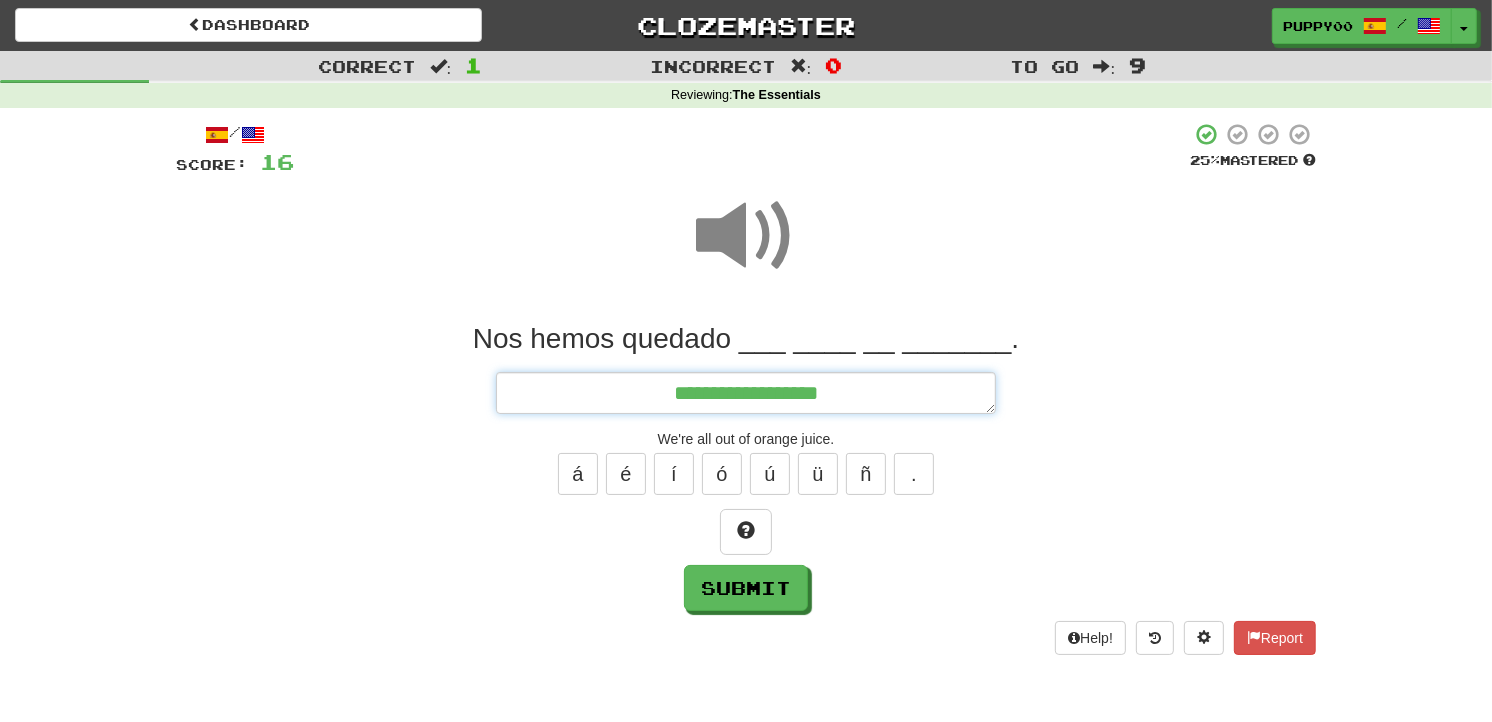 click on "**********" at bounding box center [746, 393] 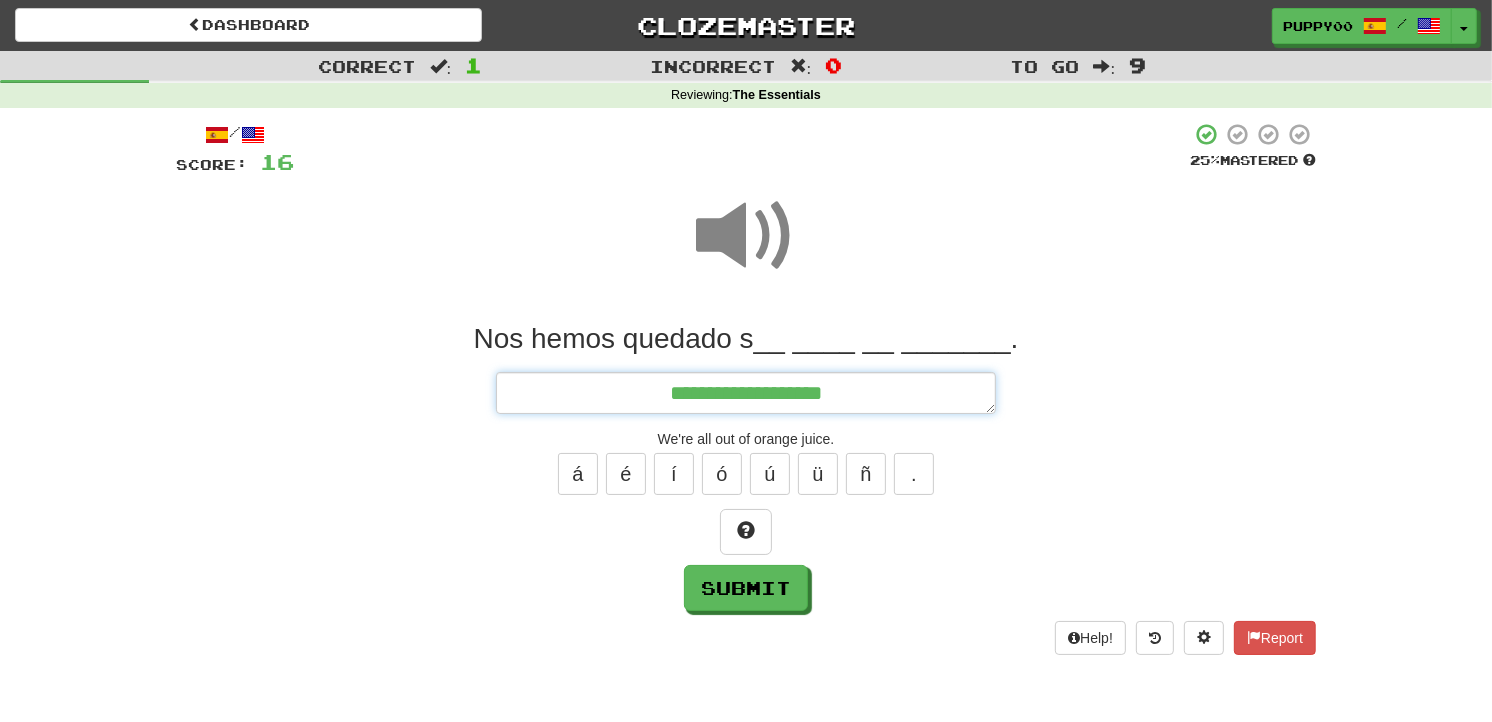 type on "**********" 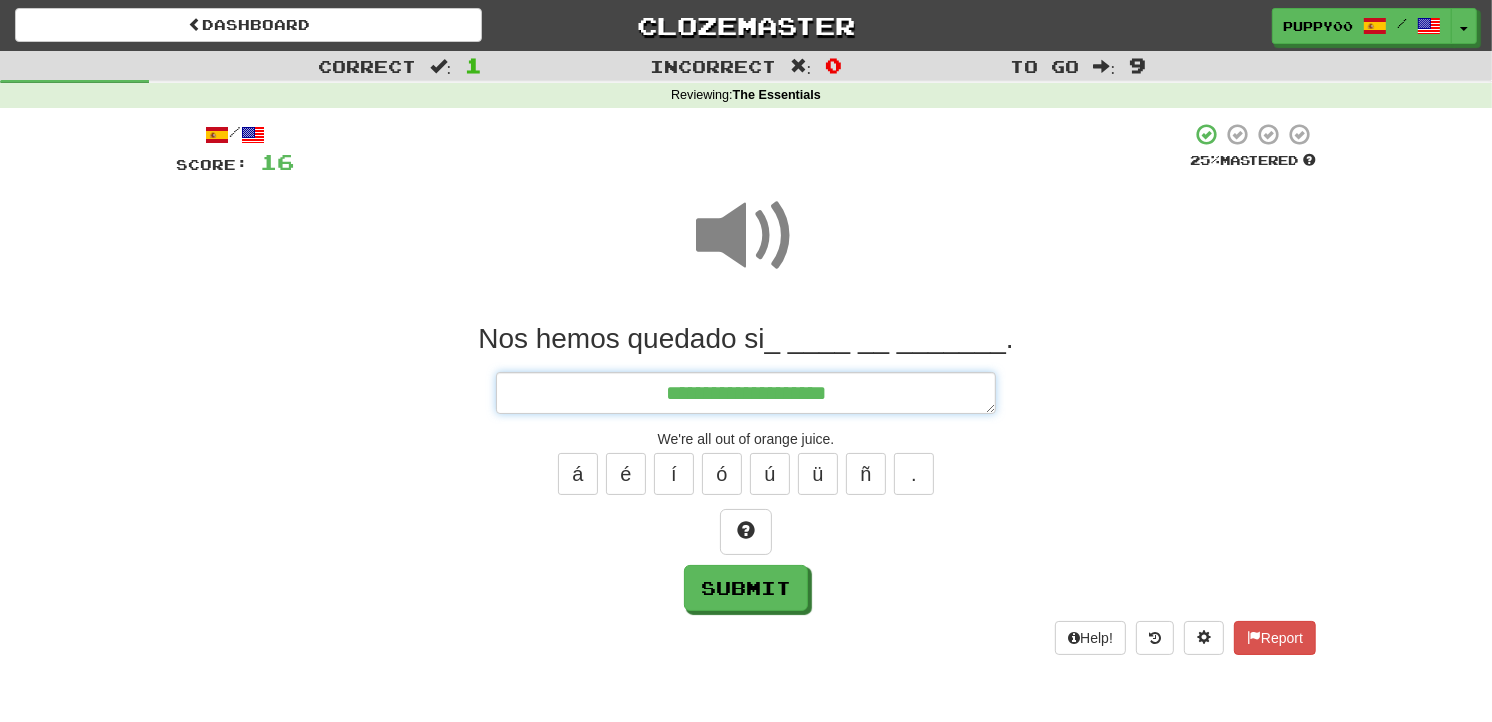 type on "*" 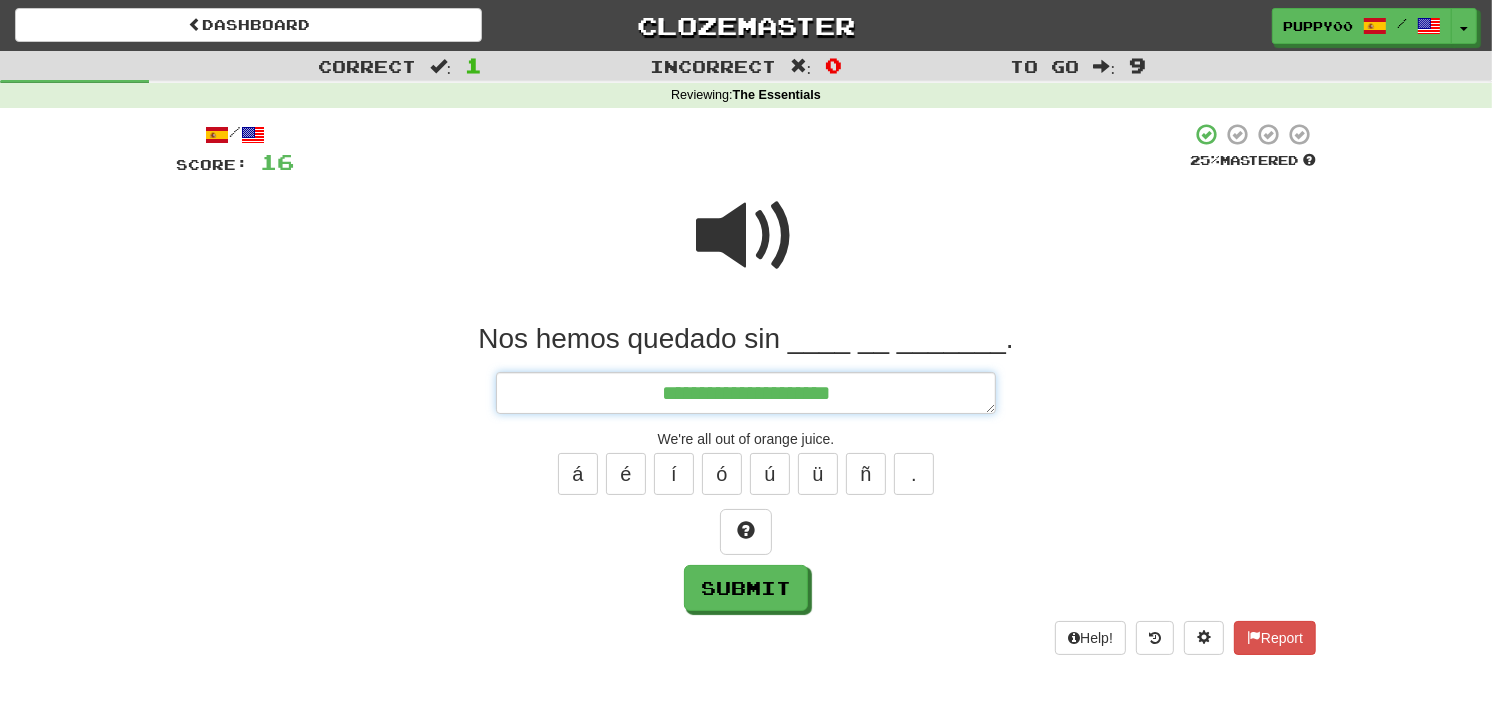 type on "*" 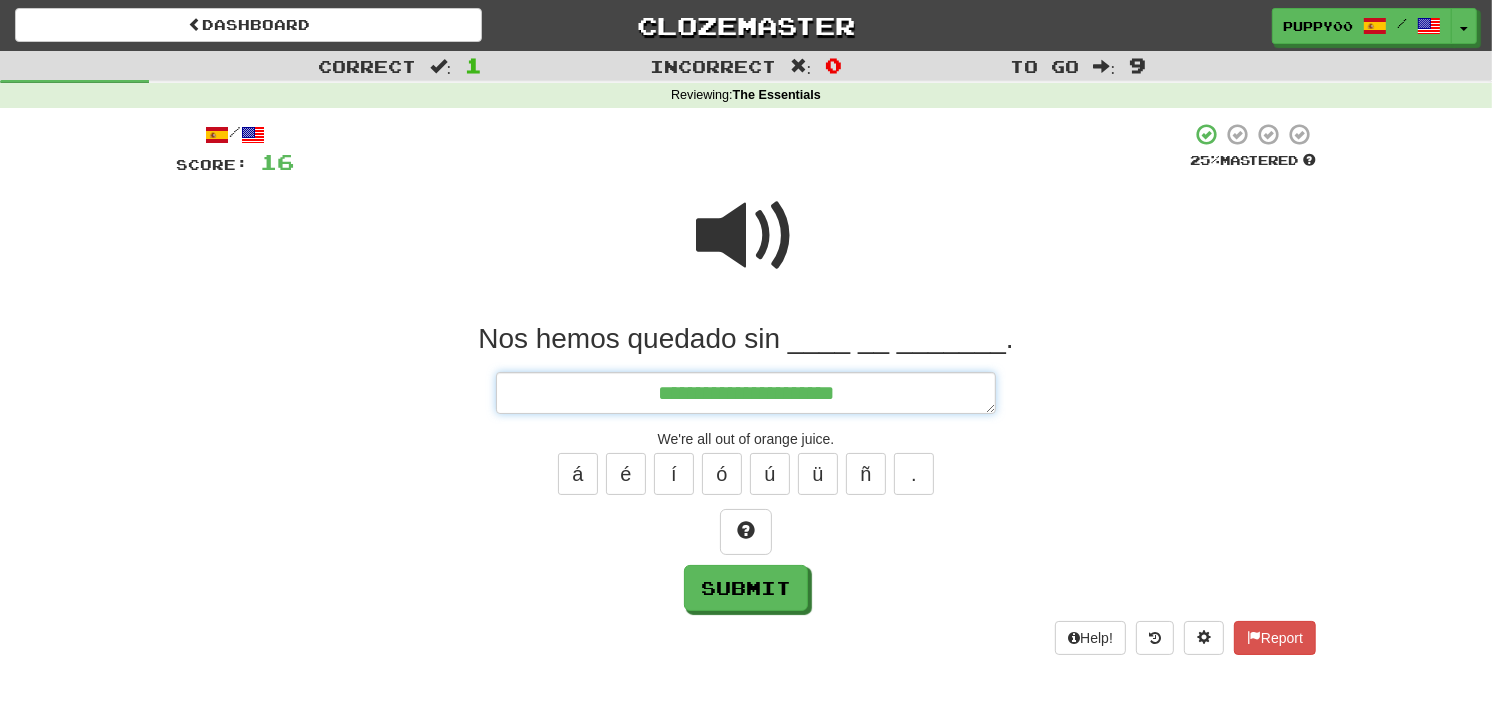type on "*" 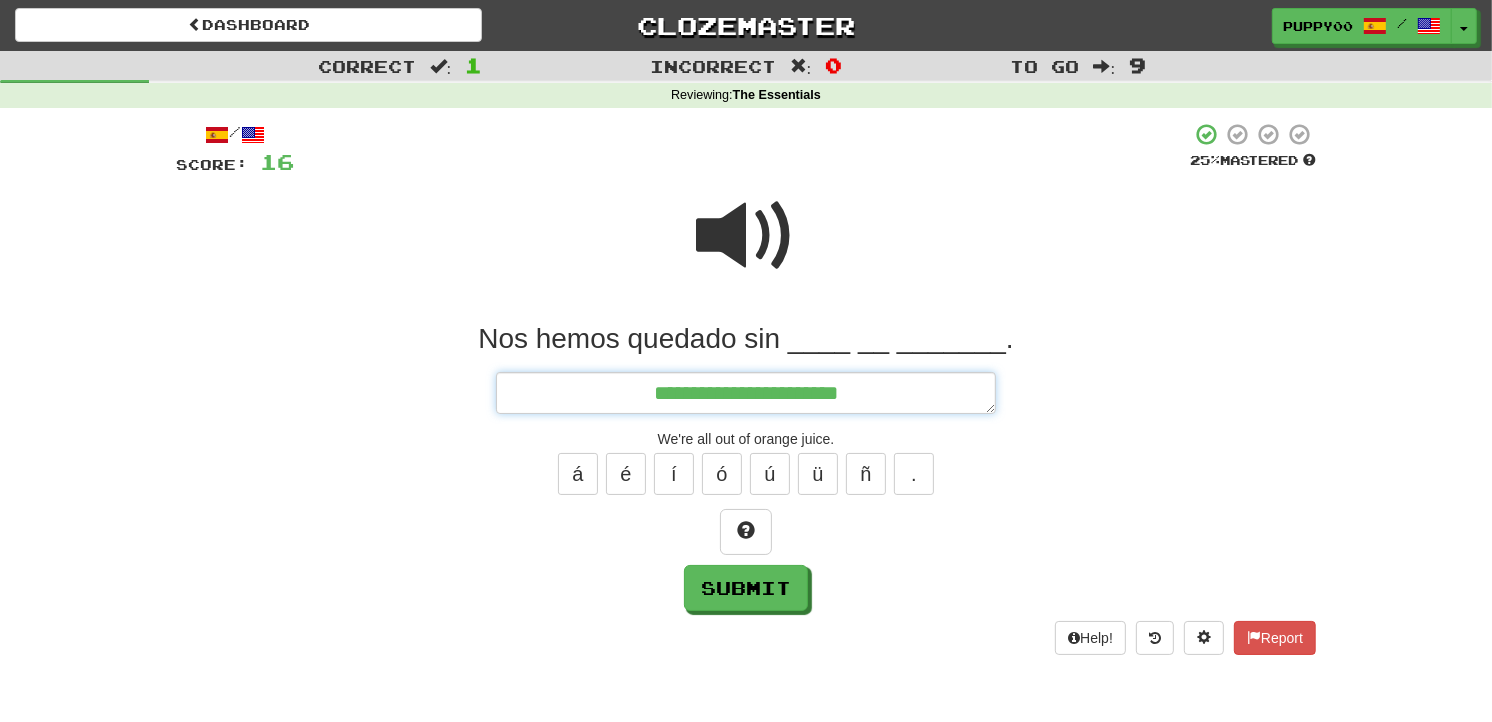 type on "*" 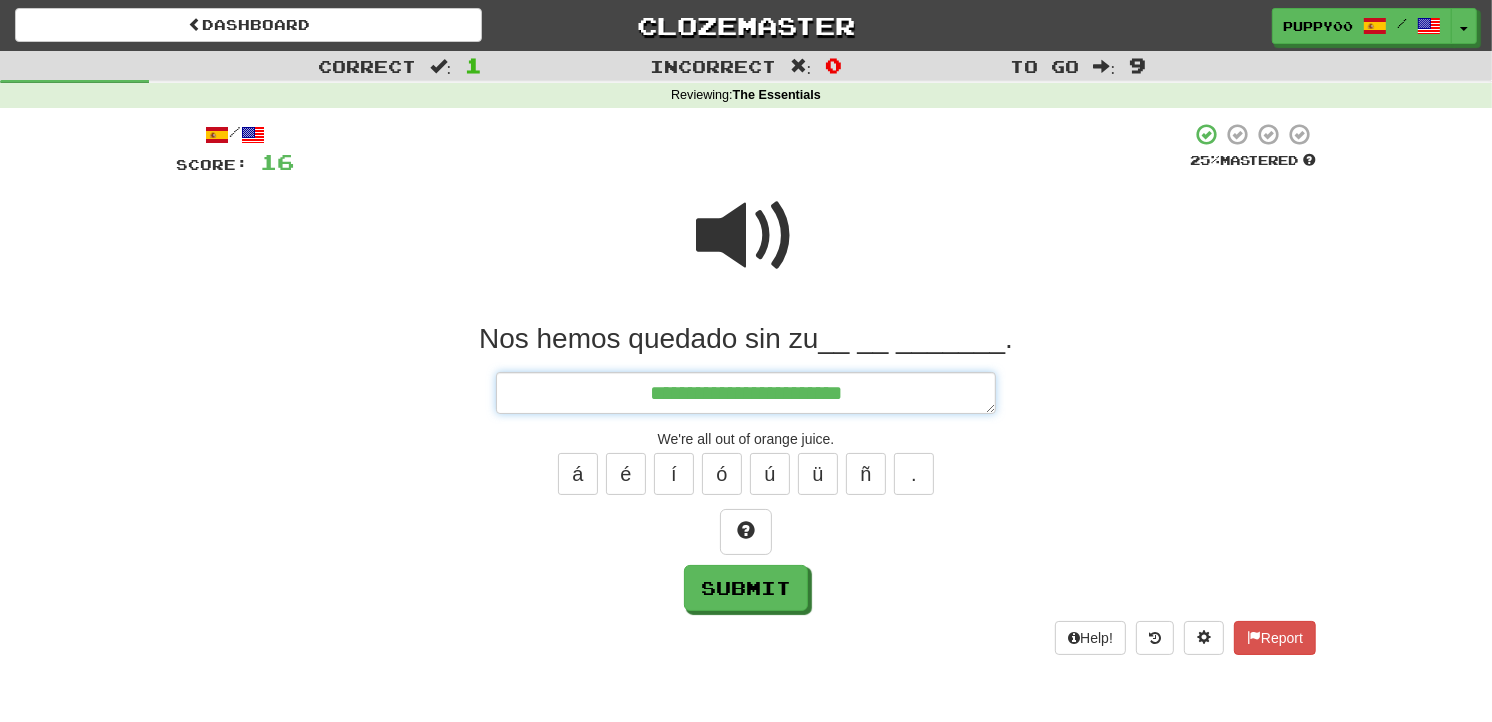 type on "*" 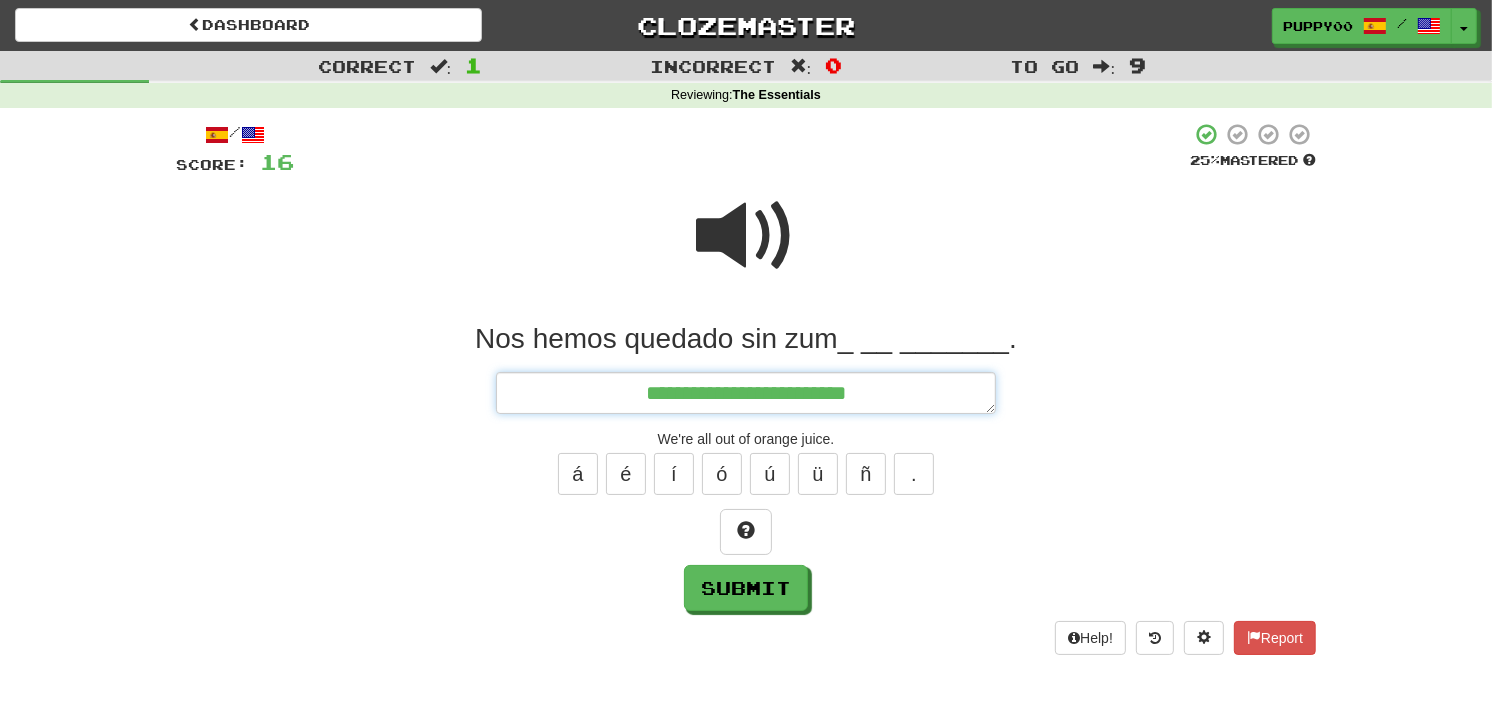 type on "*" 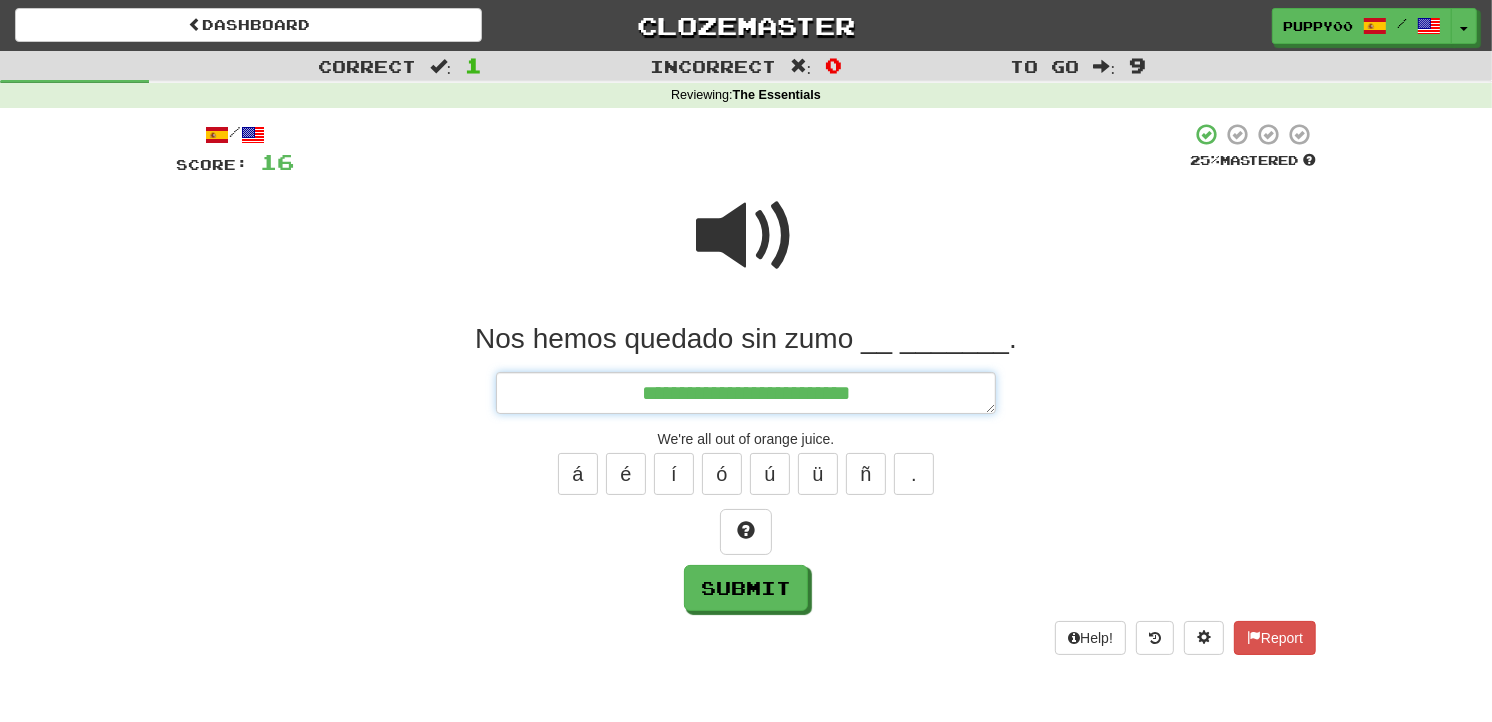 type on "*" 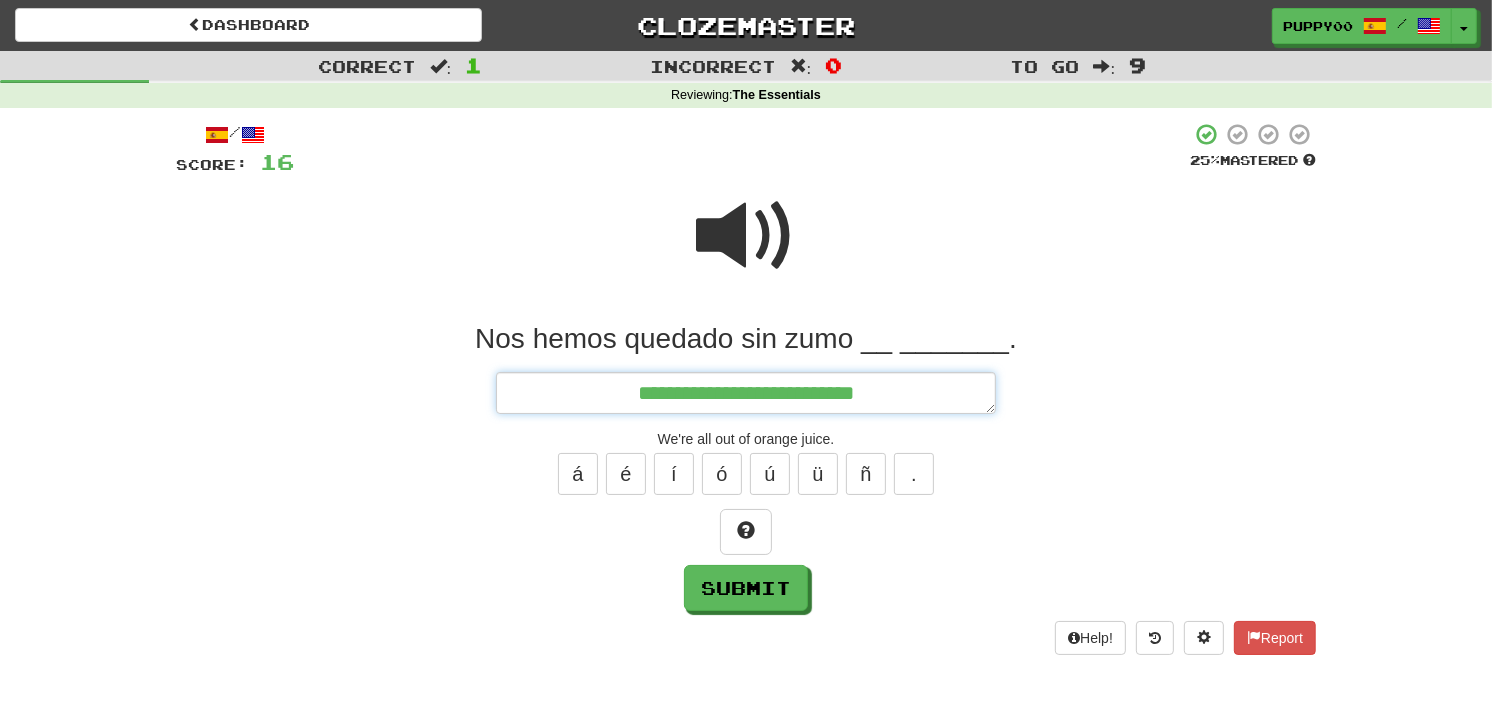 type on "*" 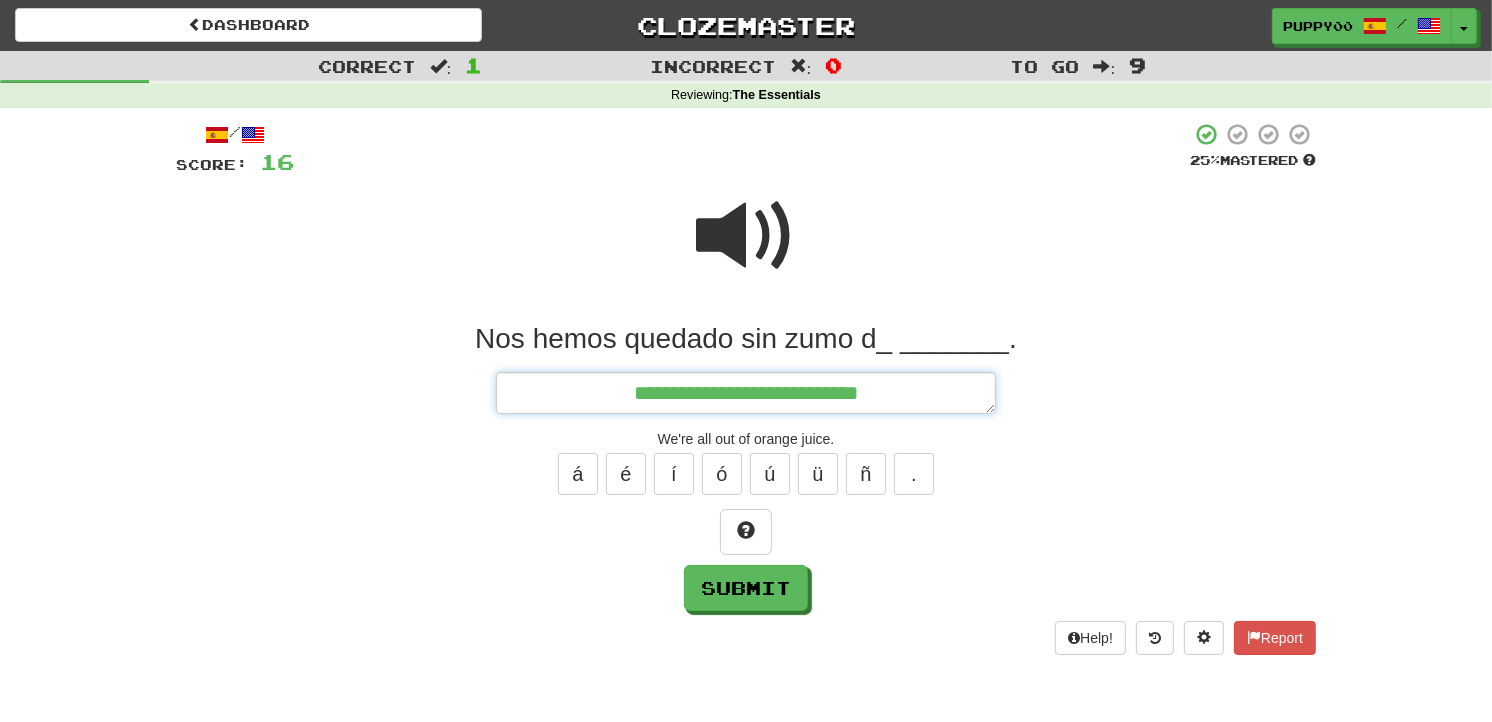 type on "*" 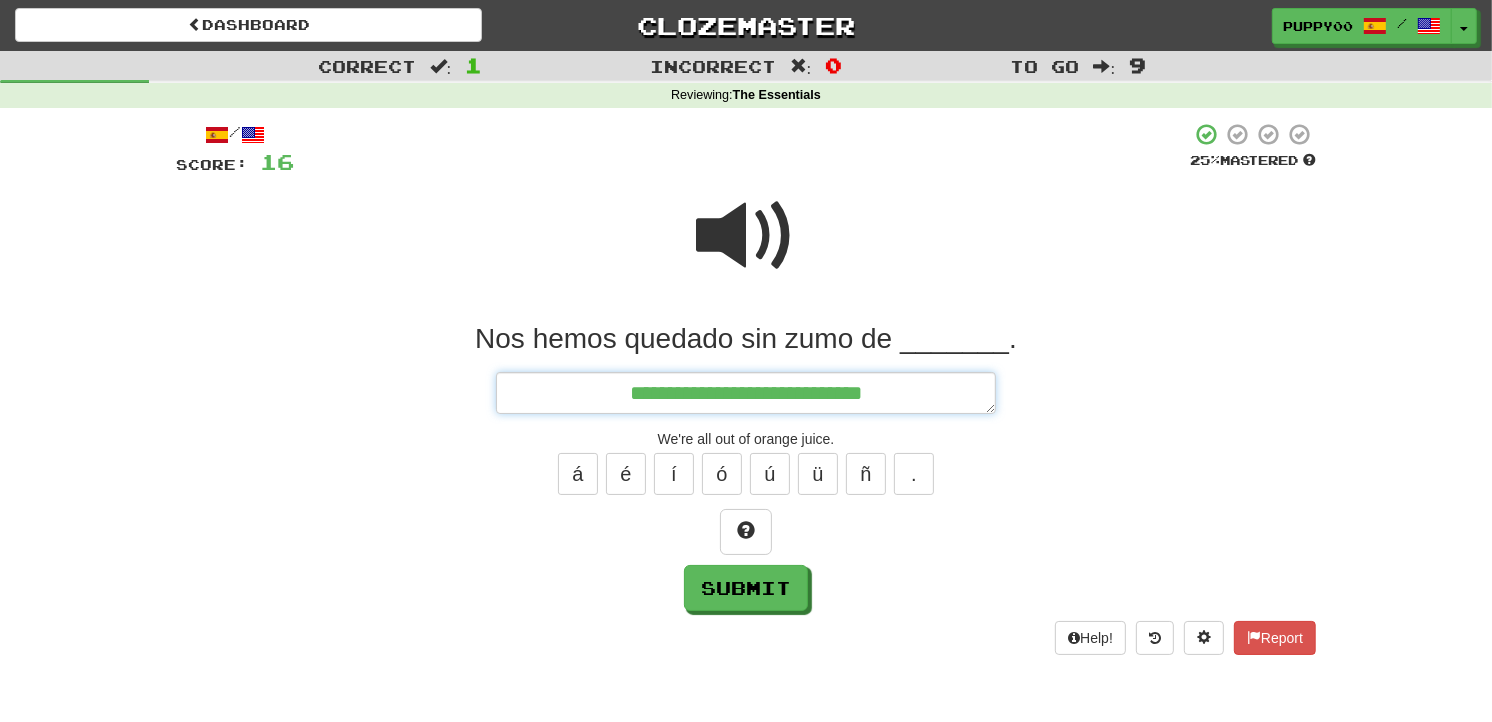 type on "*" 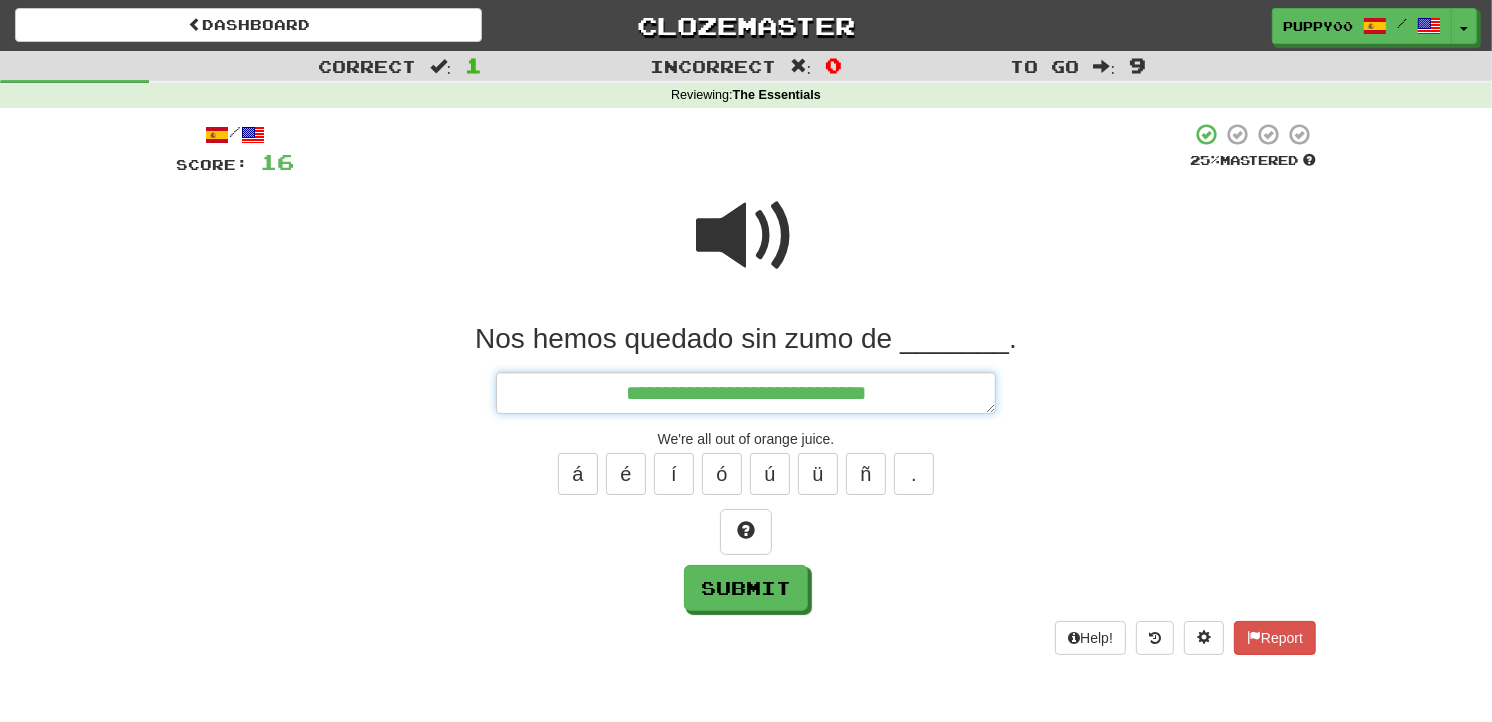 type on "*" 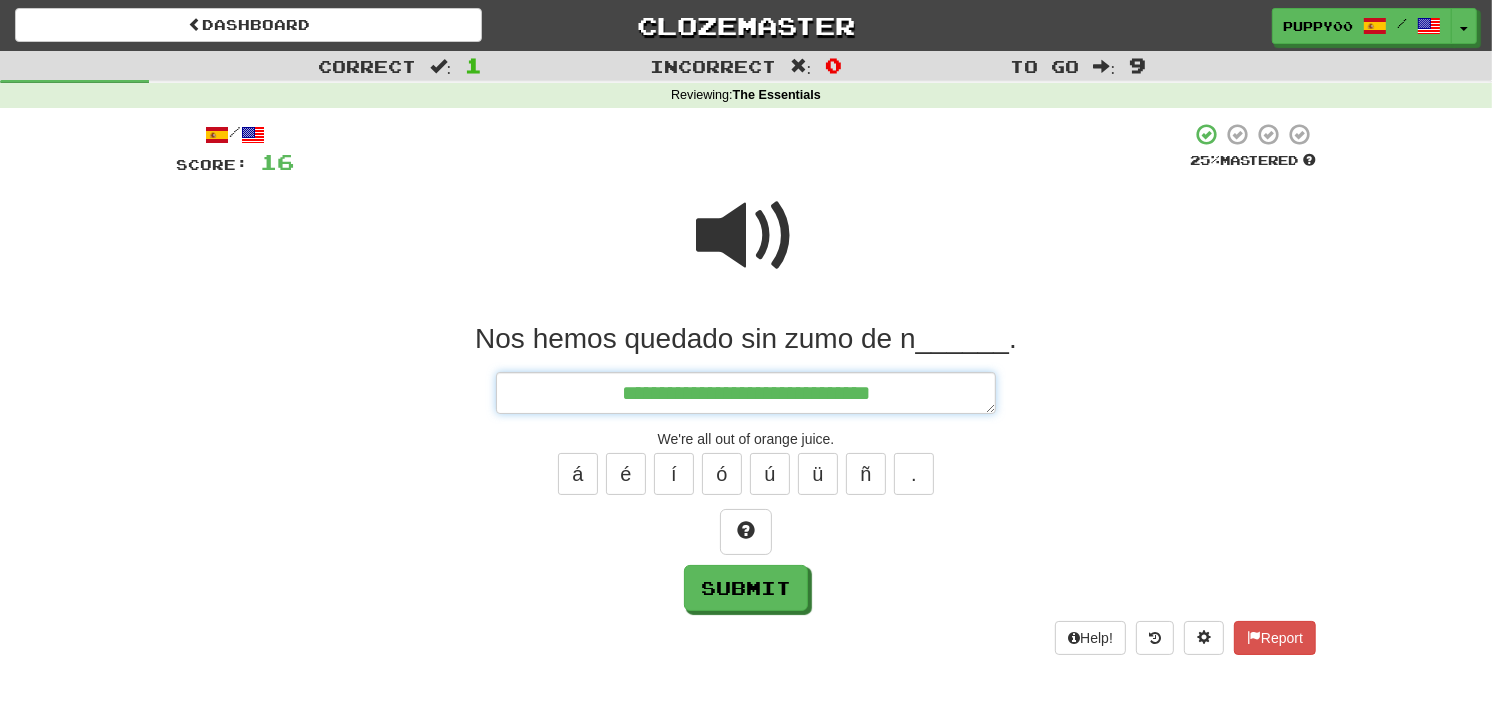 type on "*" 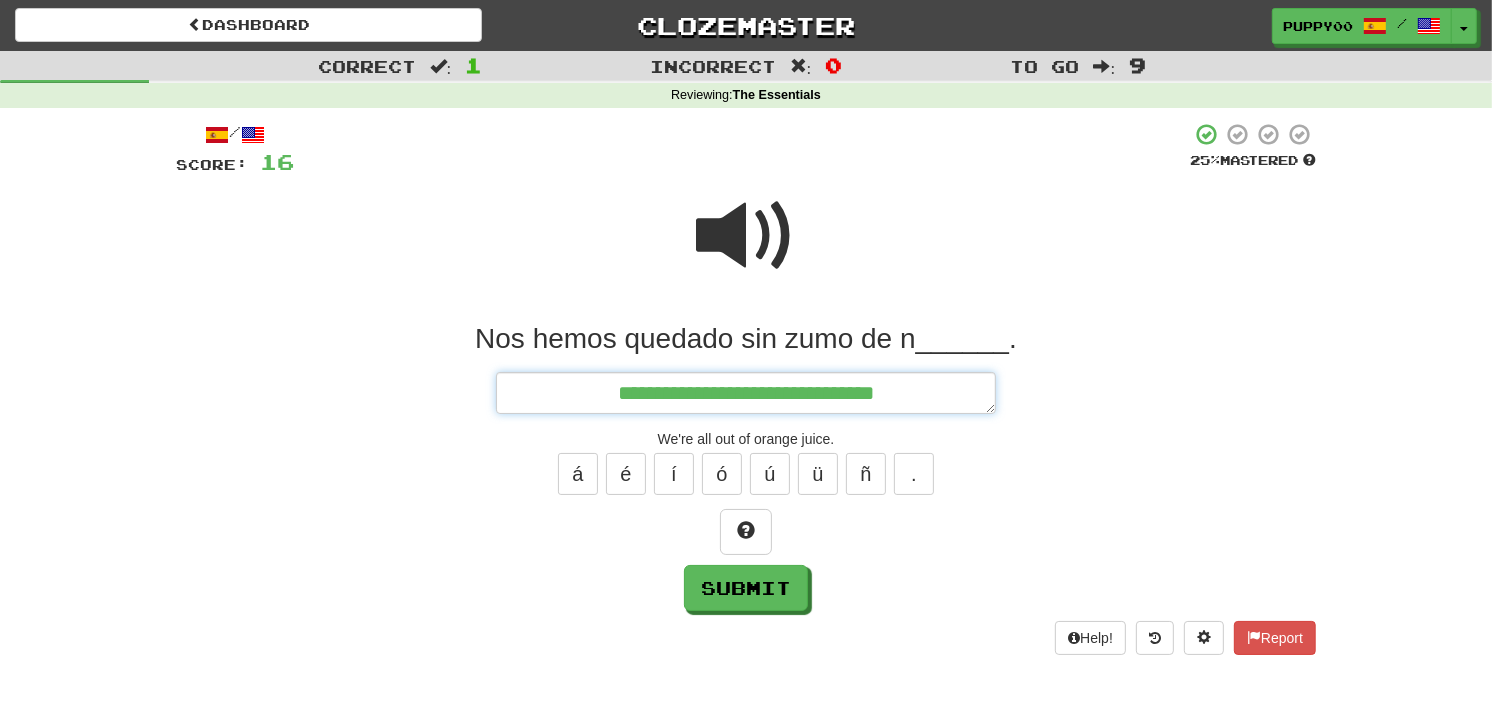type on "*" 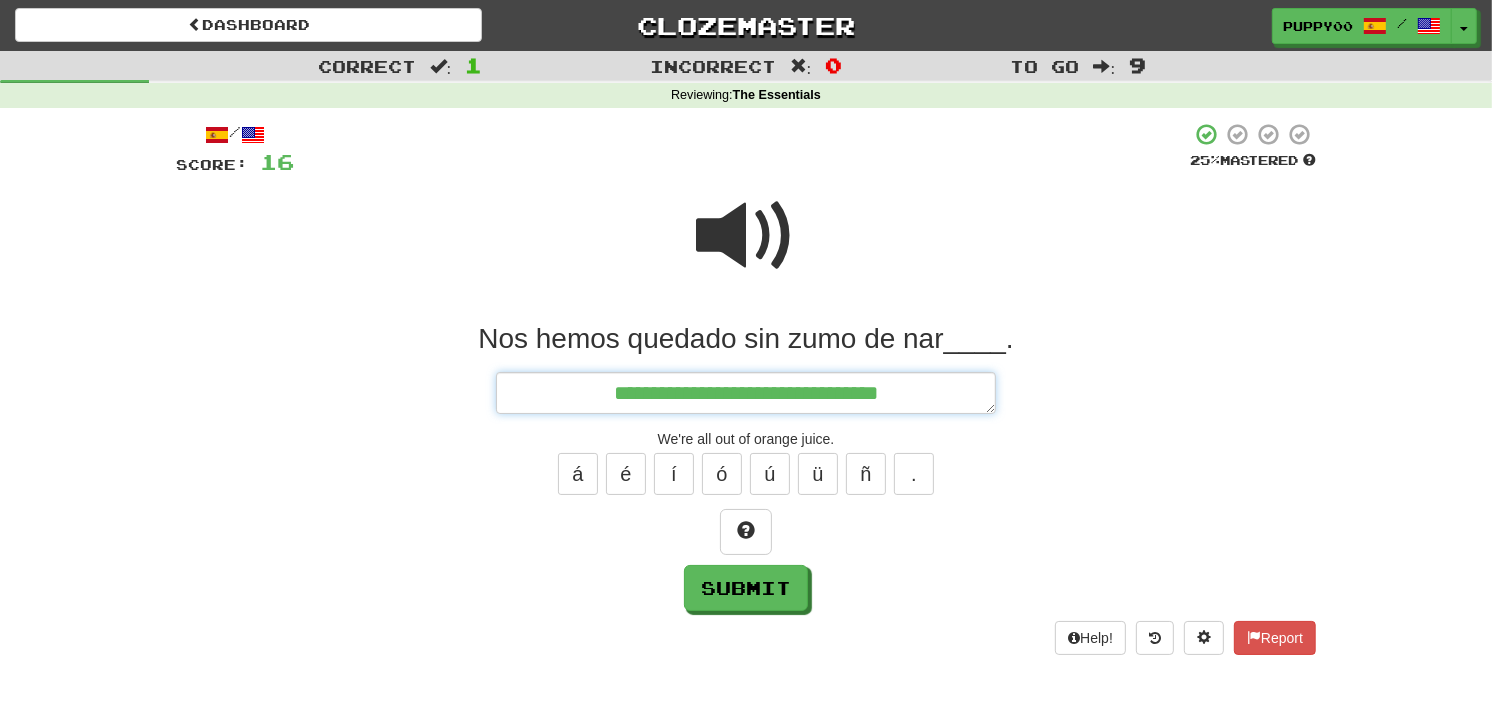 type on "*" 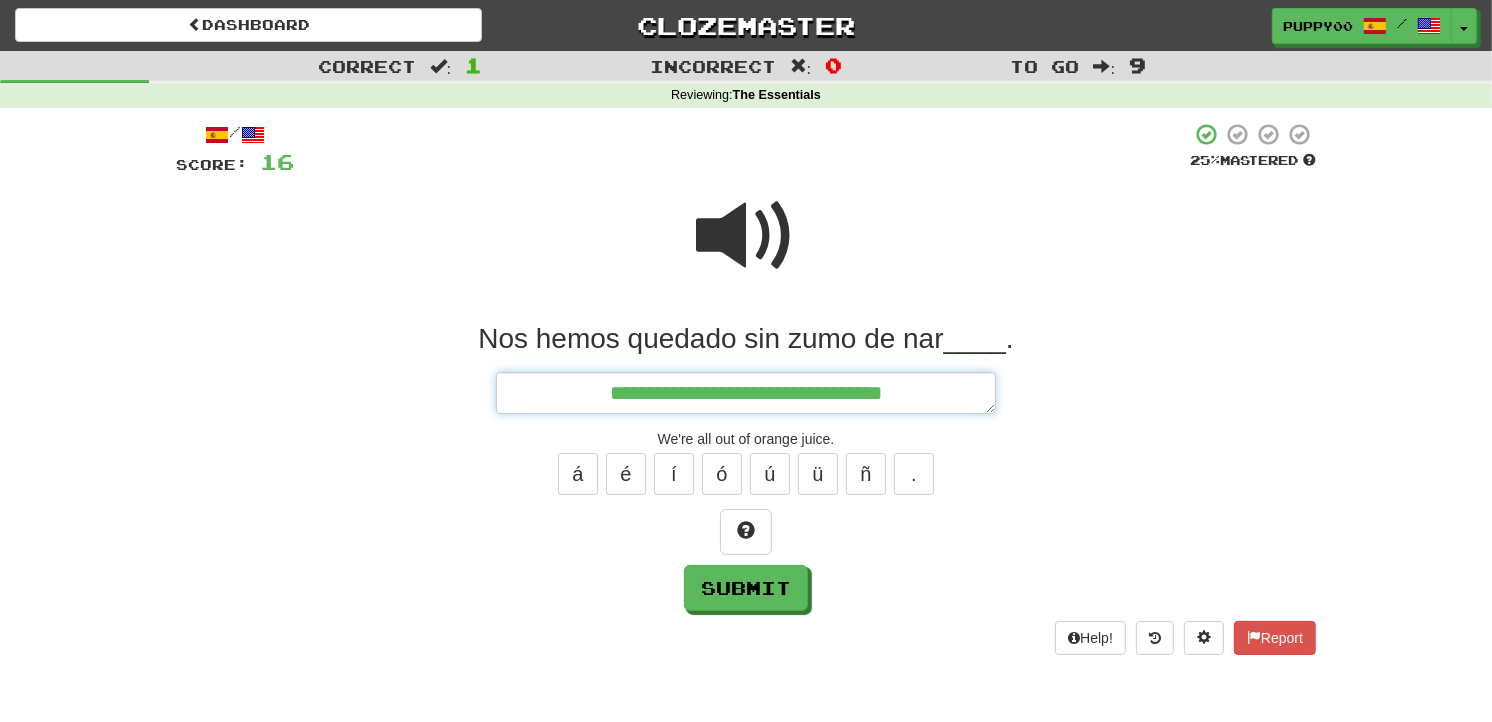 type on "*" 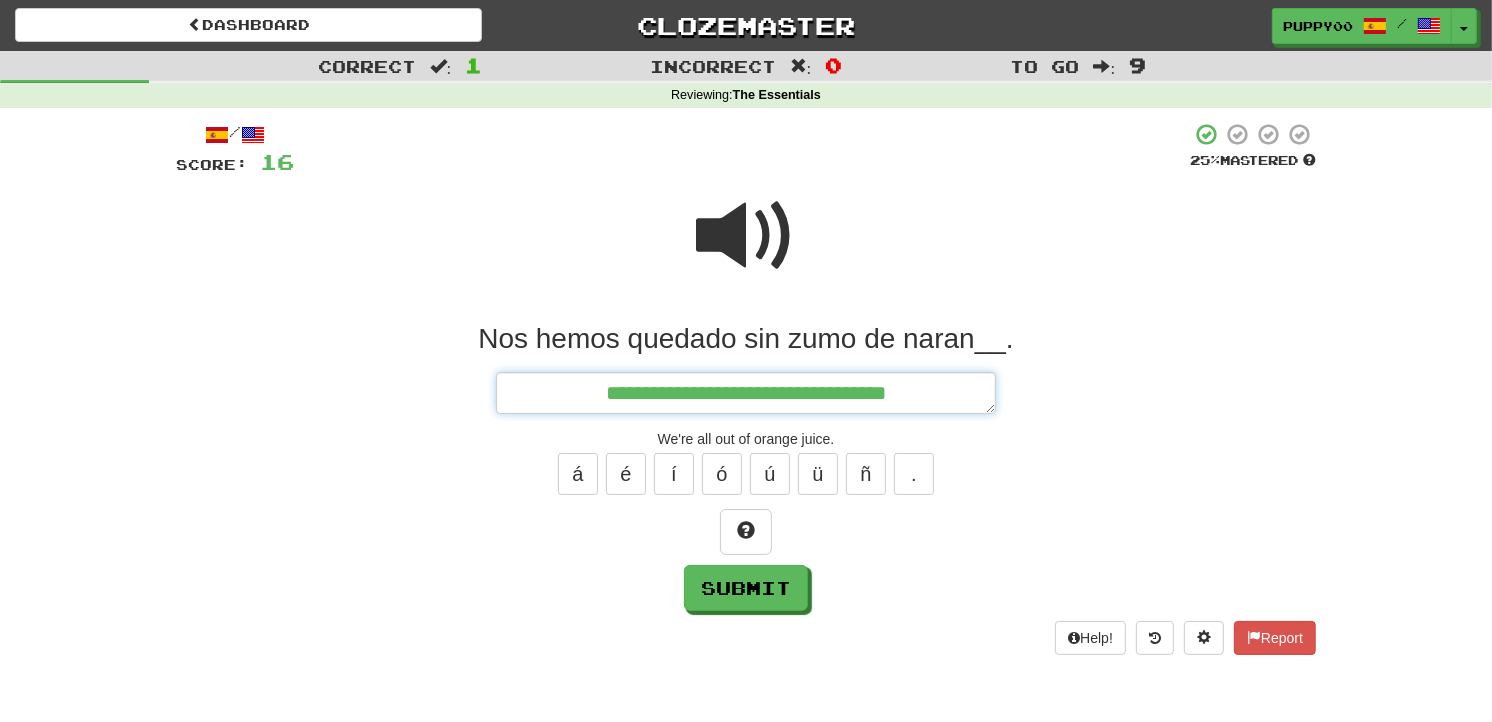 type on "*" 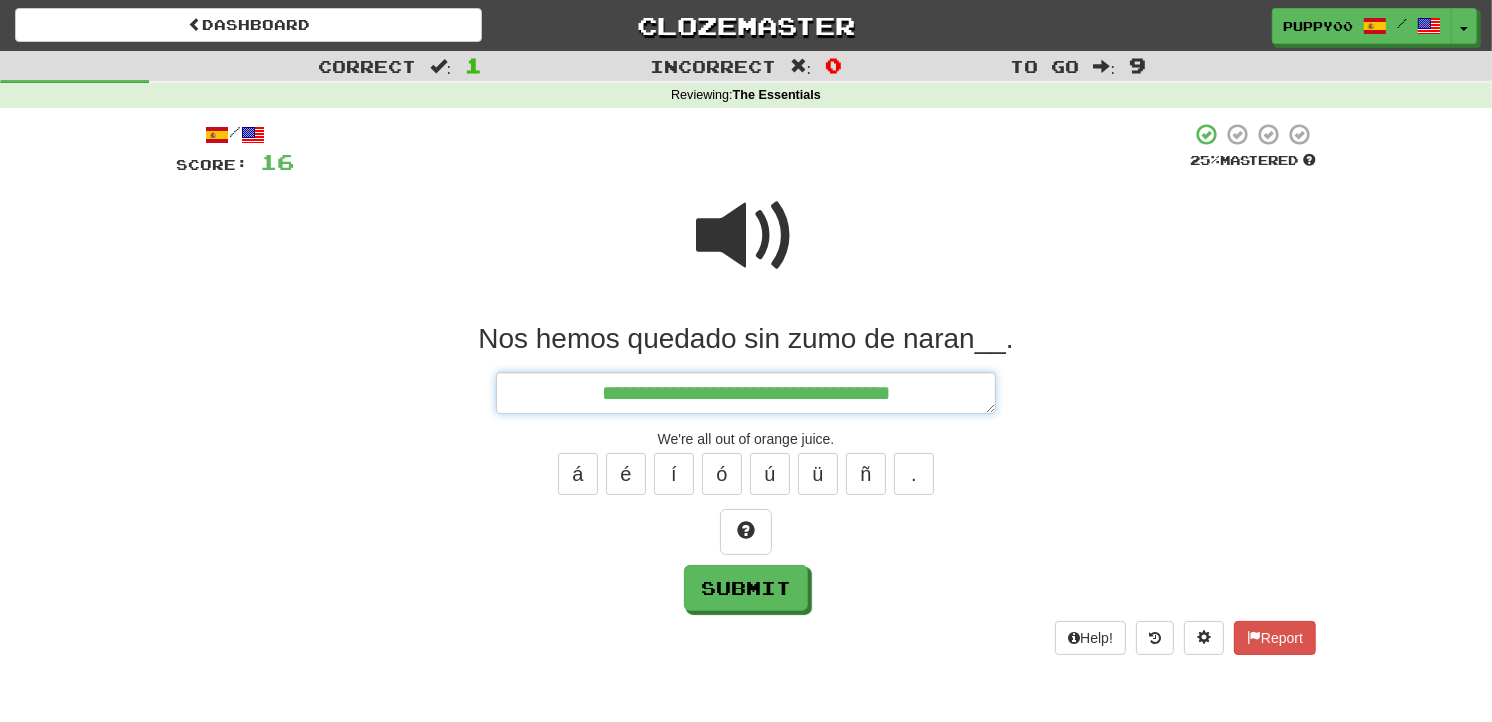 type on "*" 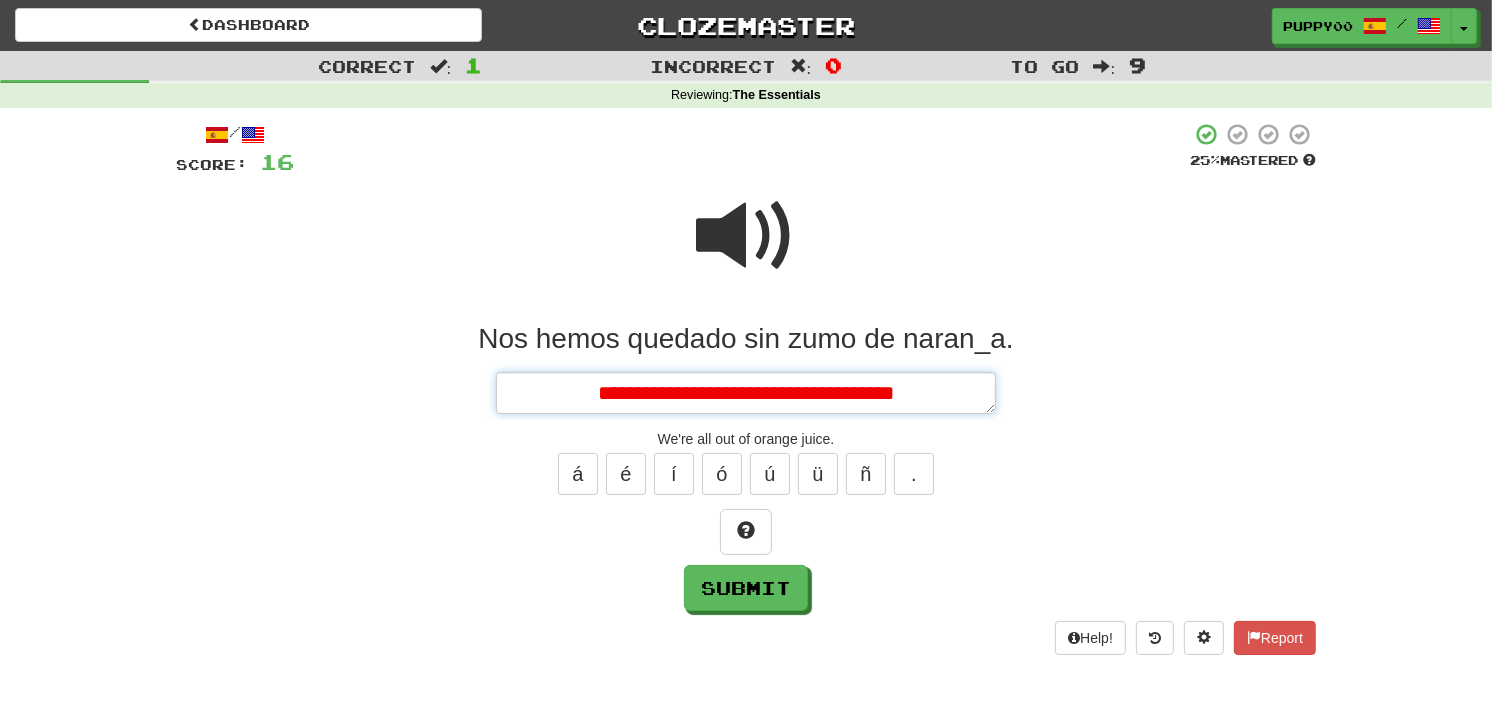 type on "*" 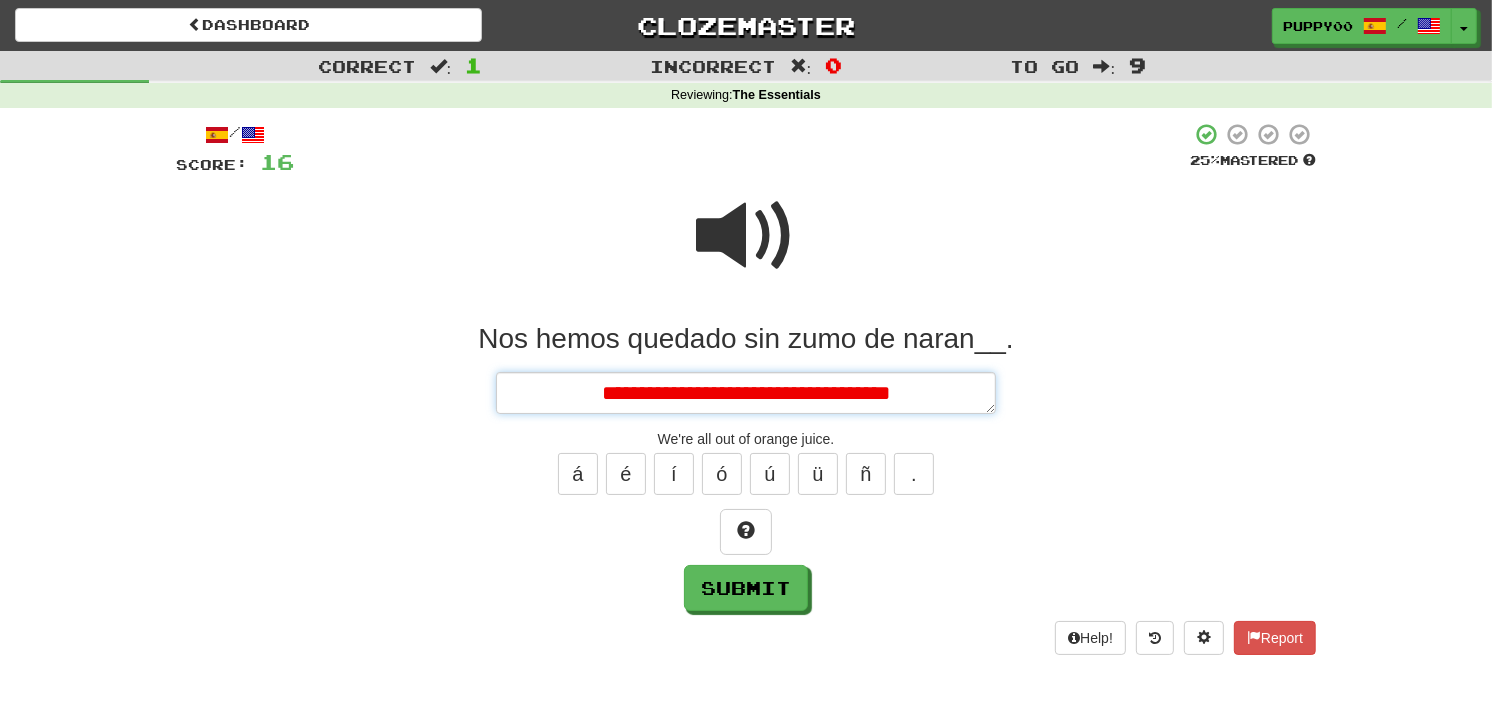 type on "*" 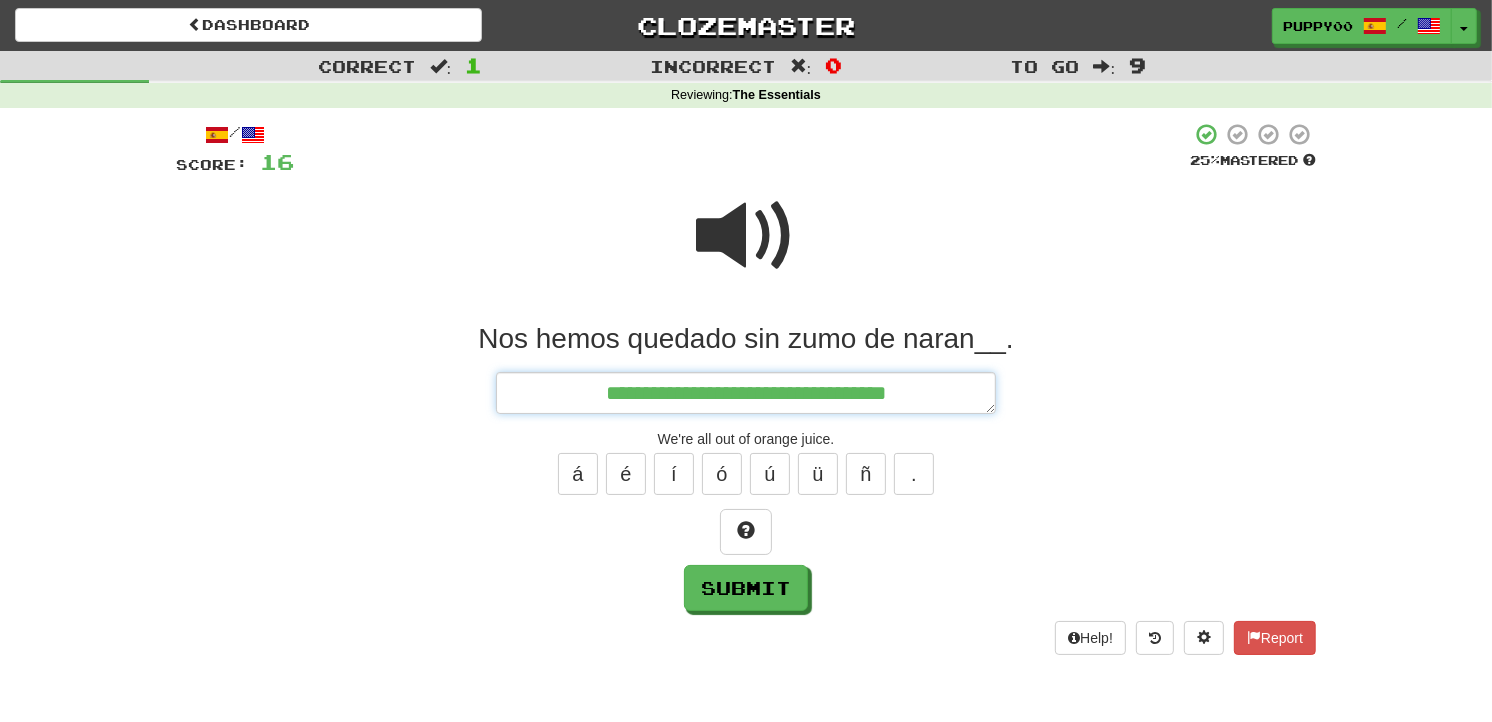 type on "*" 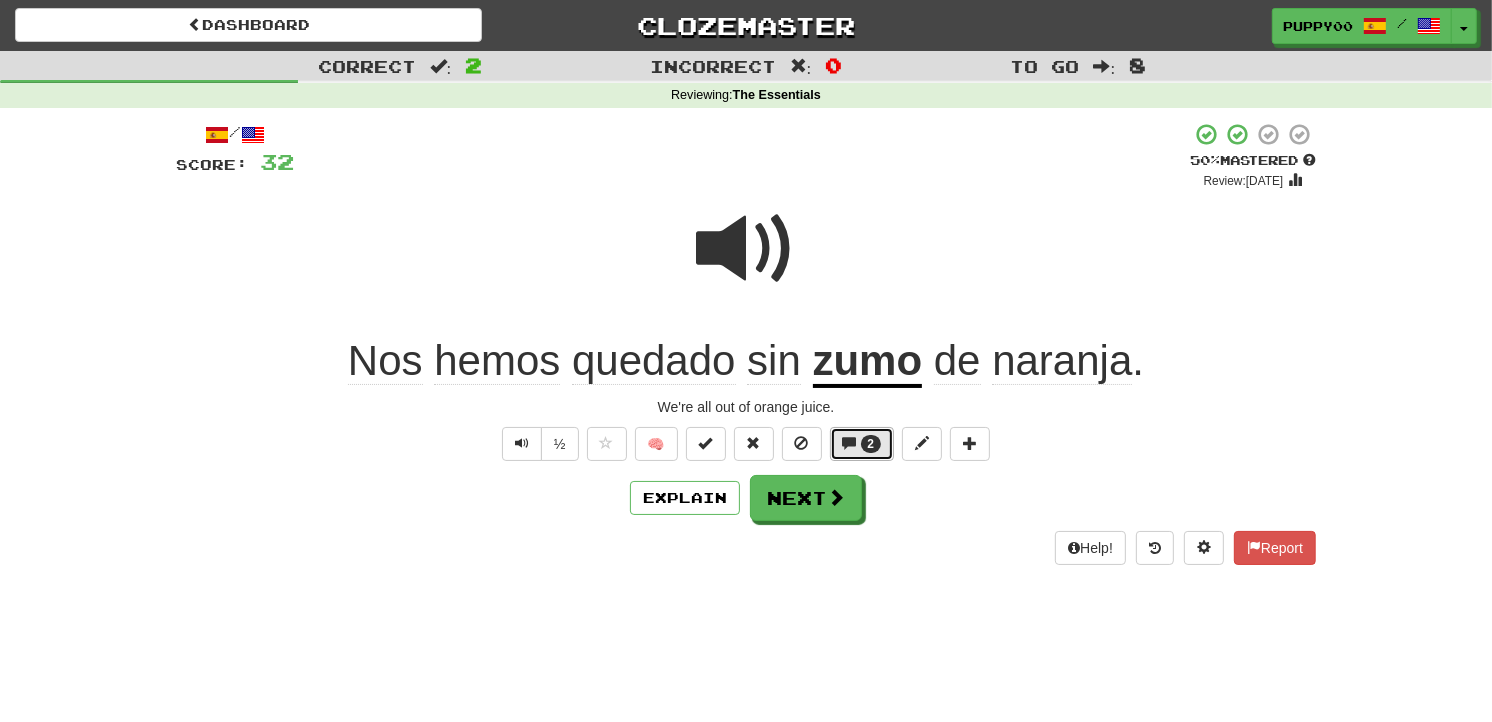 click on "2" at bounding box center [862, 444] 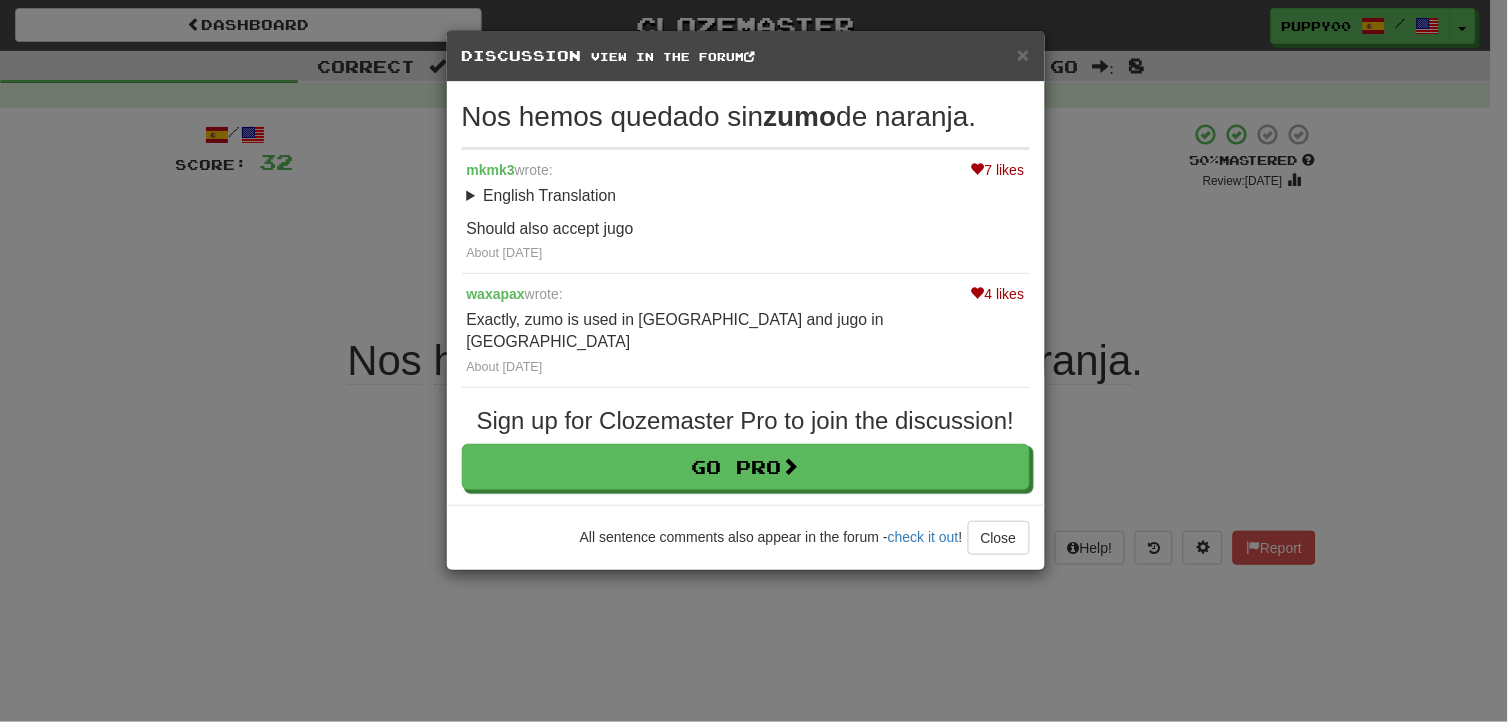 click on "× Discussion View in the forum  Nos hemos quedado sin  zumo  de naranja.
7
likes
mkmk3
wrote:
English Translation
We’re all out of orange juice.
Should also accept jugo
About 2 years ago
4
likes
waxapax
wrote:
Exactly, zumo is used in Spain and jugo in Latin America
About 2 years ago
Sign up for Clozemaster Pro to join the discussion! Go Pro  All sentence comments also appear in the forum -  check it out ! Close Loading ..." at bounding box center (754, 361) 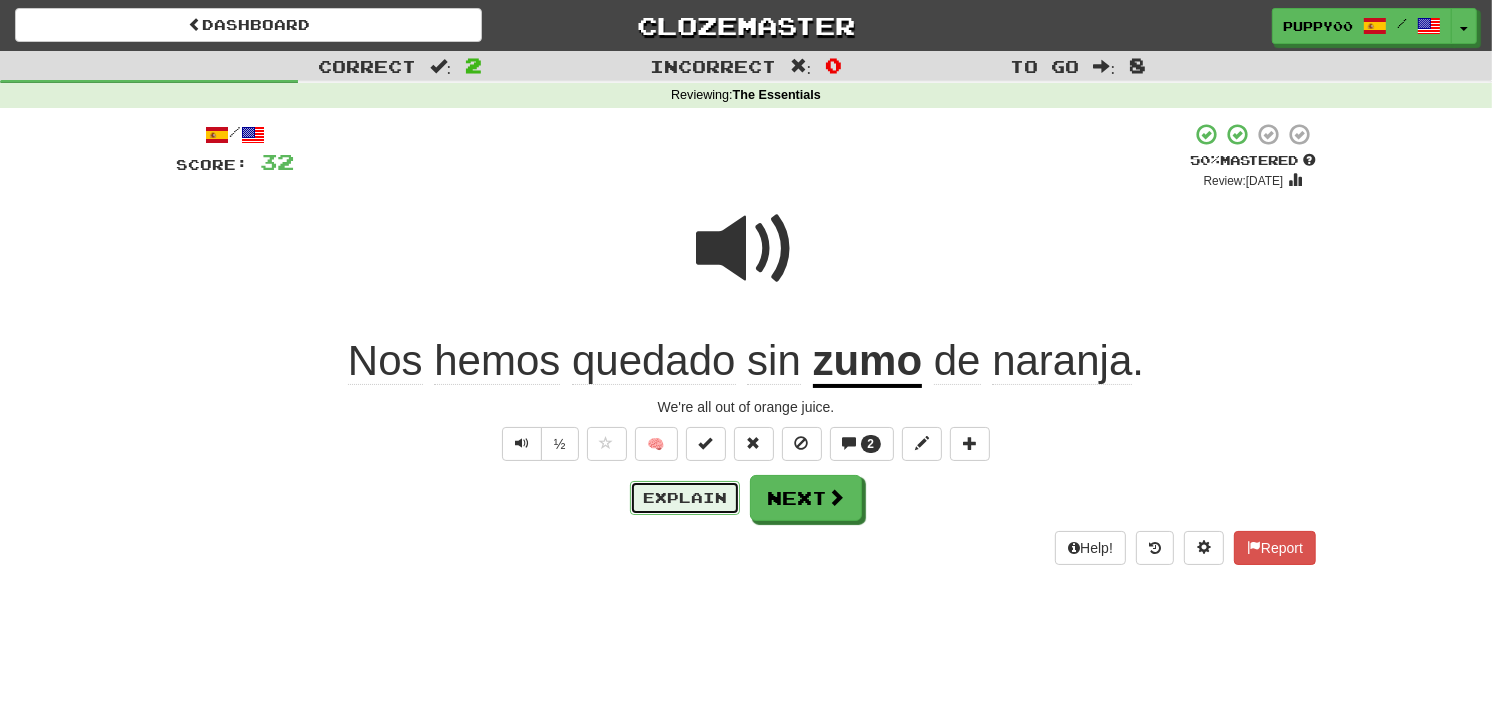click on "Explain" at bounding box center [685, 498] 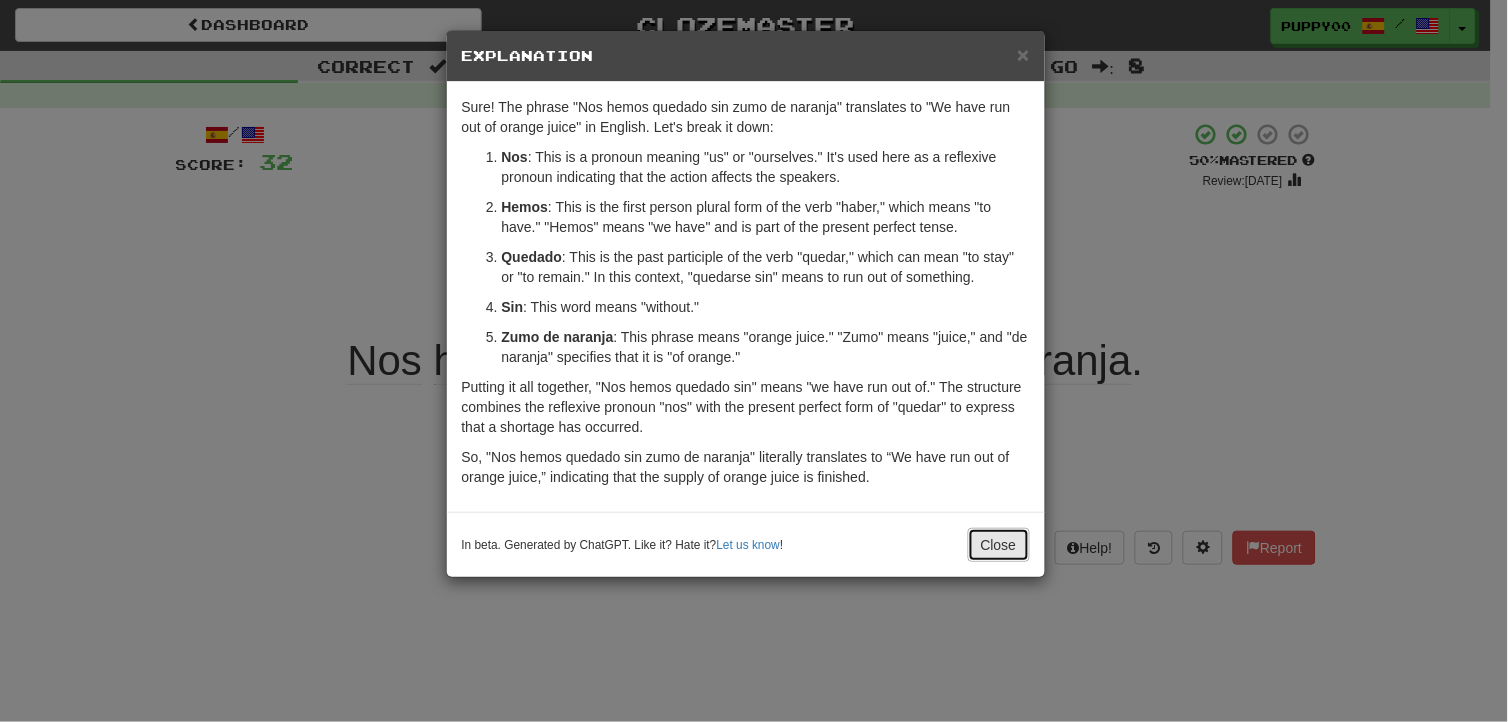 click on "Close" at bounding box center [999, 545] 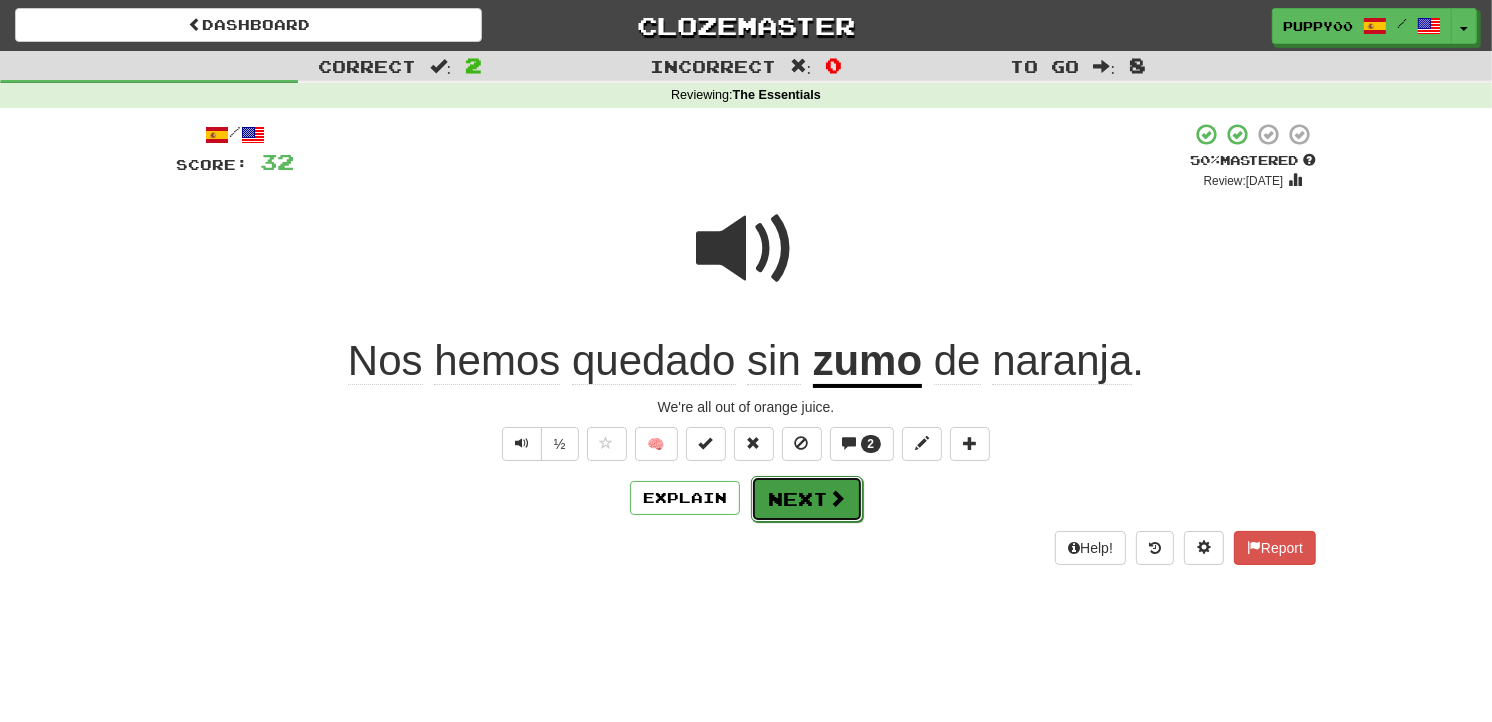 click on "Next" at bounding box center [807, 499] 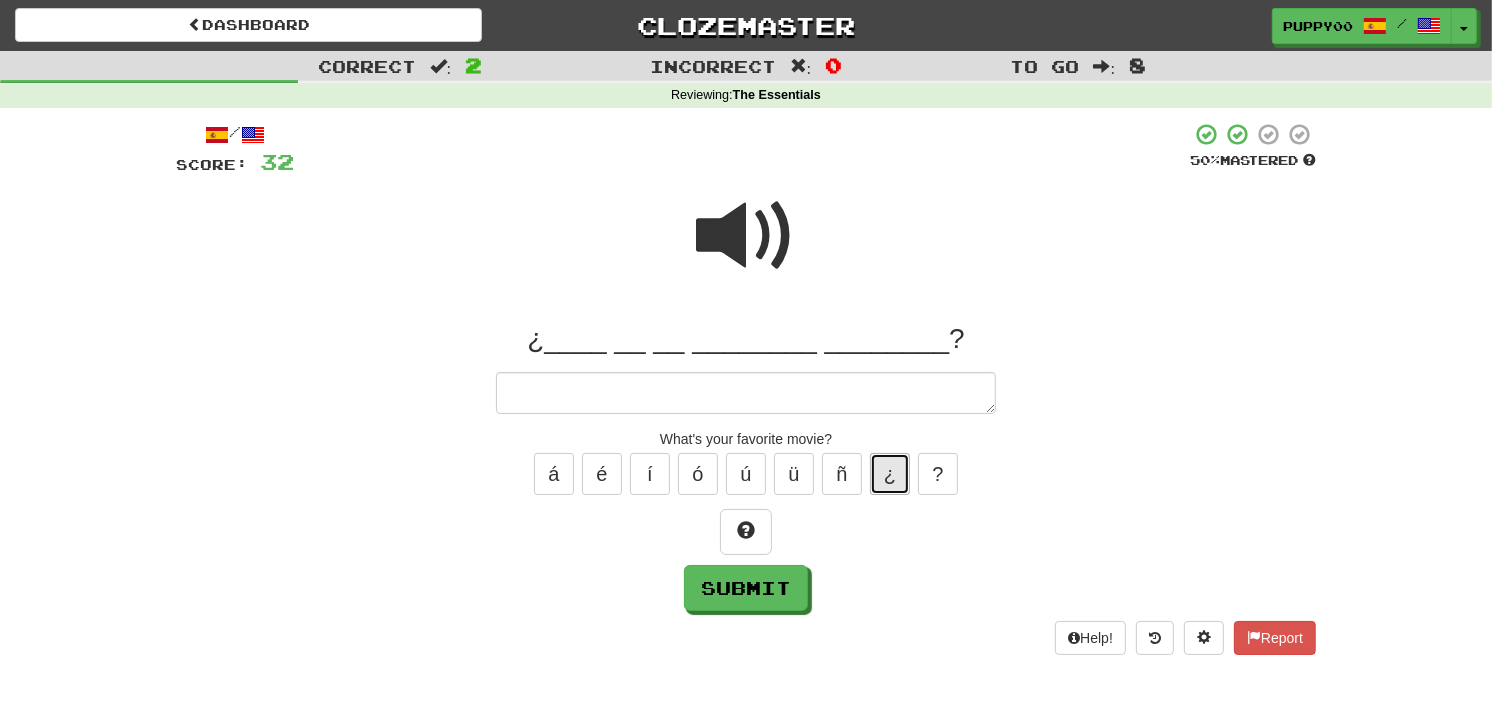 click on "¿" at bounding box center (890, 474) 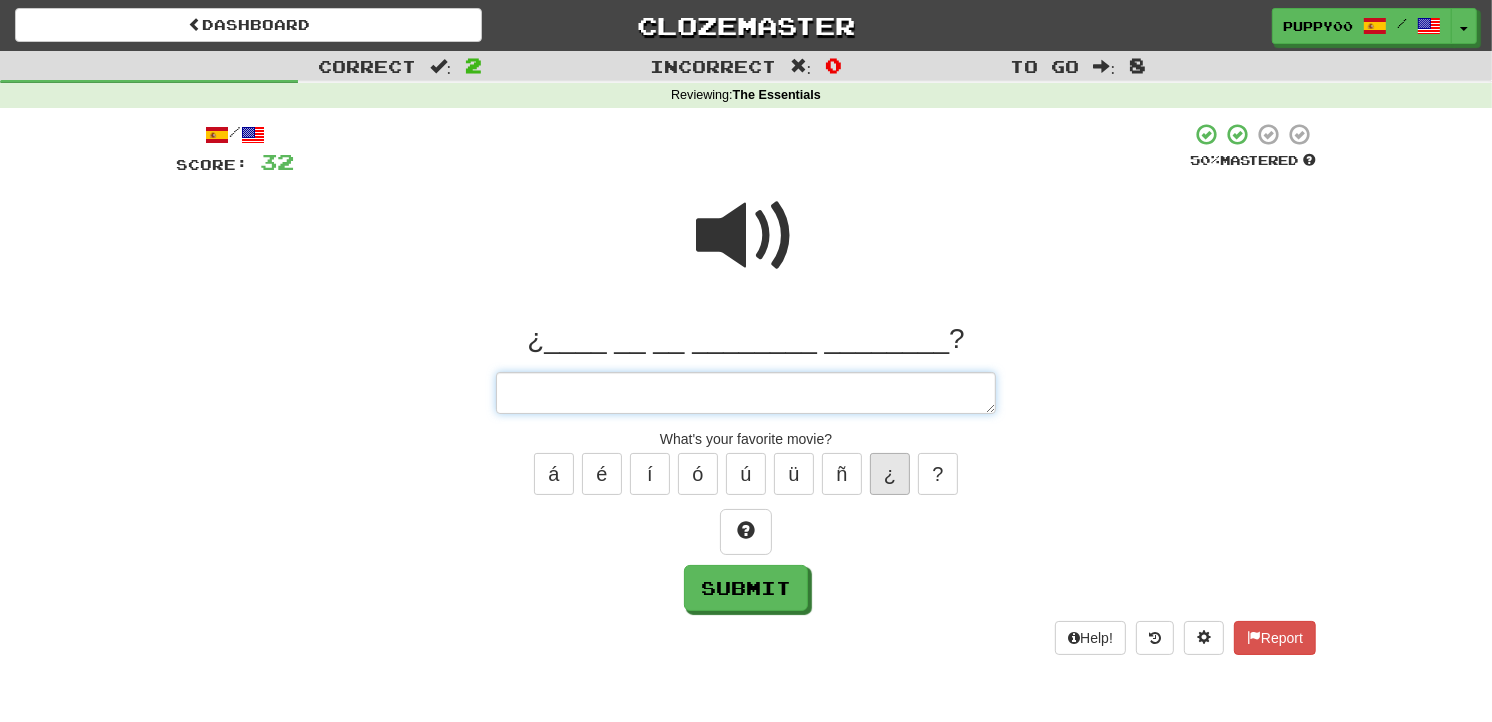 type on "*" 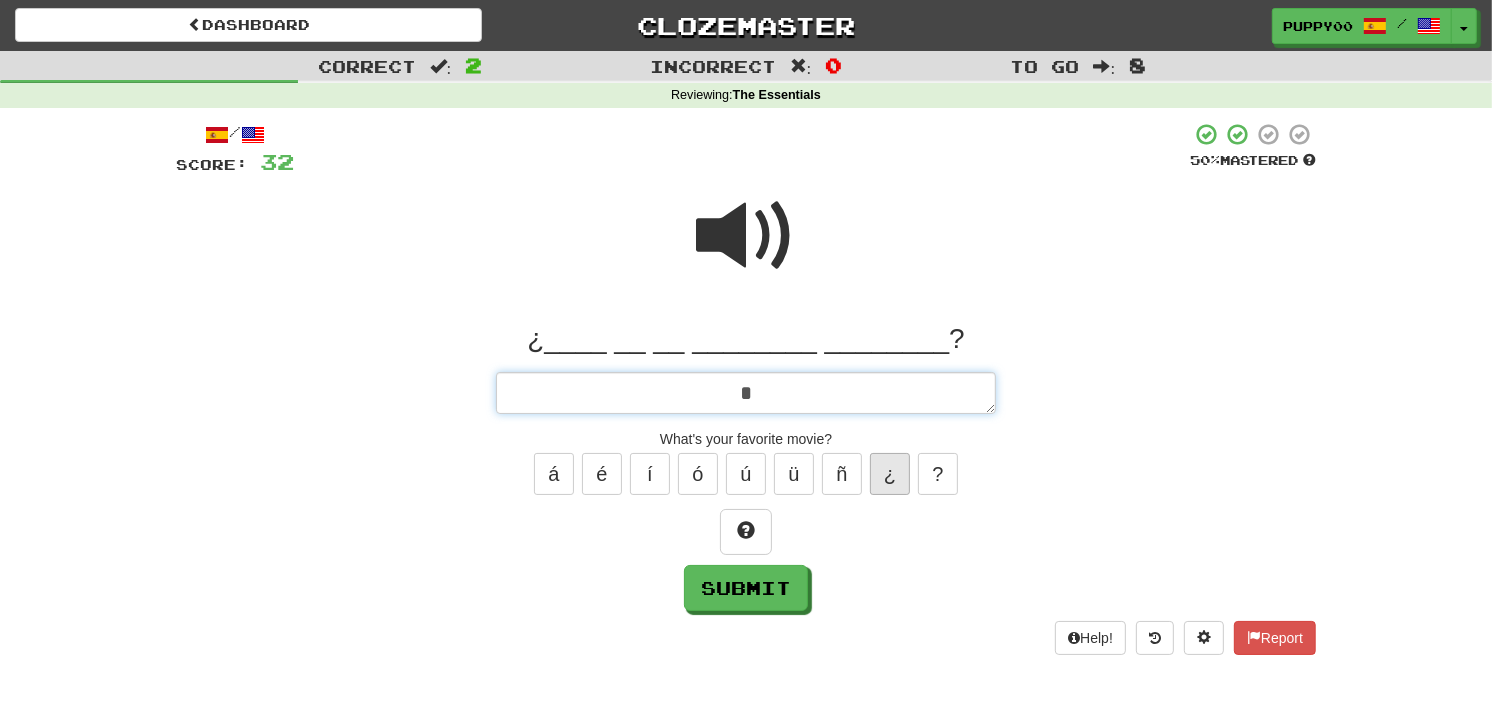 type on "*" 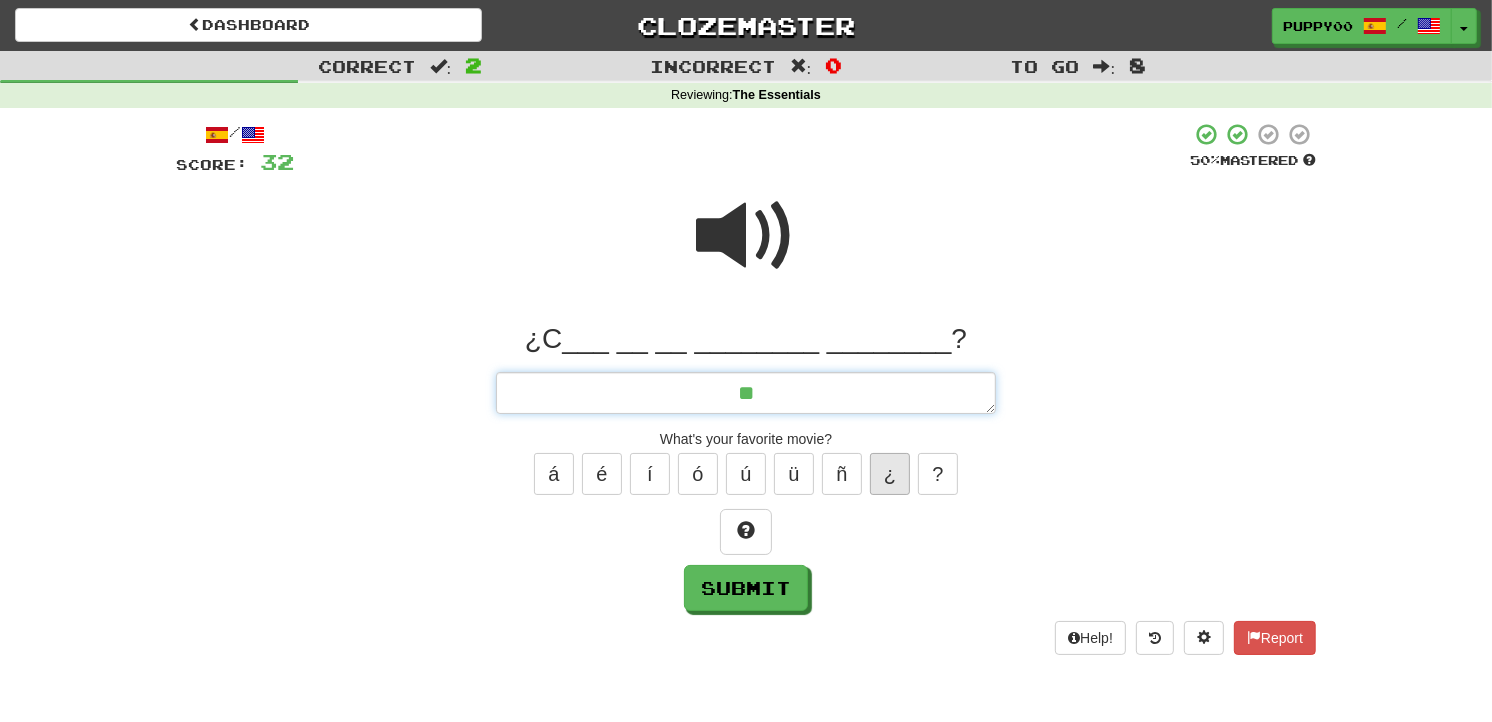 type on "*" 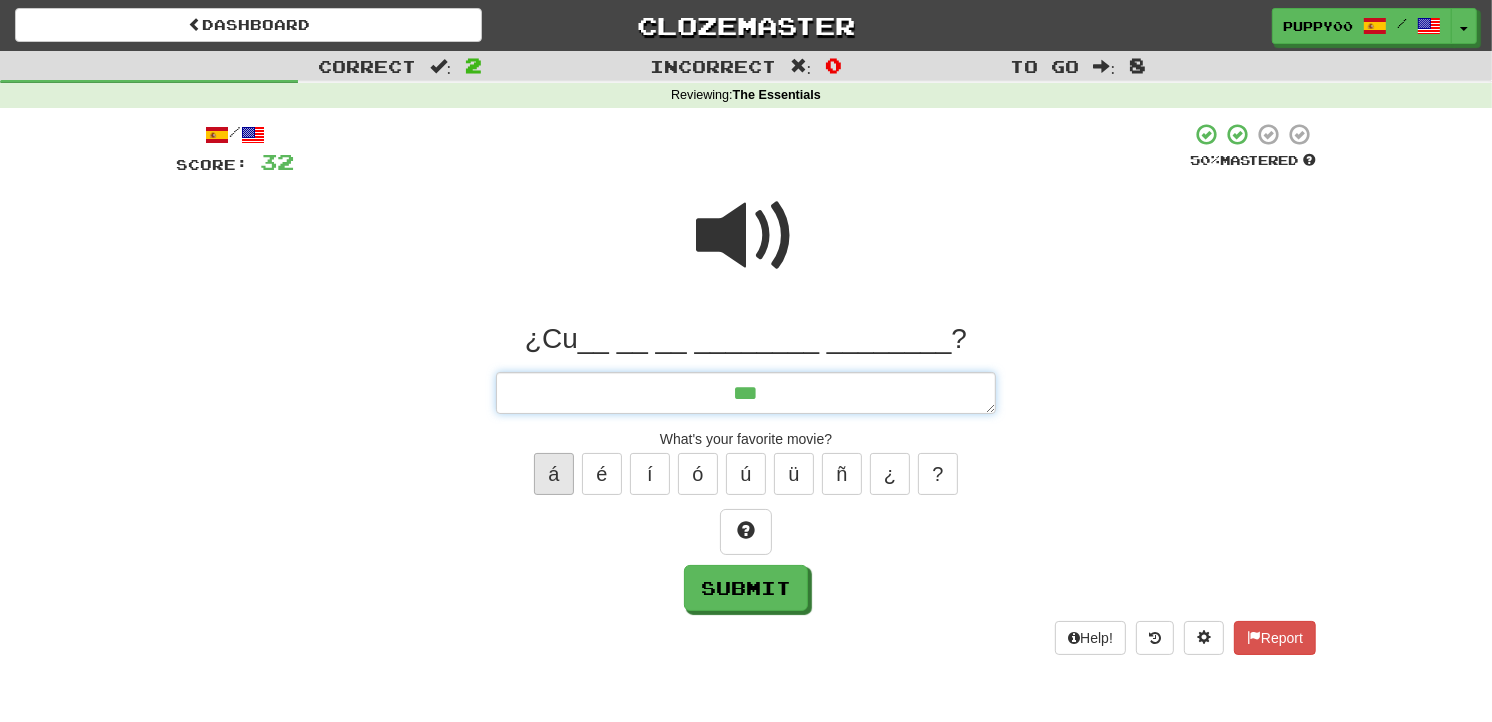 type on "***" 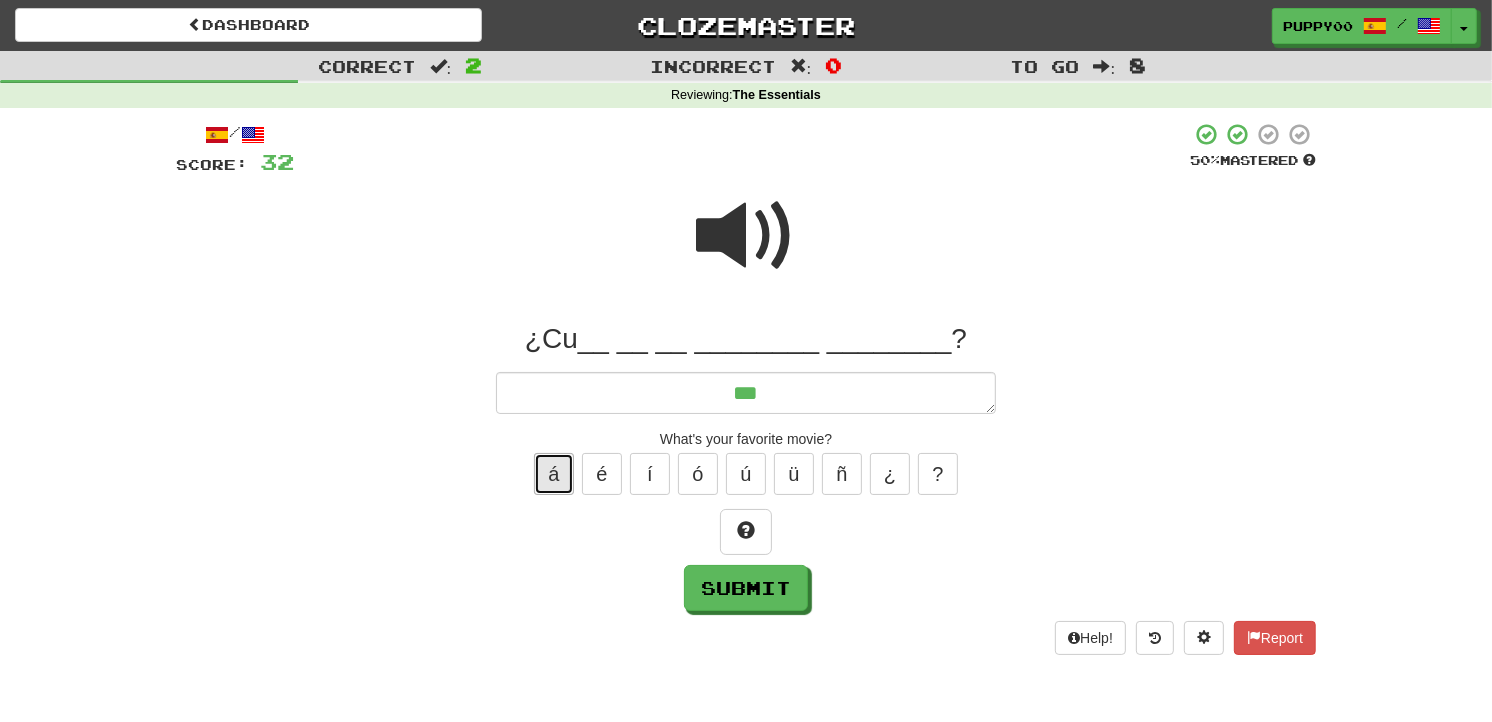 click on "á" at bounding box center (554, 474) 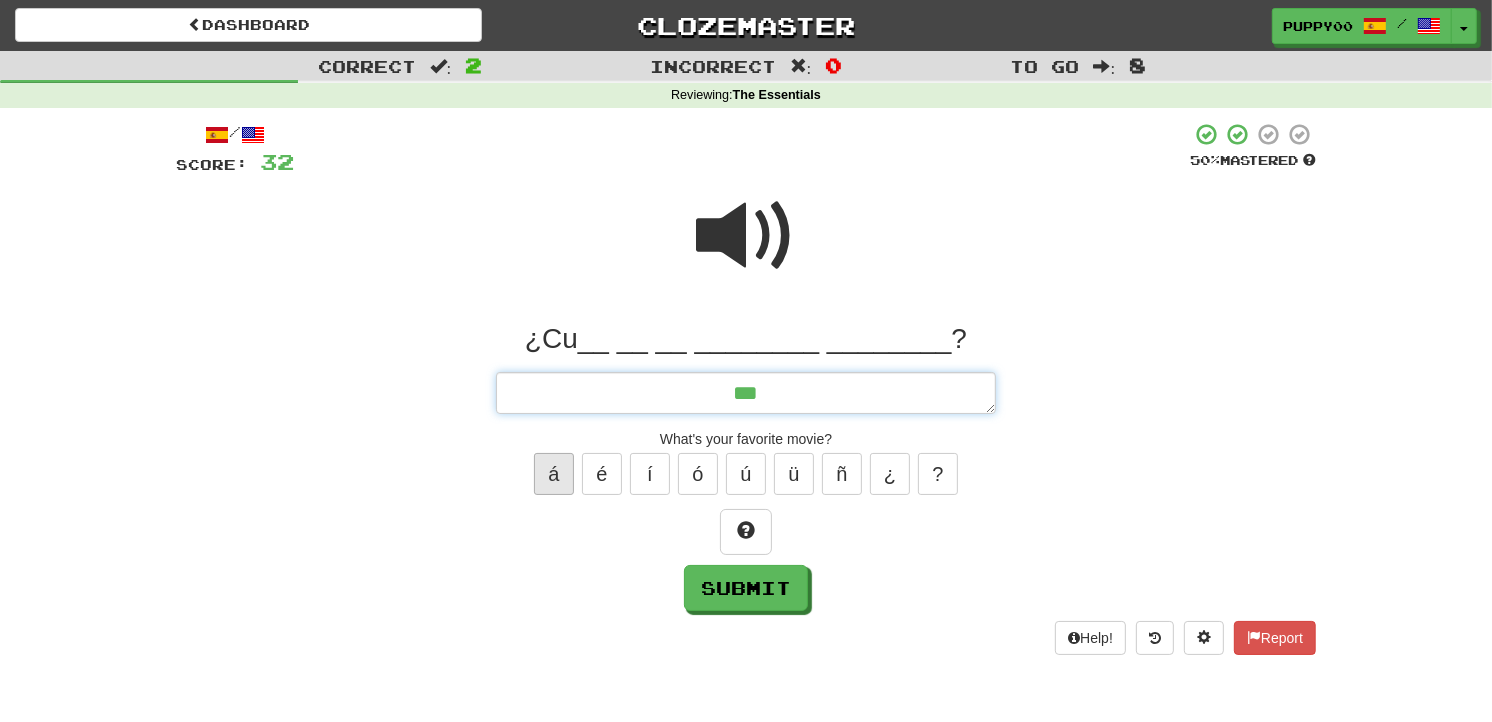 type on "*" 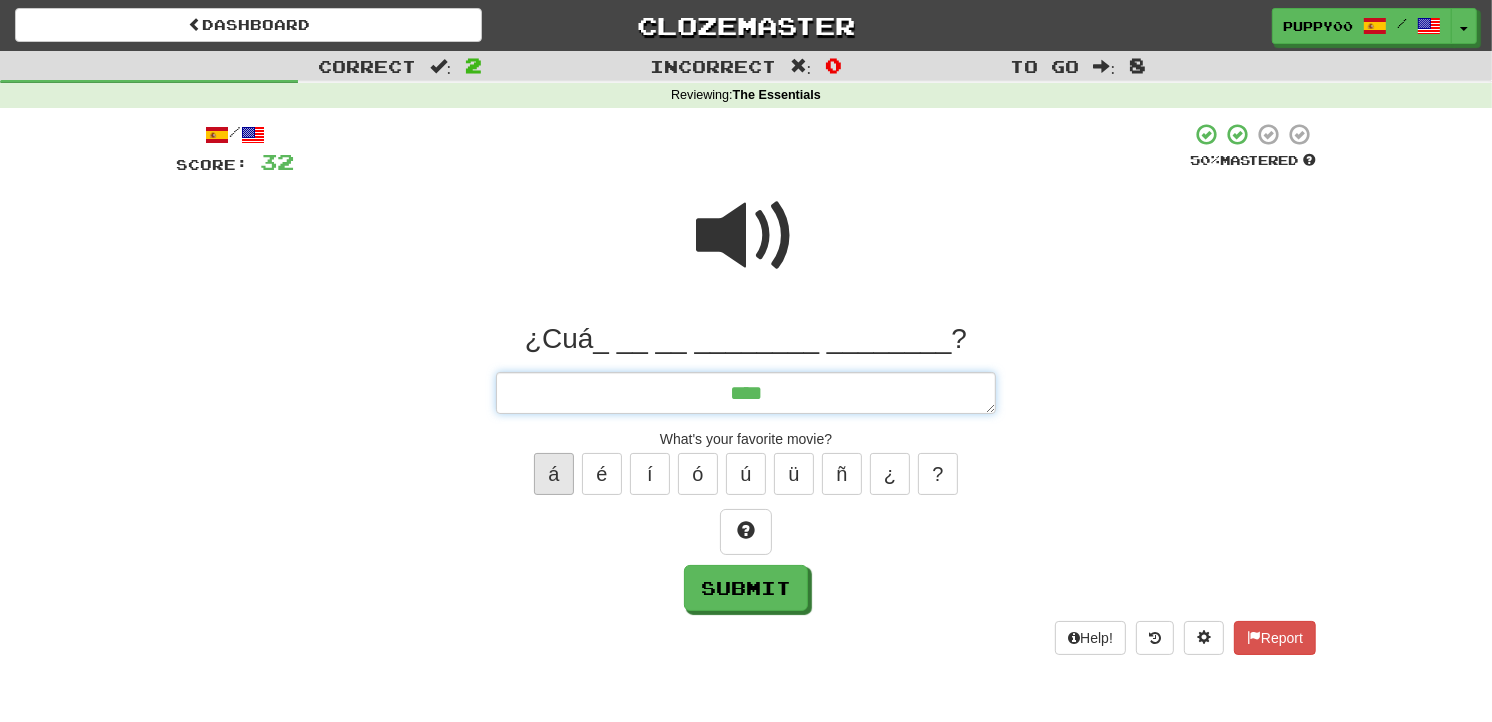 type on "*" 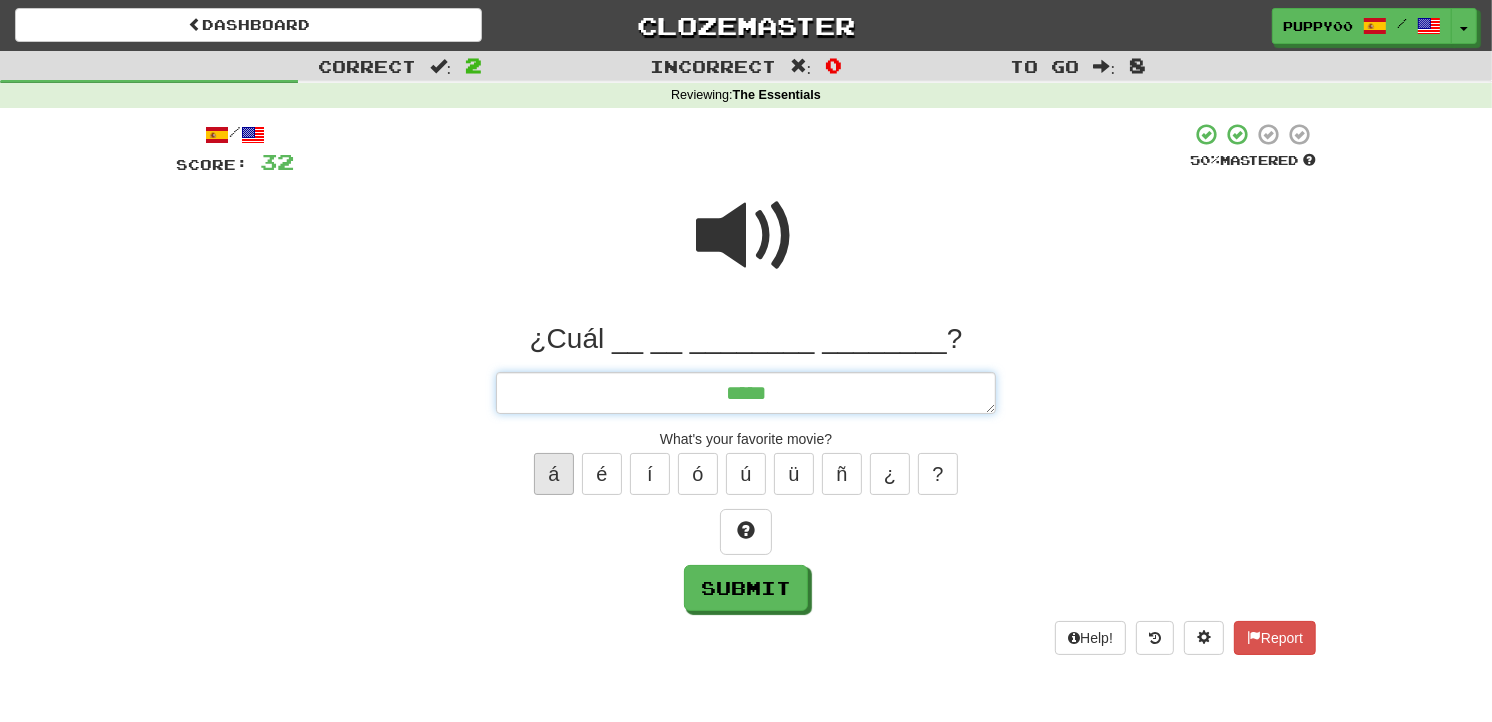 type on "*" 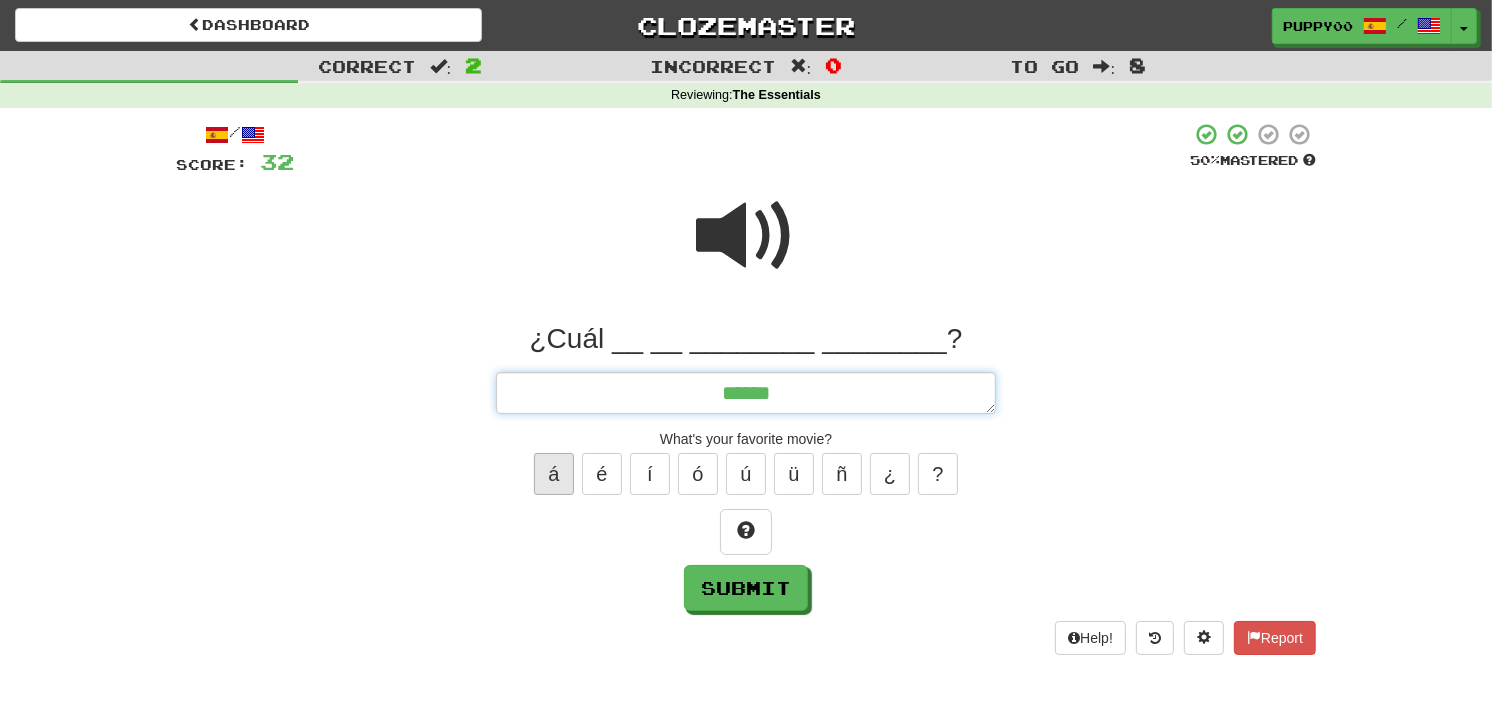 type on "*" 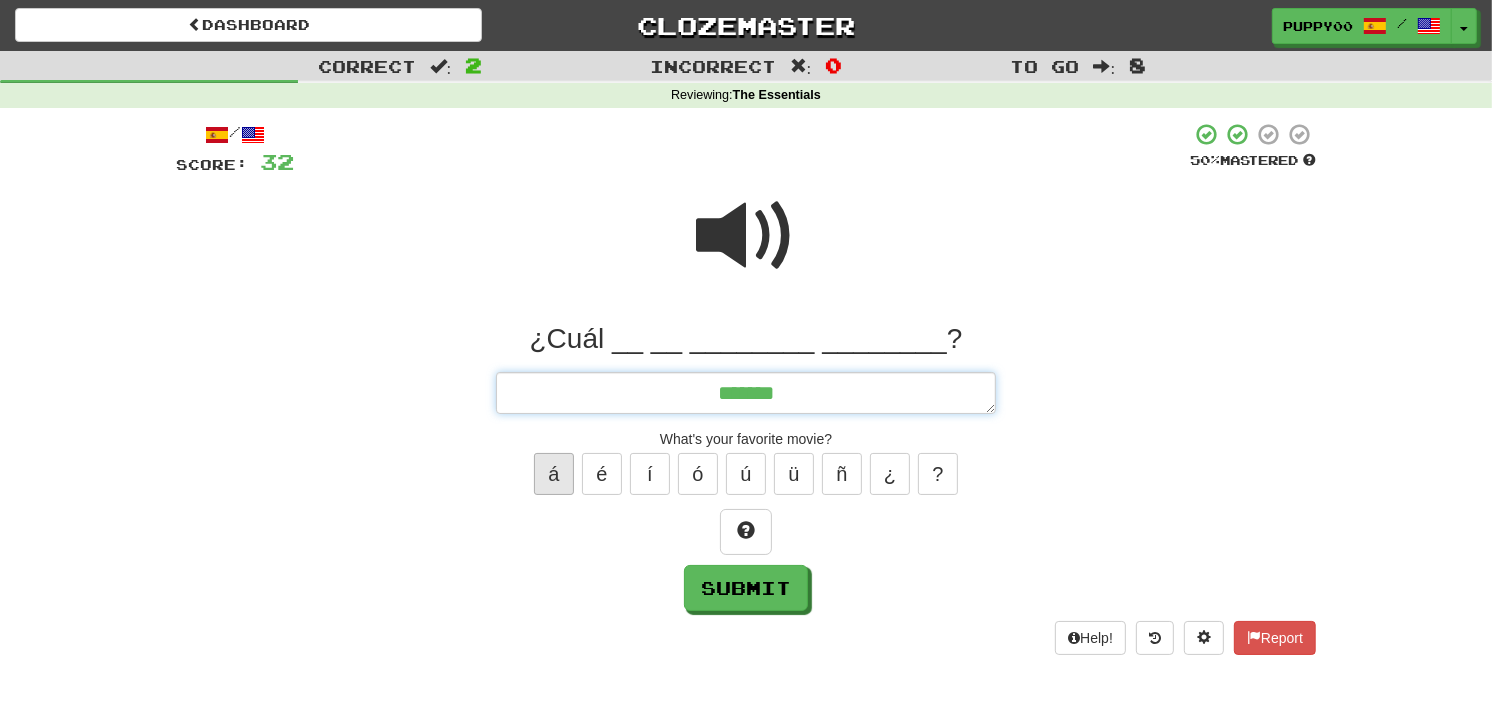 type on "*" 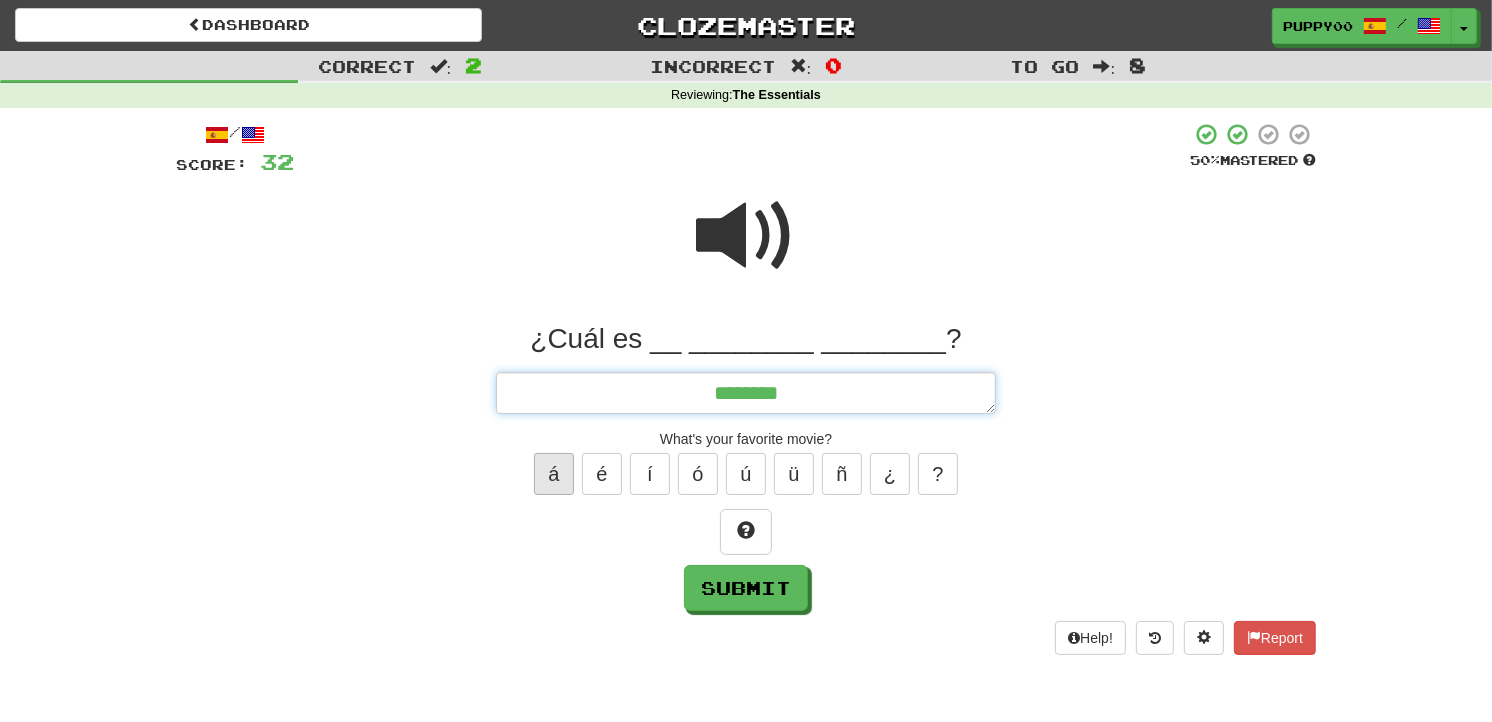 type on "*" 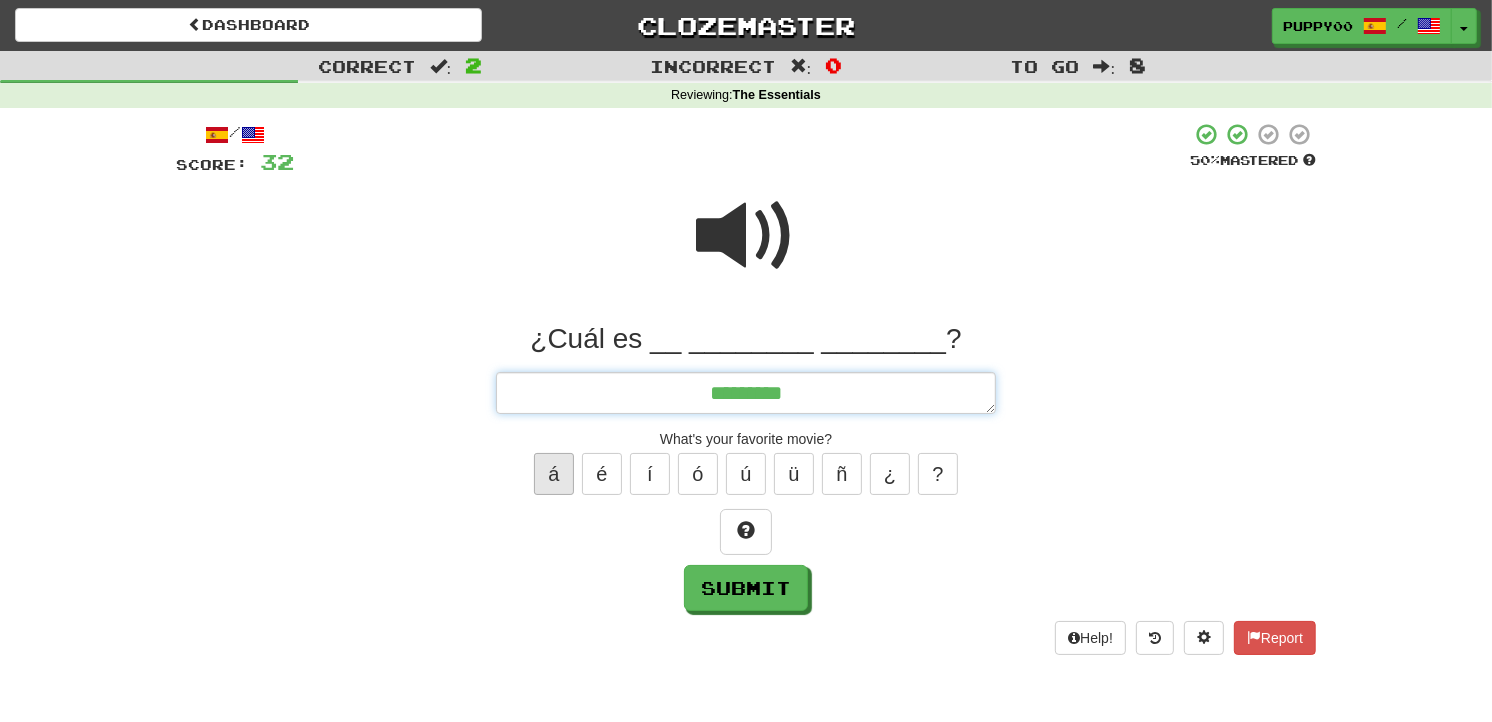 type on "*" 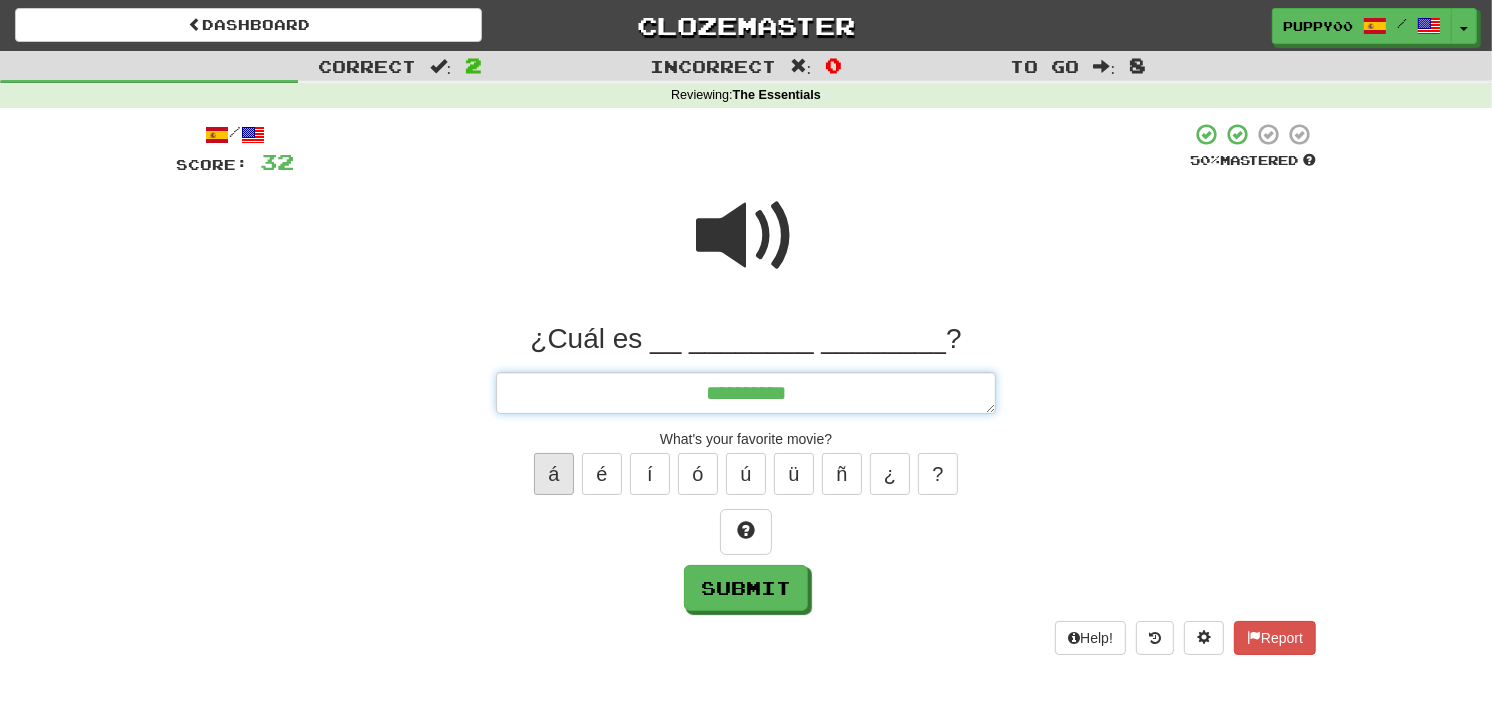 type on "**********" 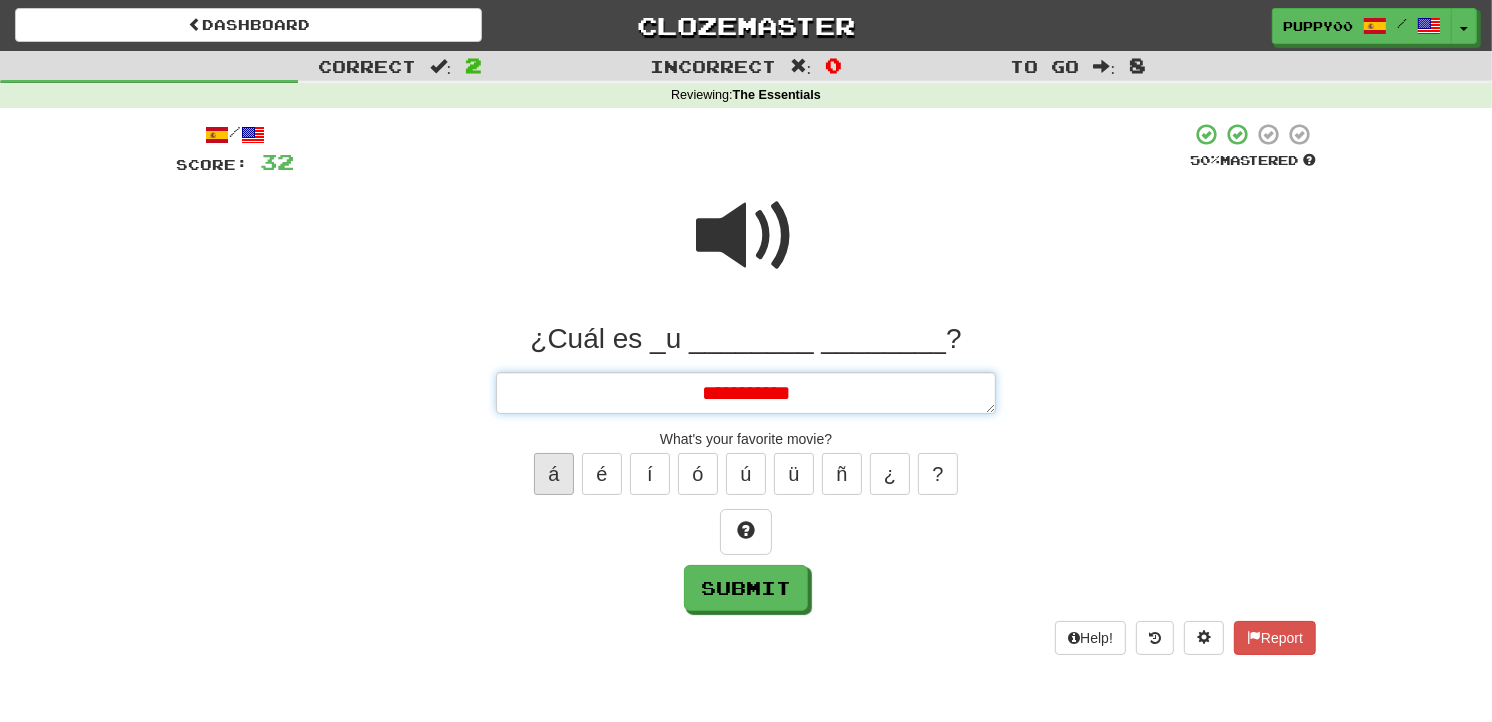 type on "*" 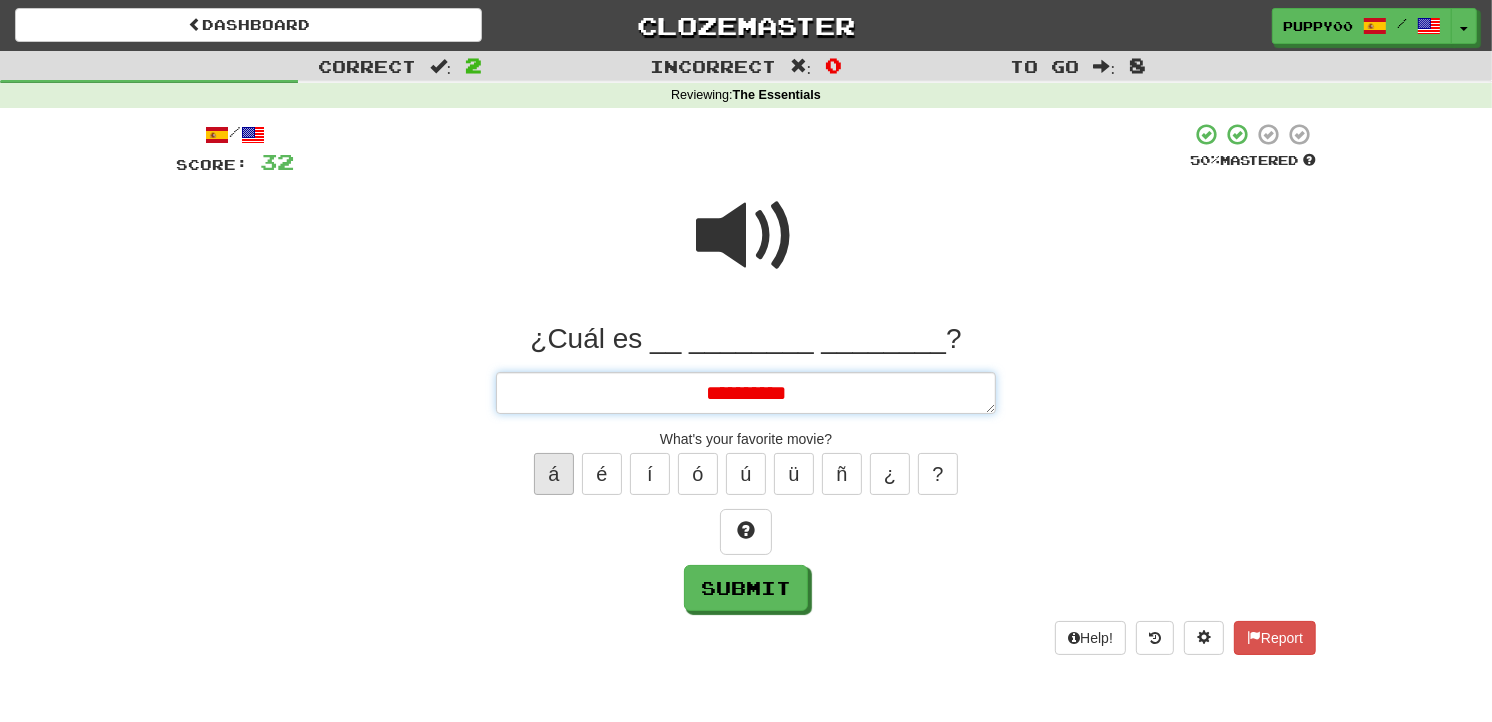 type 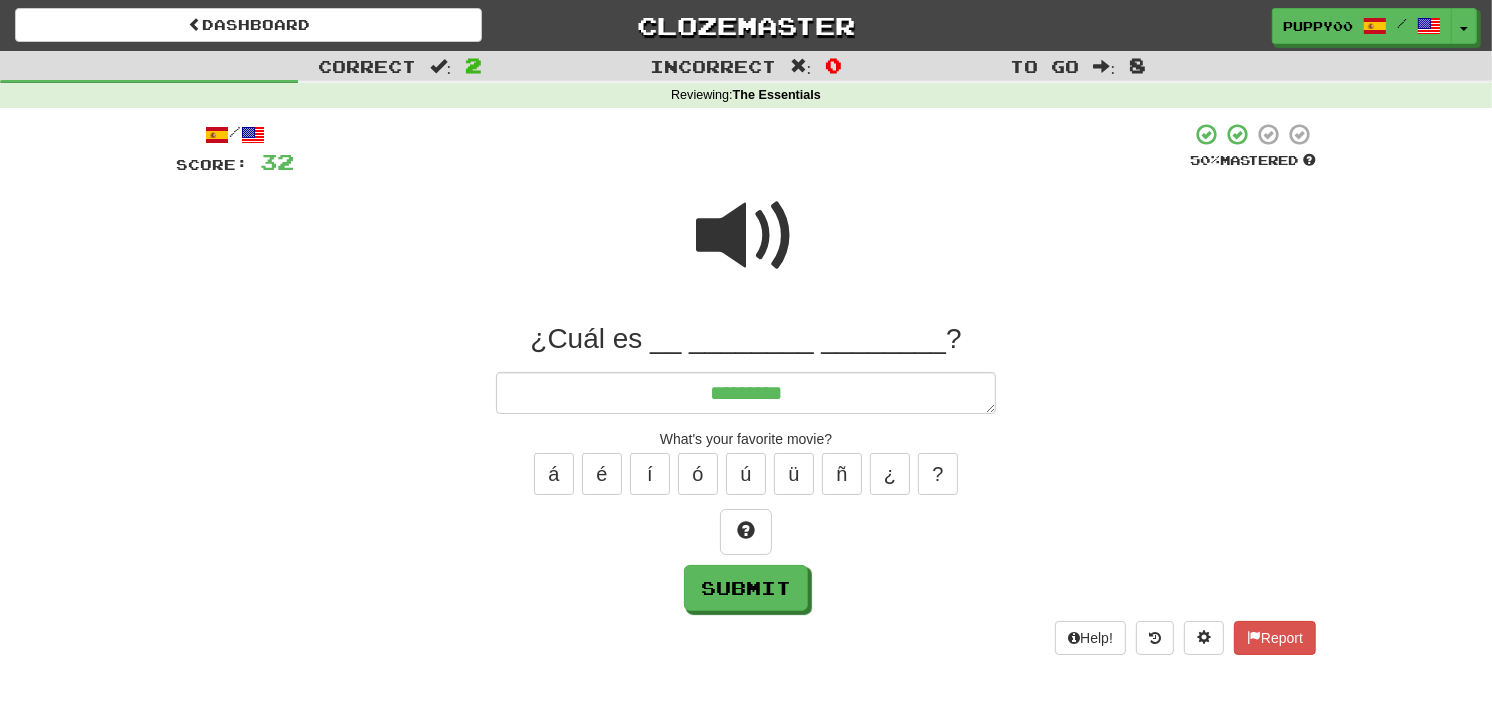 click at bounding box center (746, 236) 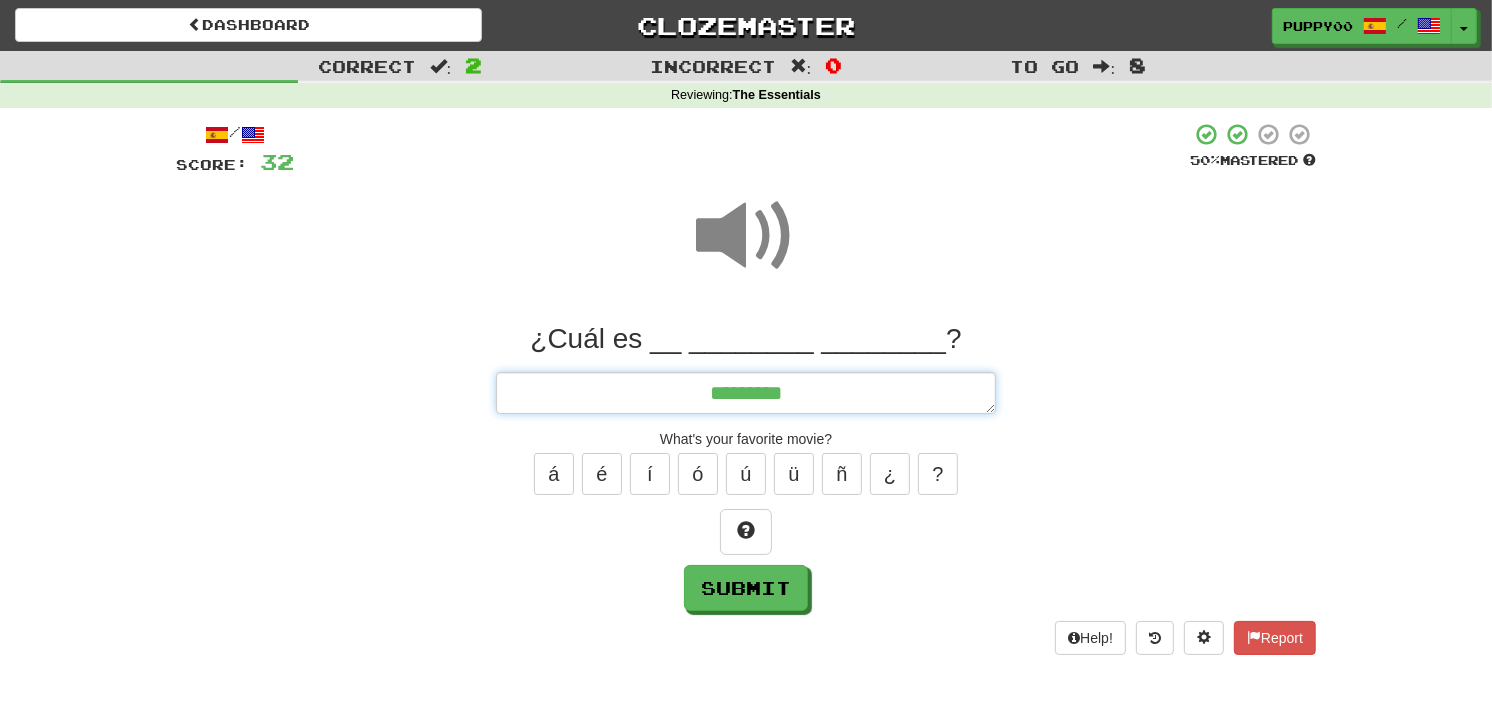 click on "********" at bounding box center (746, 393) 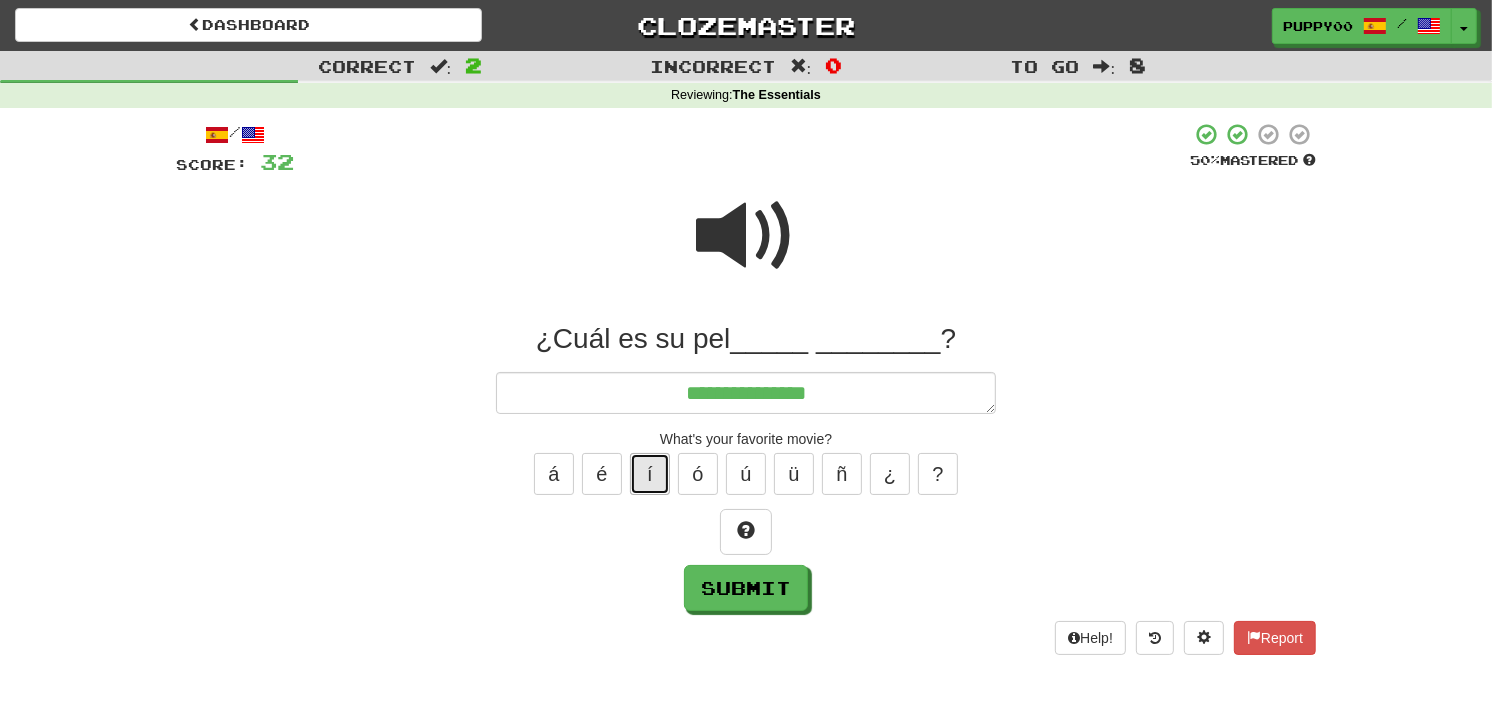 click on "í" at bounding box center [650, 474] 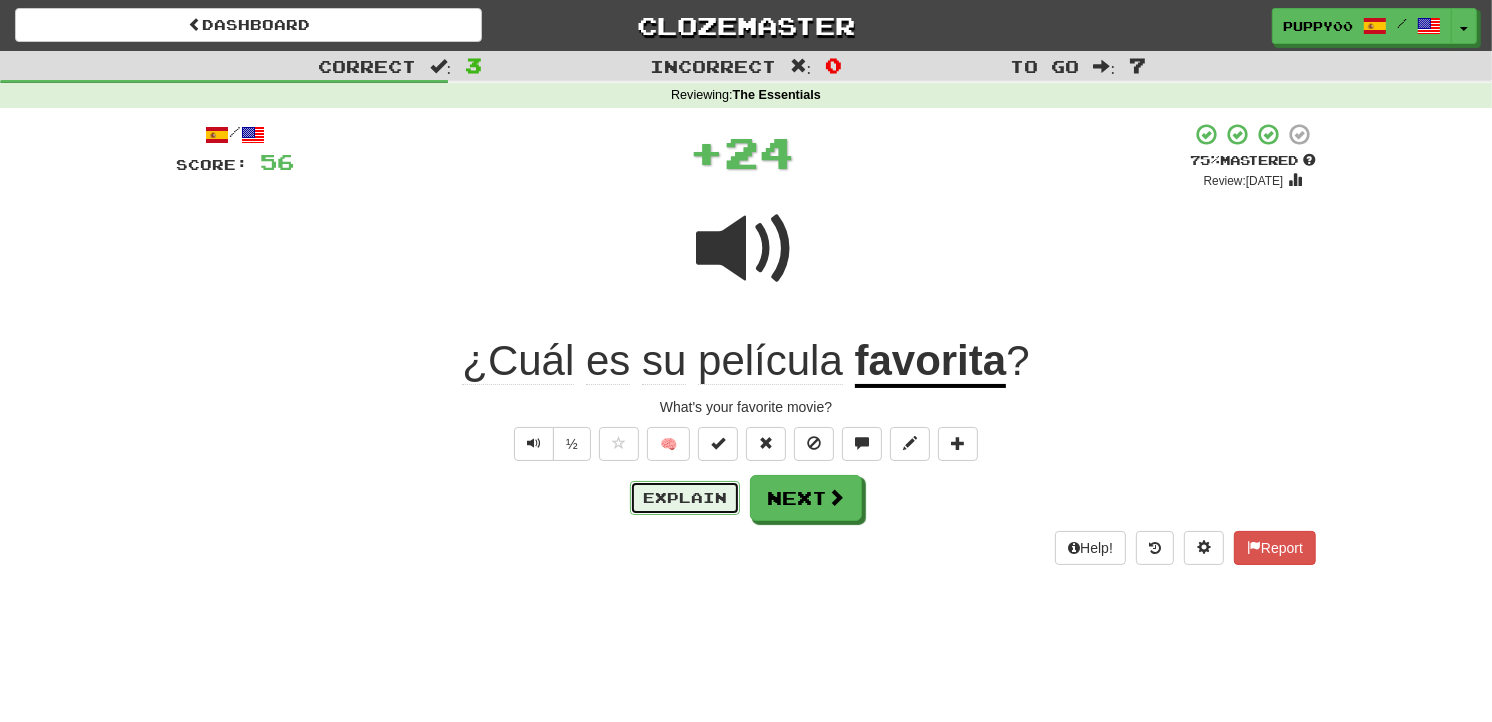 click on "Explain" at bounding box center [685, 498] 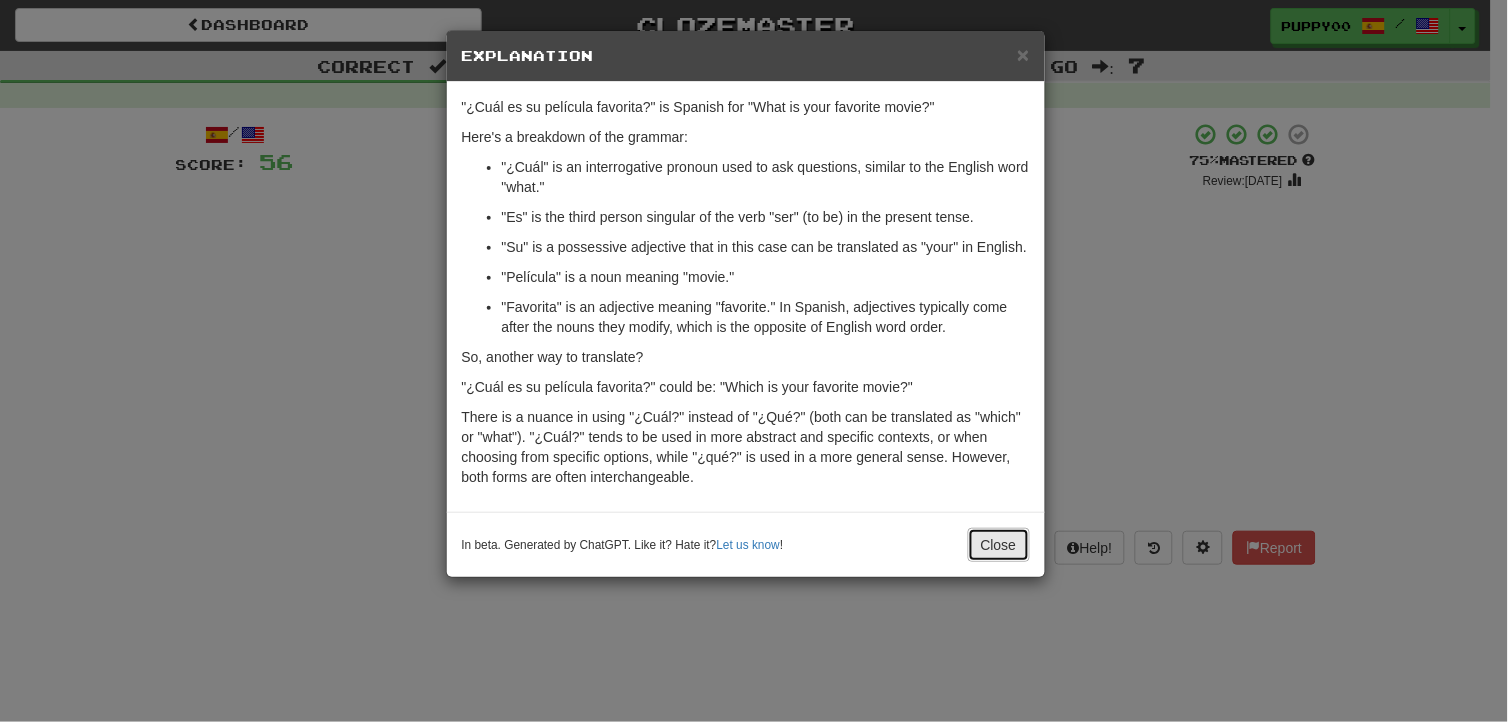 click on "Close" at bounding box center (999, 545) 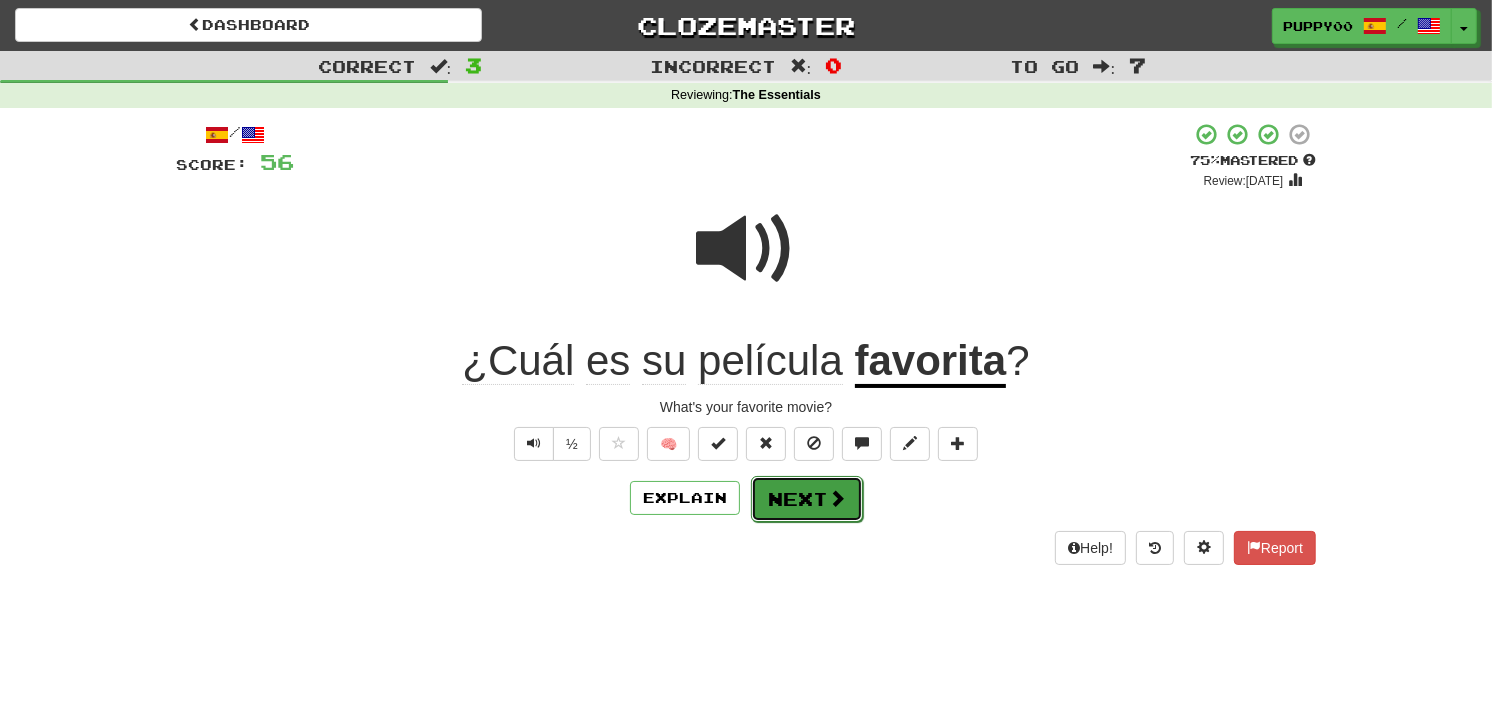 click on "Next" at bounding box center [807, 499] 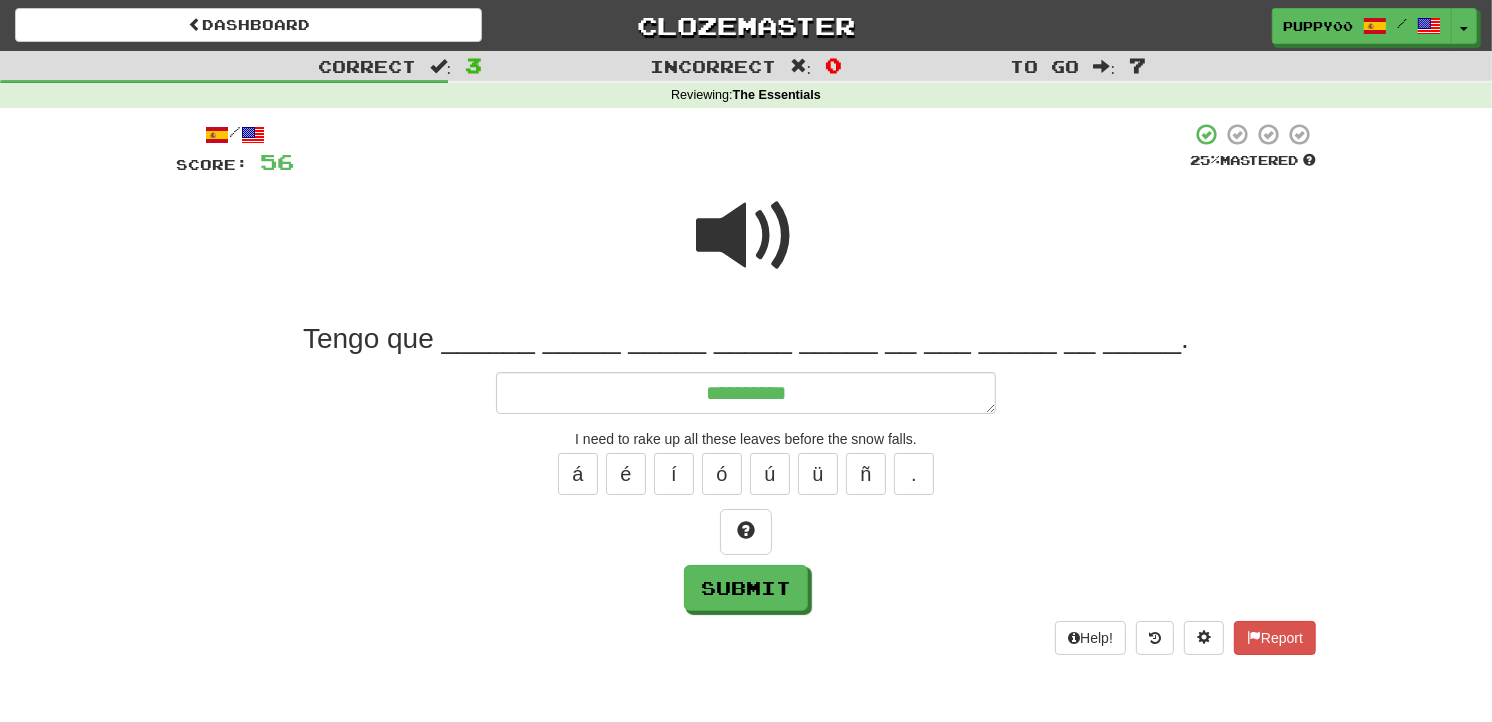 click at bounding box center (746, 236) 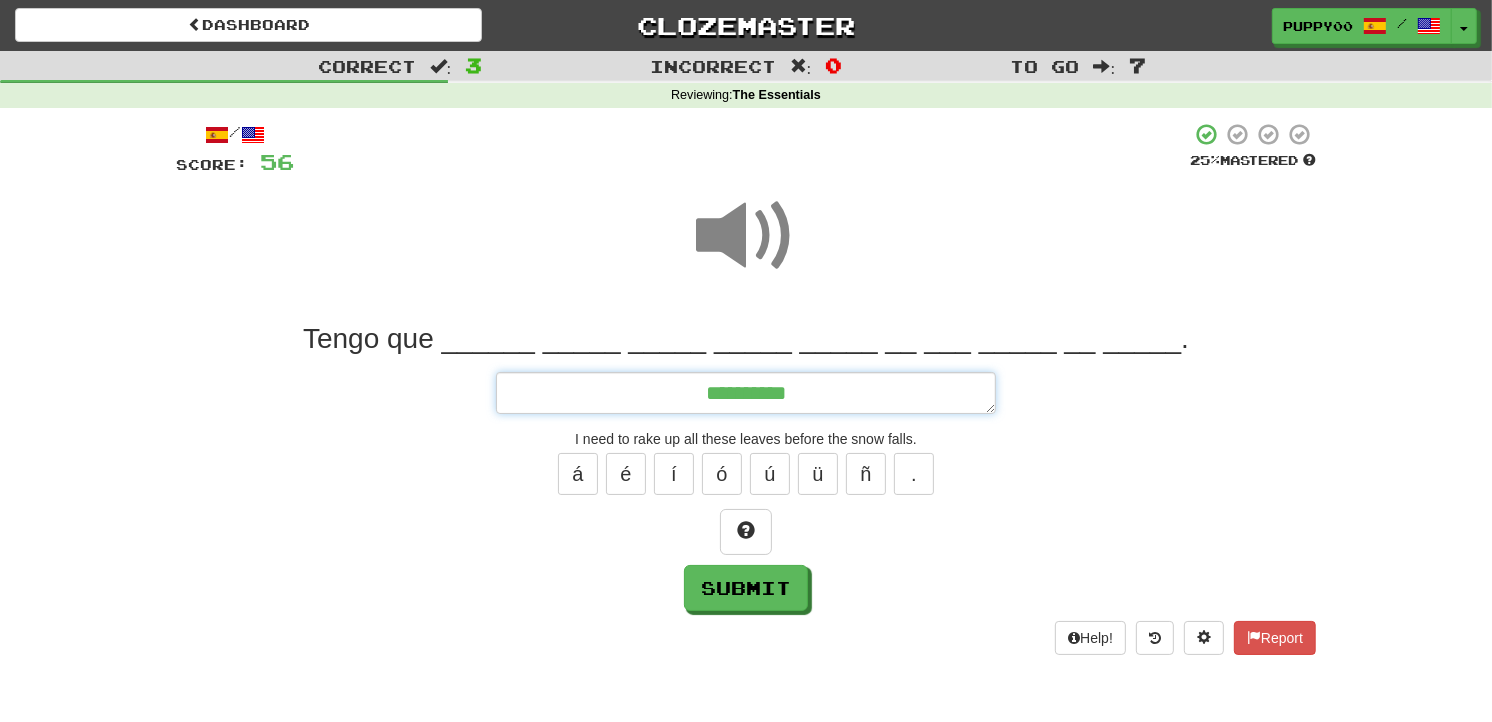 click on "*********" at bounding box center [746, 393] 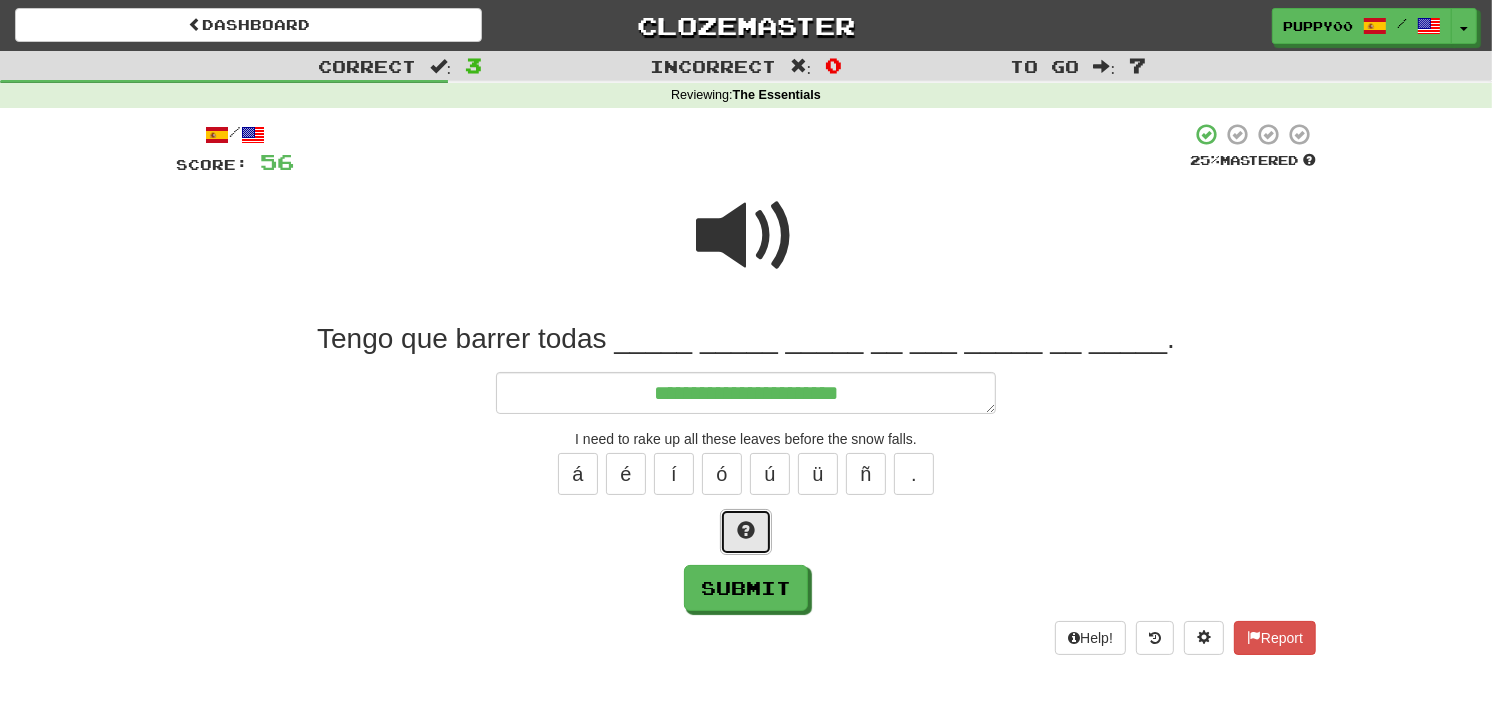 click at bounding box center [746, 532] 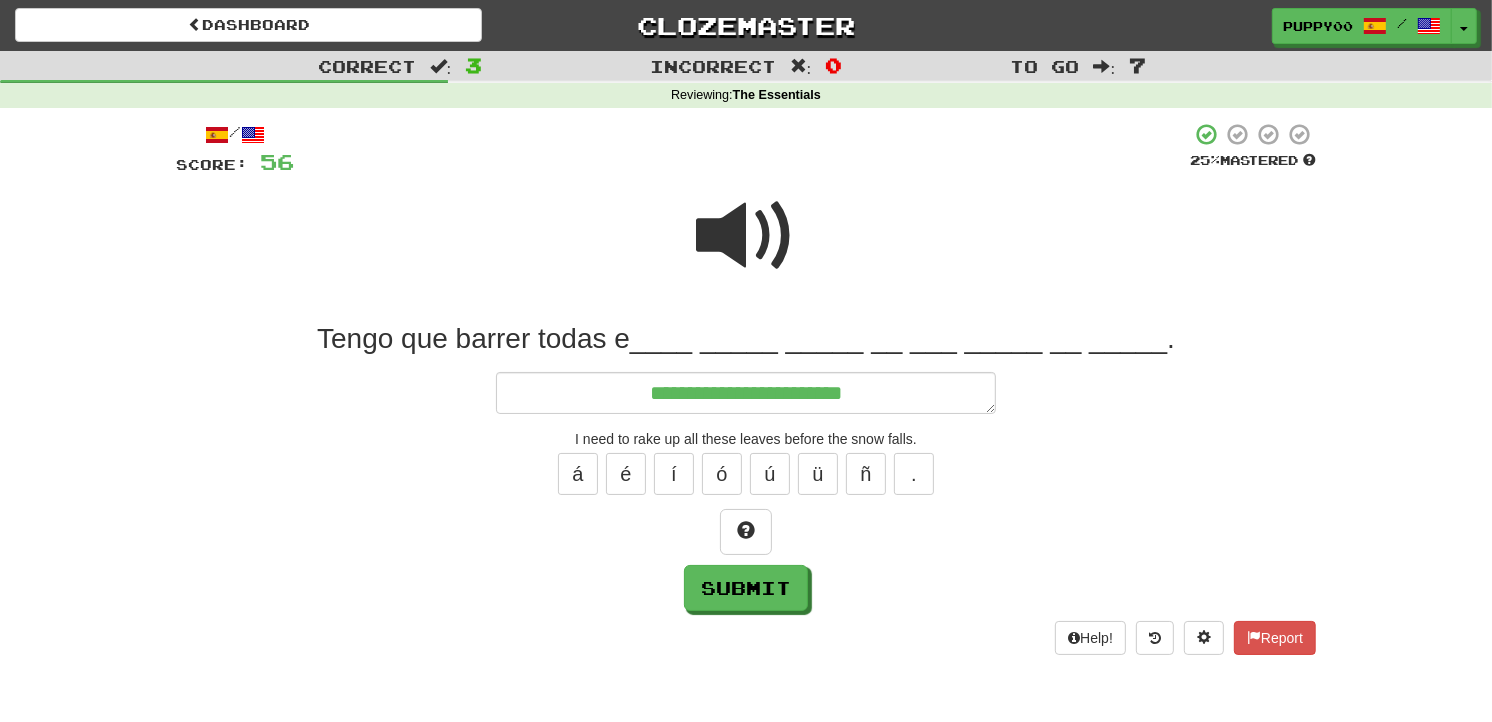click at bounding box center [746, 236] 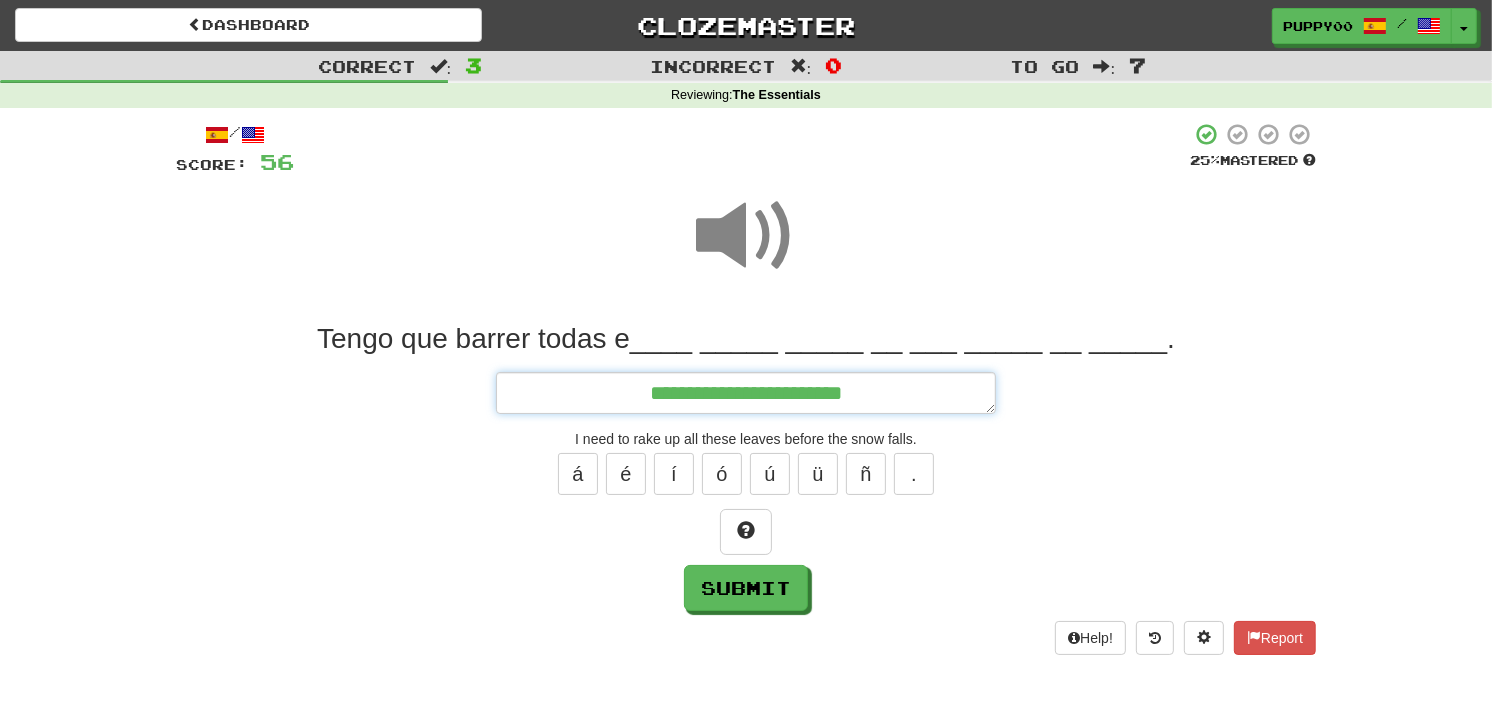 click on "**********" at bounding box center [746, 393] 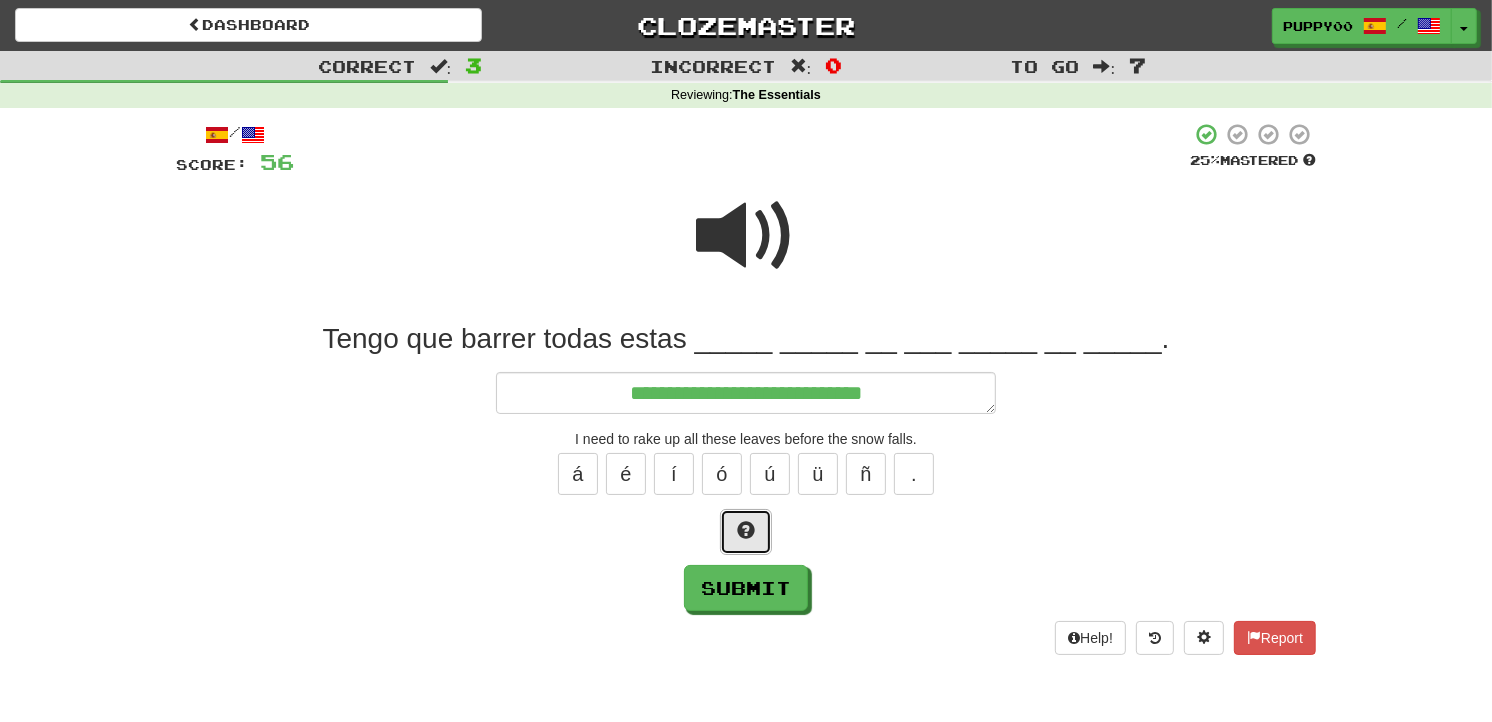 click at bounding box center (746, 530) 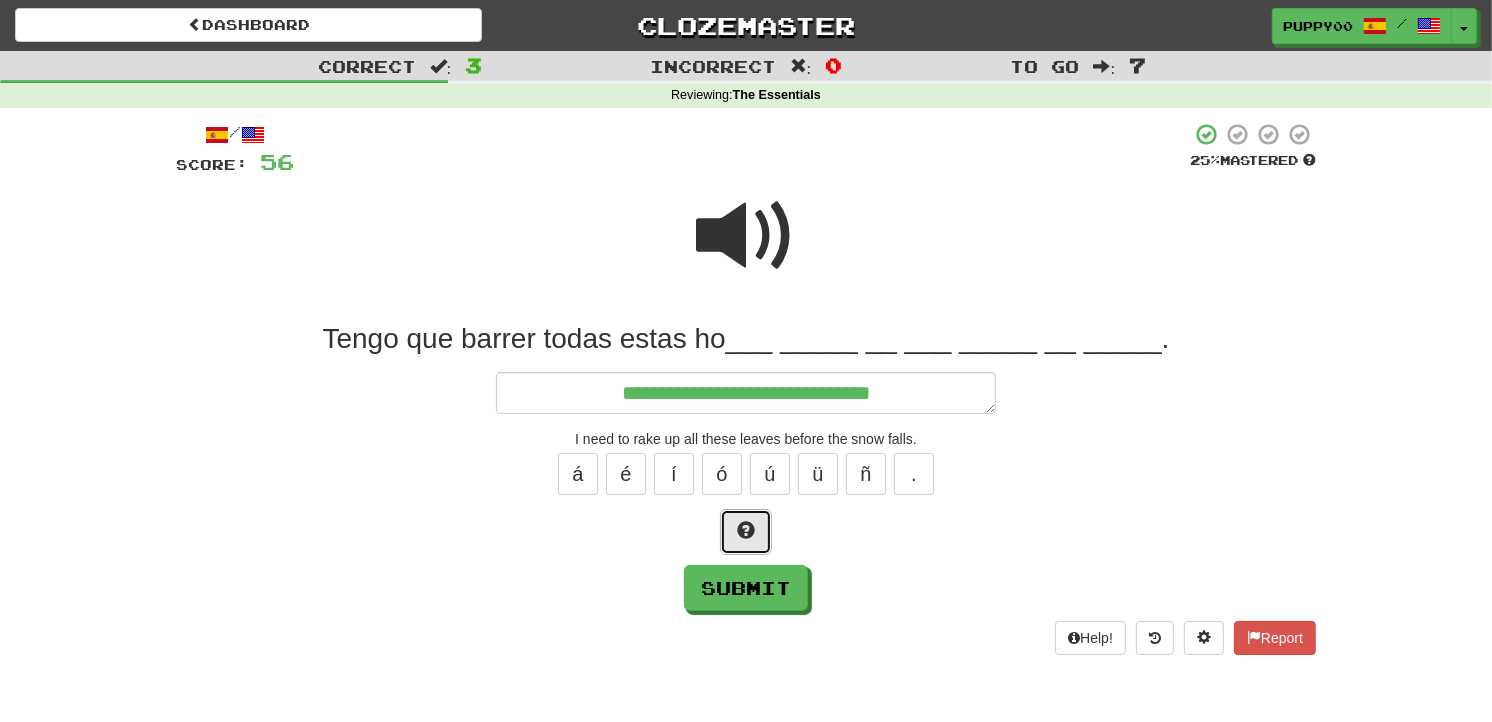 click at bounding box center (746, 530) 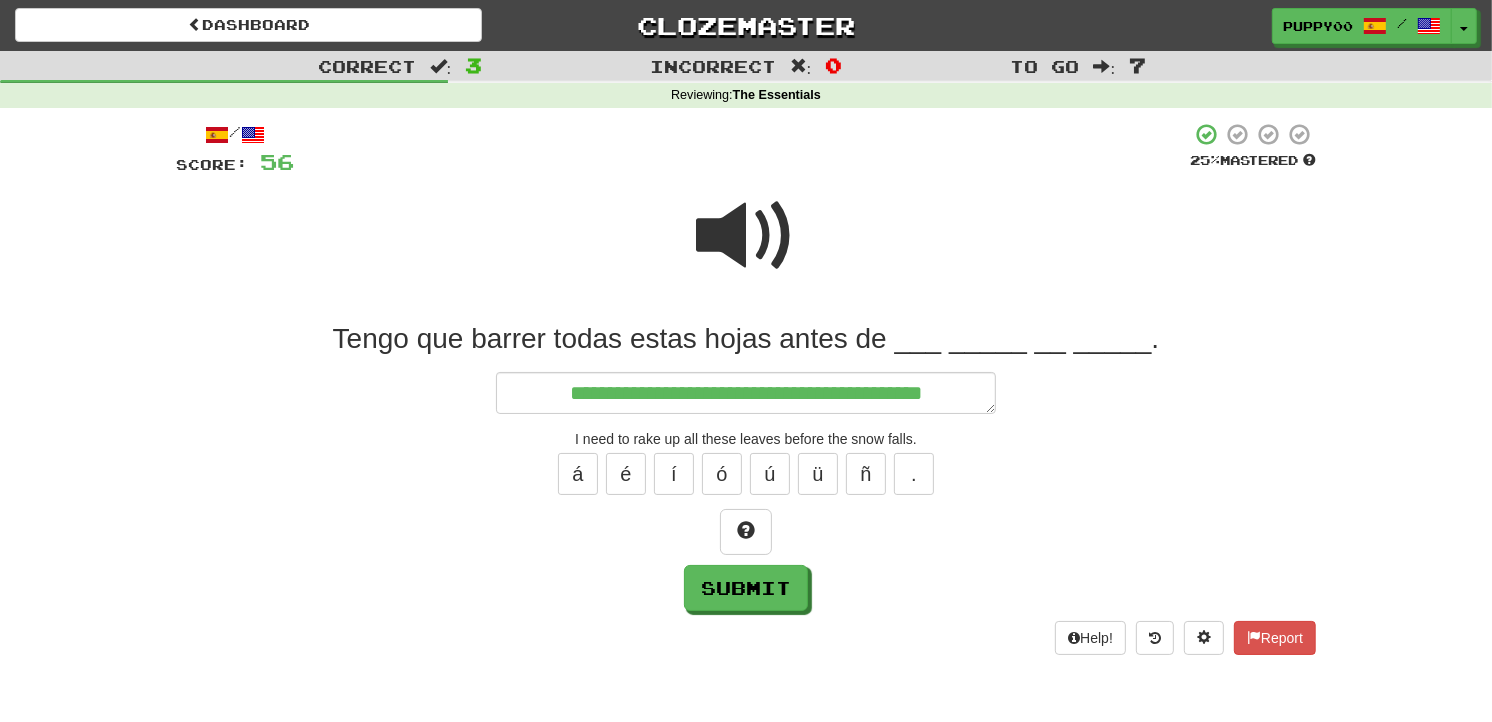 click at bounding box center [746, 236] 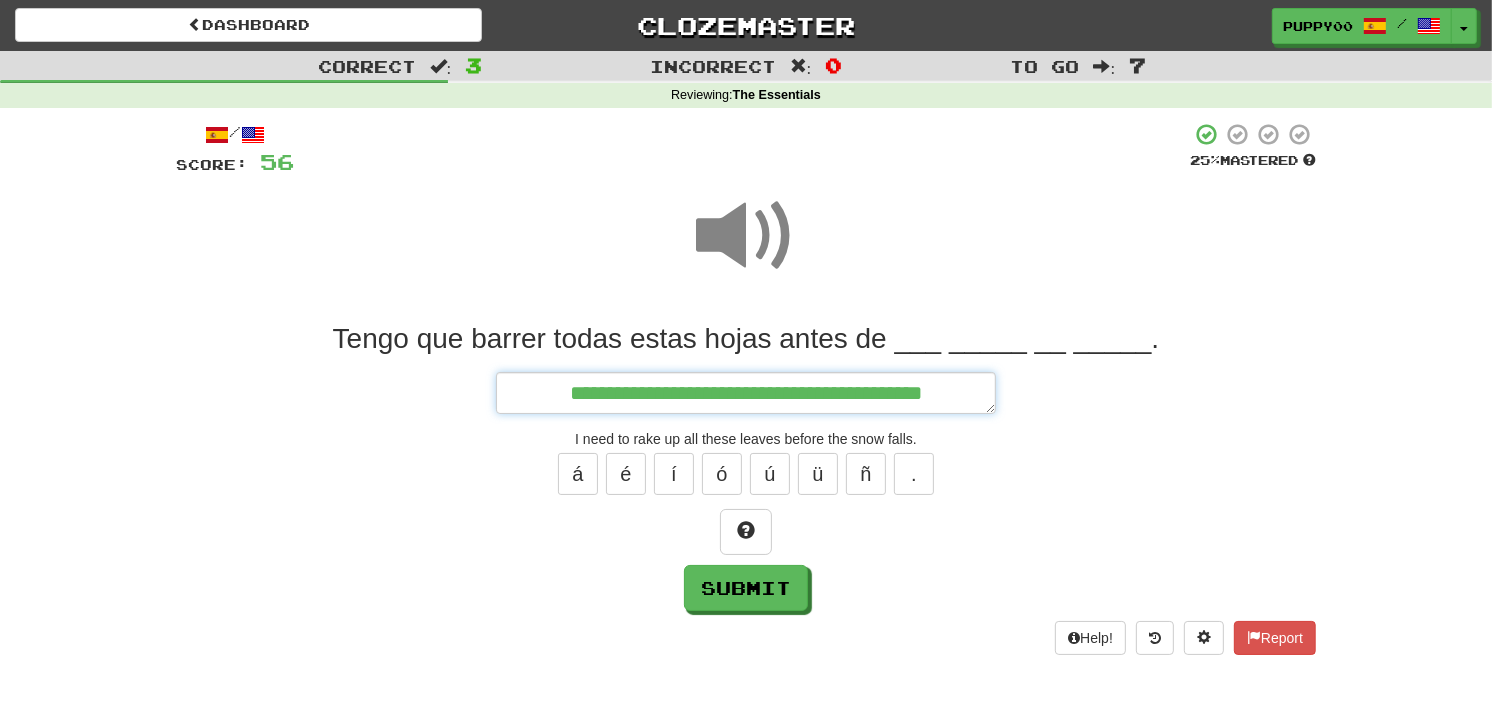 click on "**********" at bounding box center [746, 393] 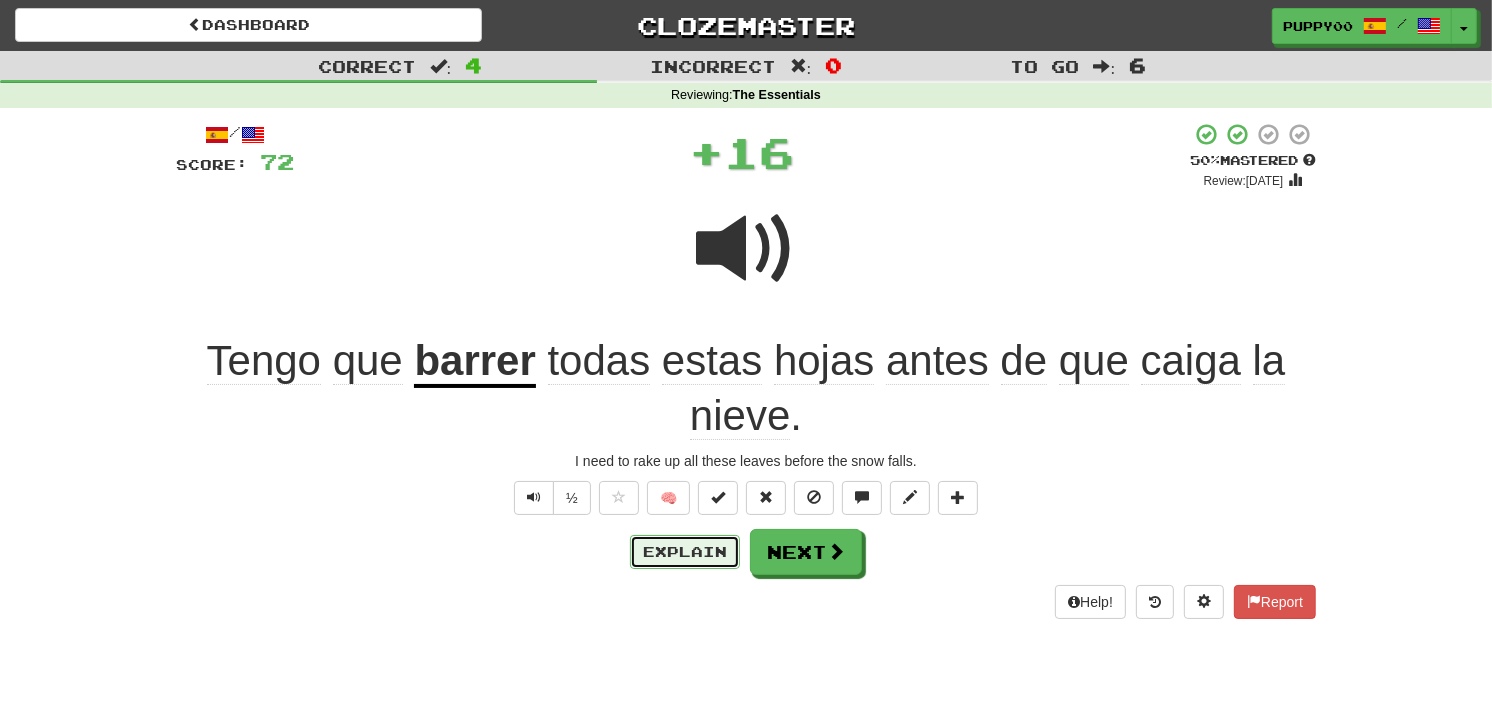 click on "Explain" at bounding box center [685, 552] 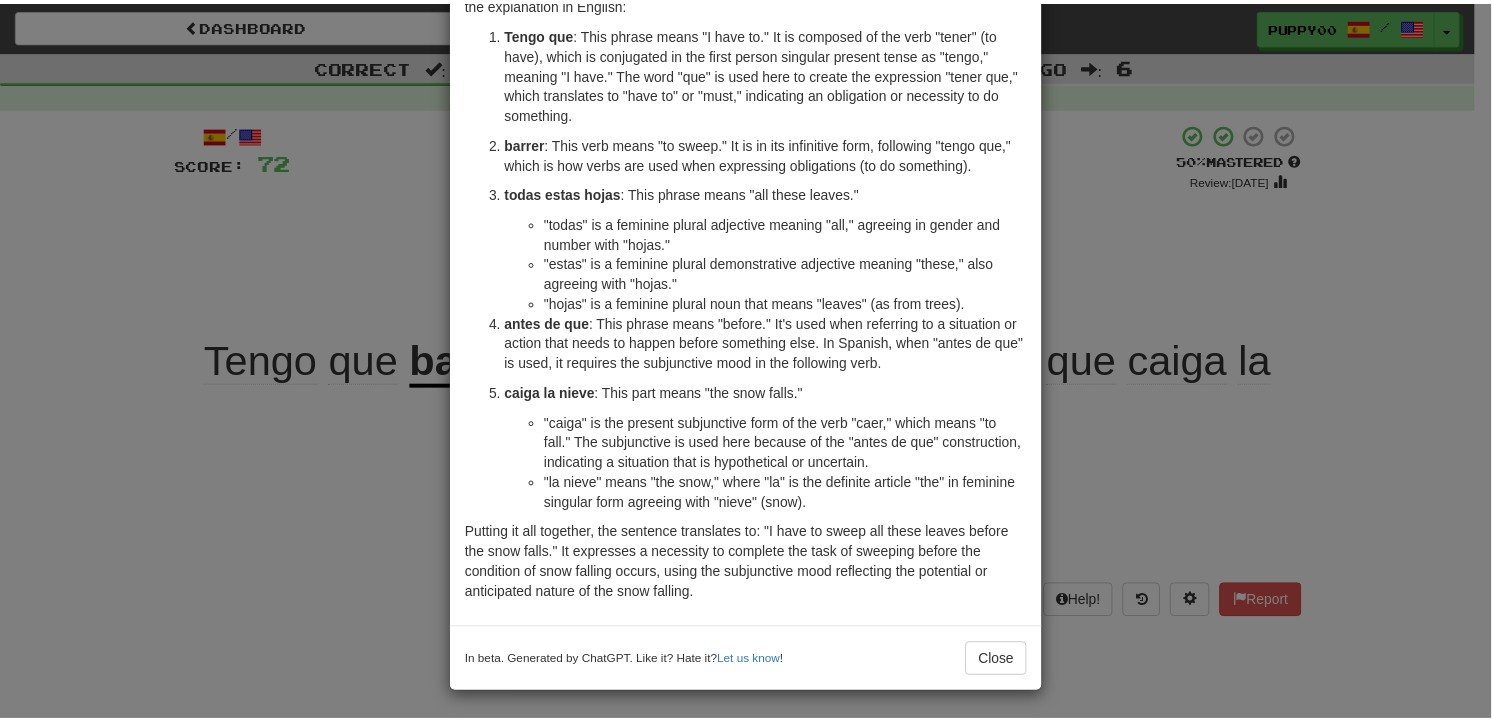 scroll, scrollTop: 145, scrollLeft: 0, axis: vertical 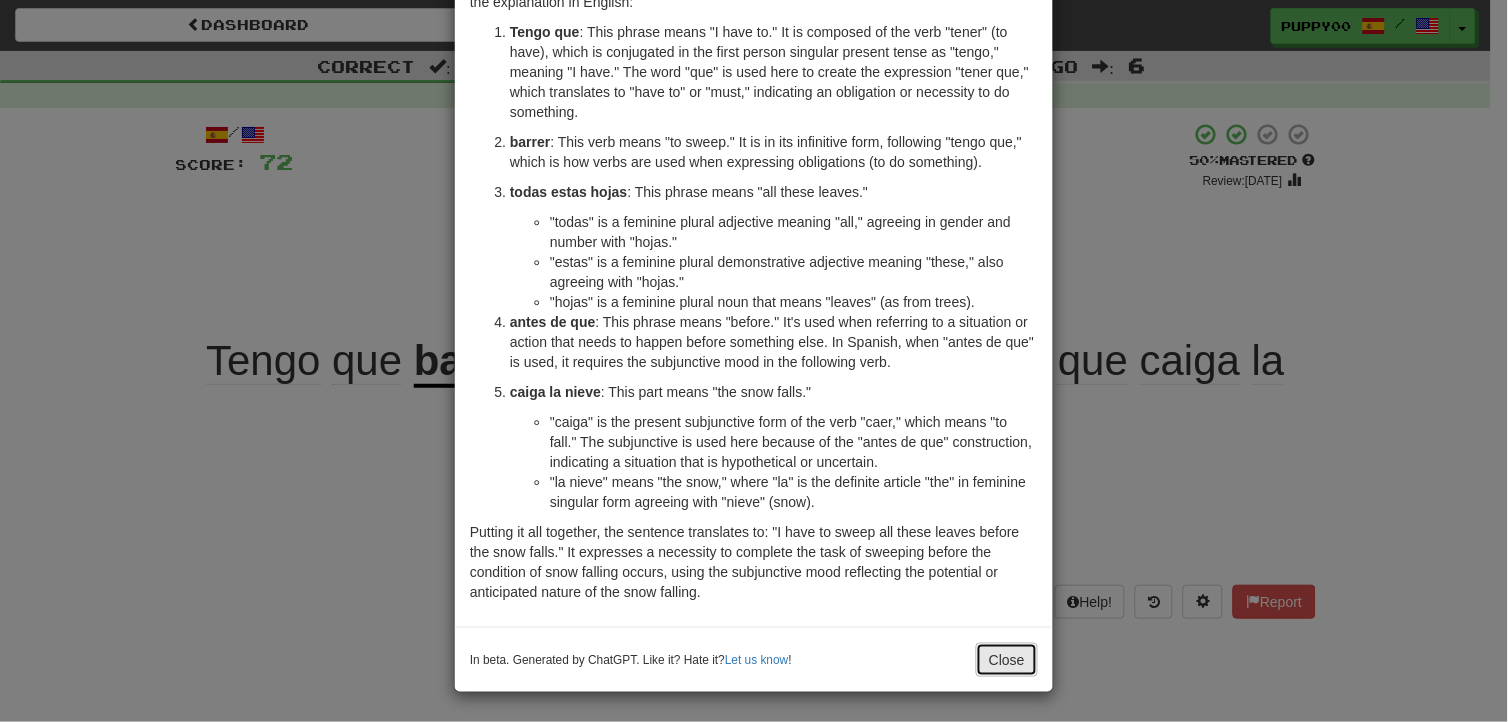 click on "Close" at bounding box center [1007, 660] 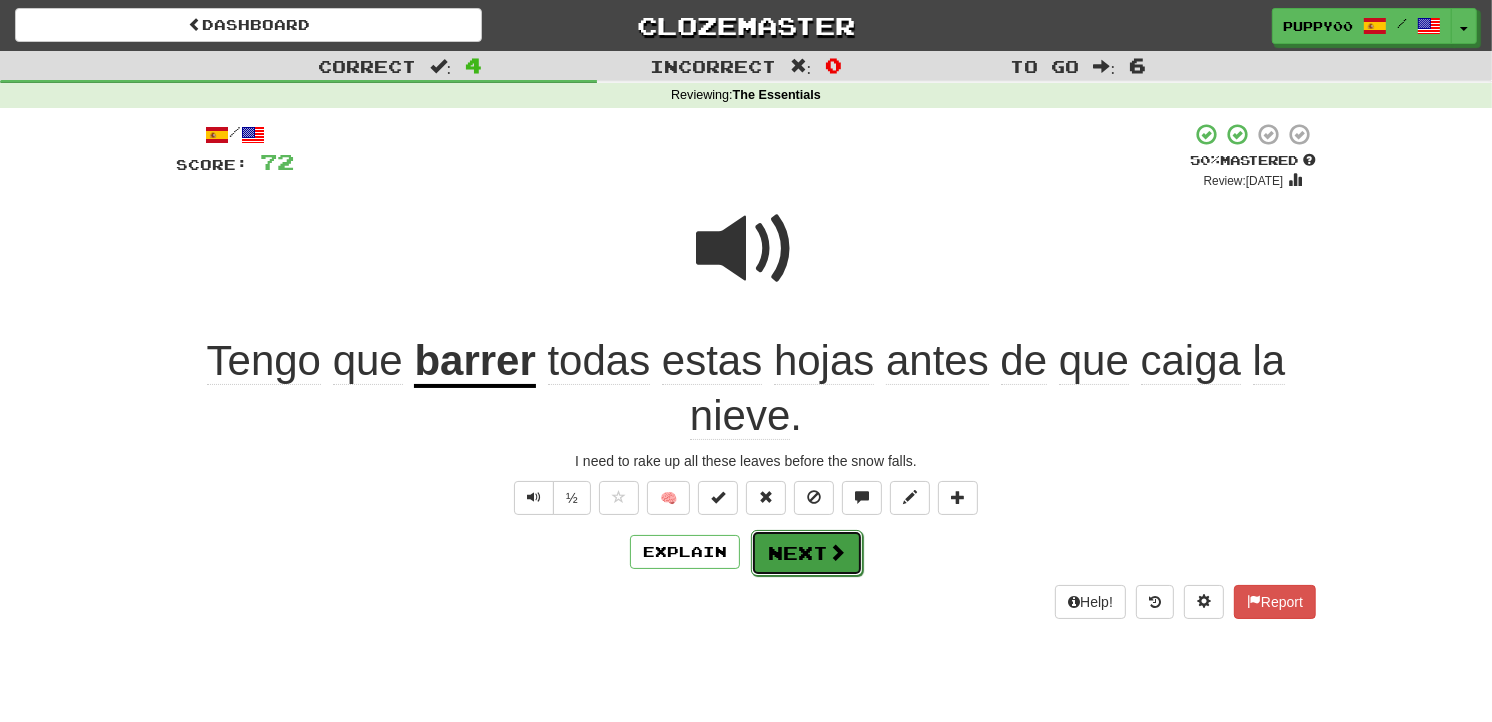 click at bounding box center (837, 552) 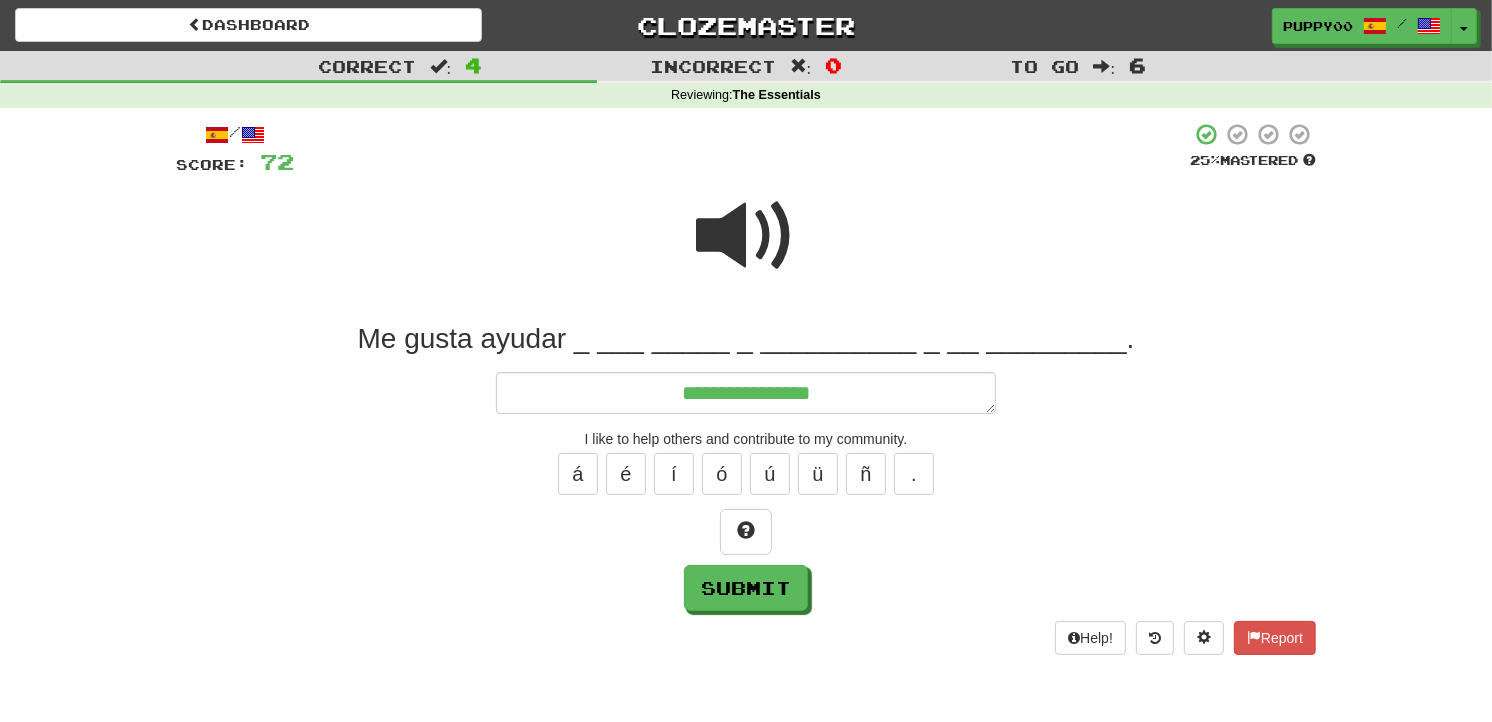 click at bounding box center (746, 236) 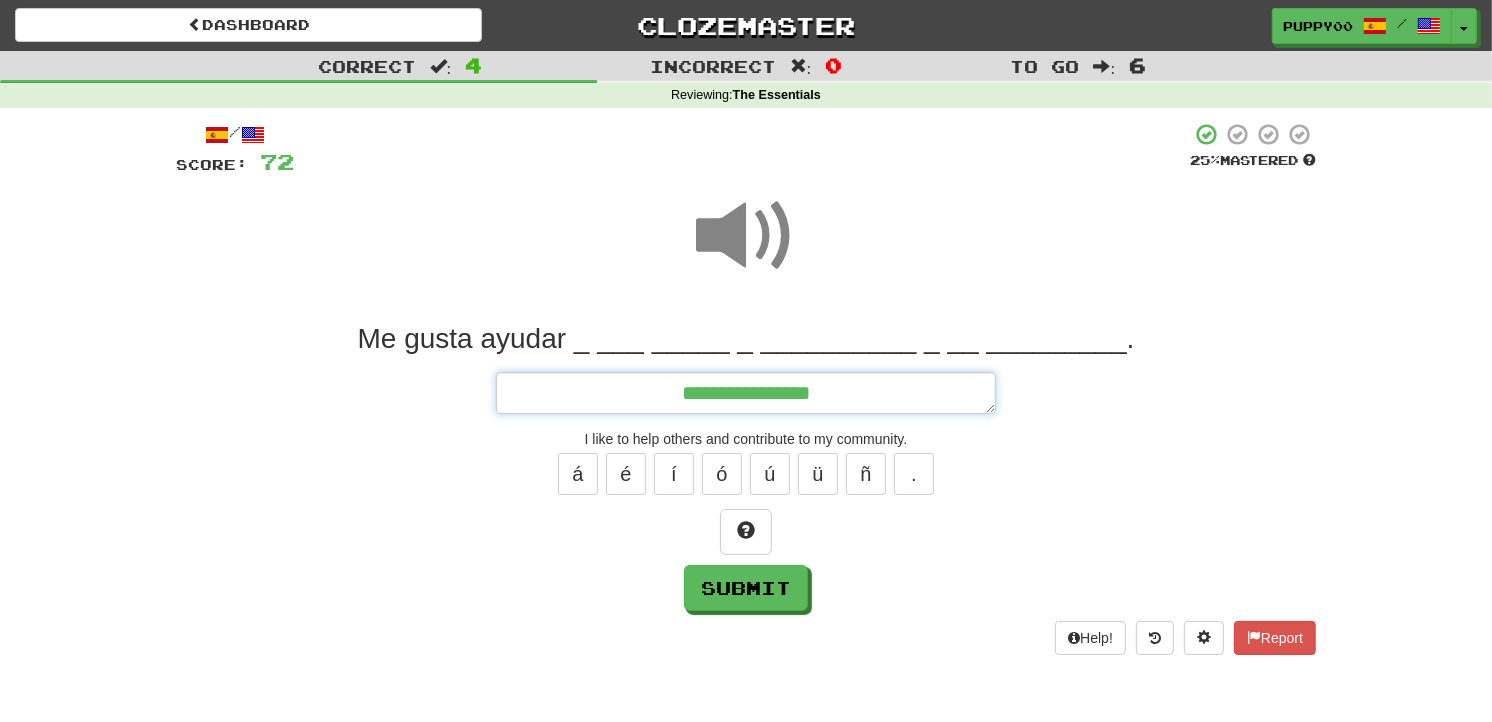click on "**********" at bounding box center [746, 393] 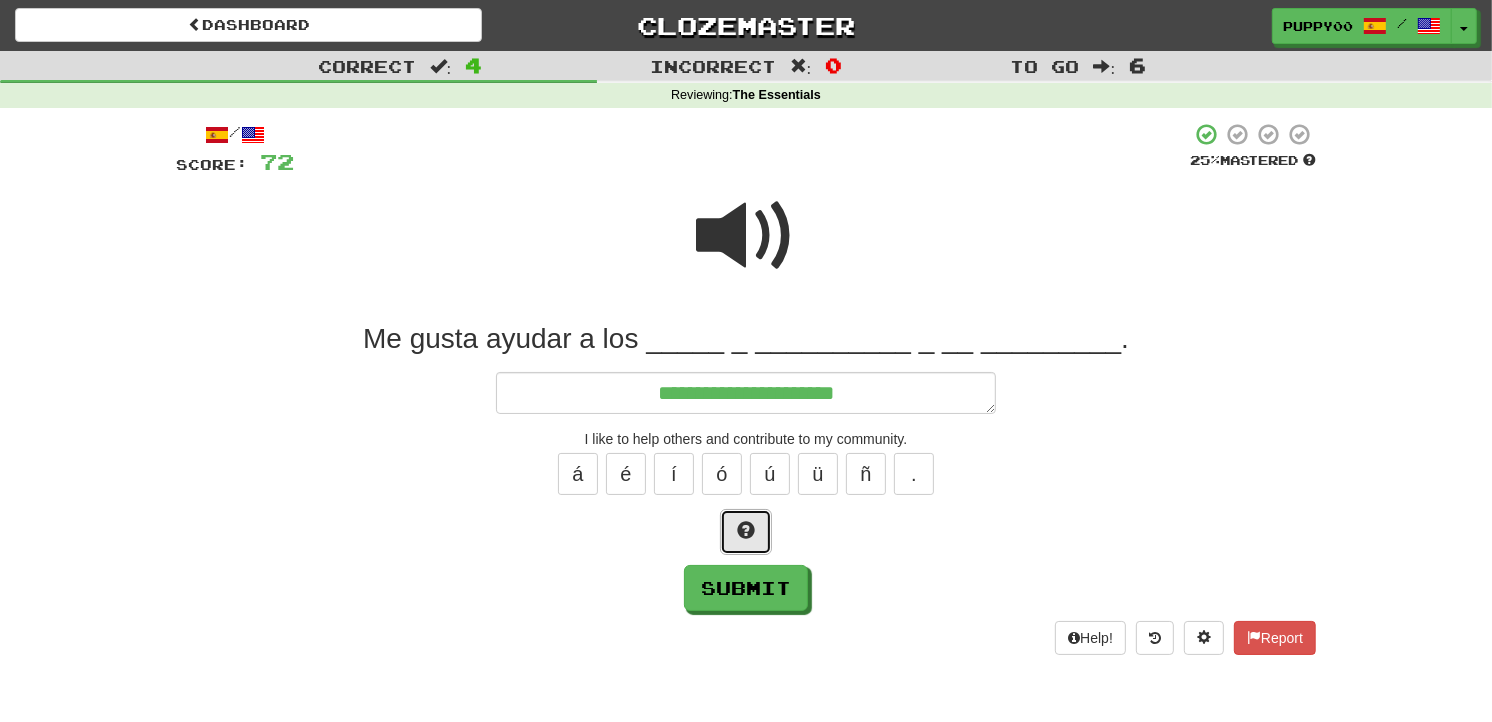 click at bounding box center (746, 530) 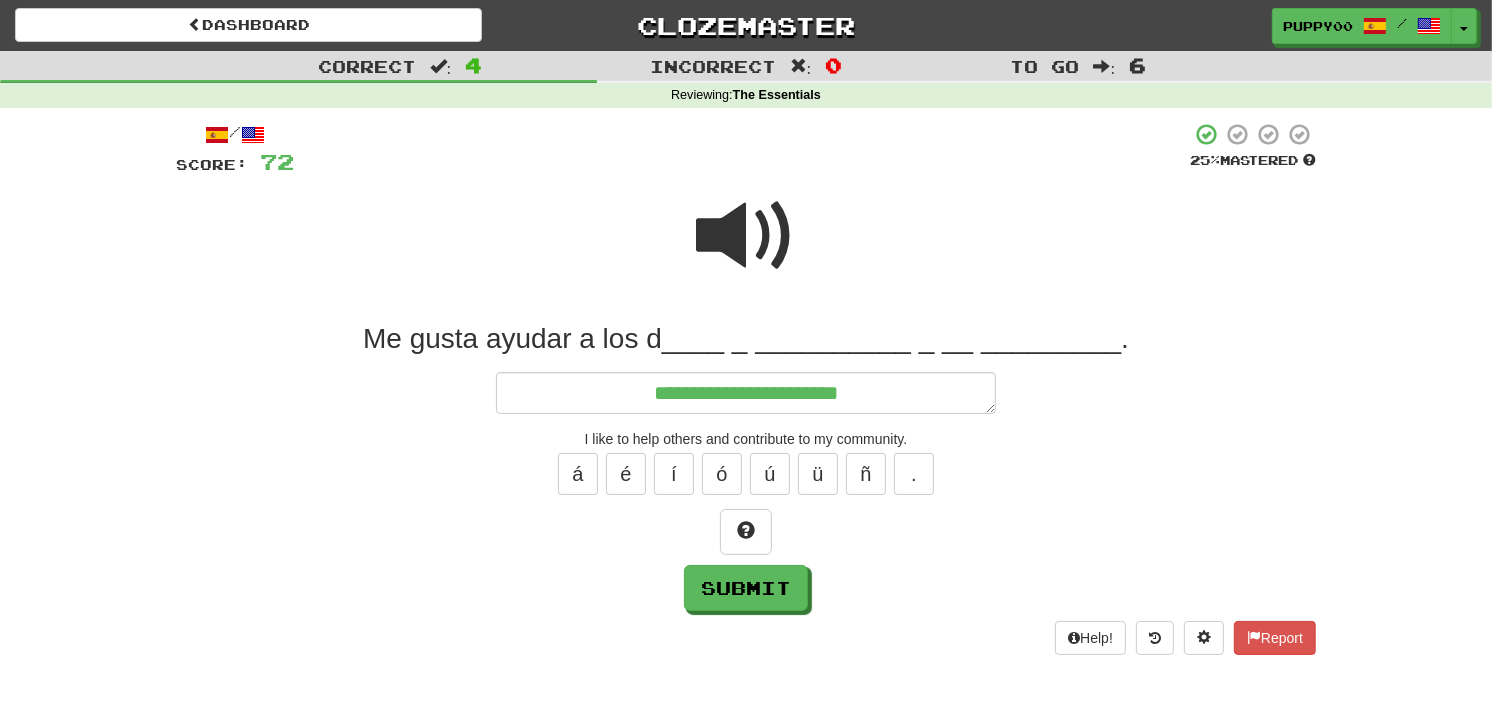 click at bounding box center [746, 236] 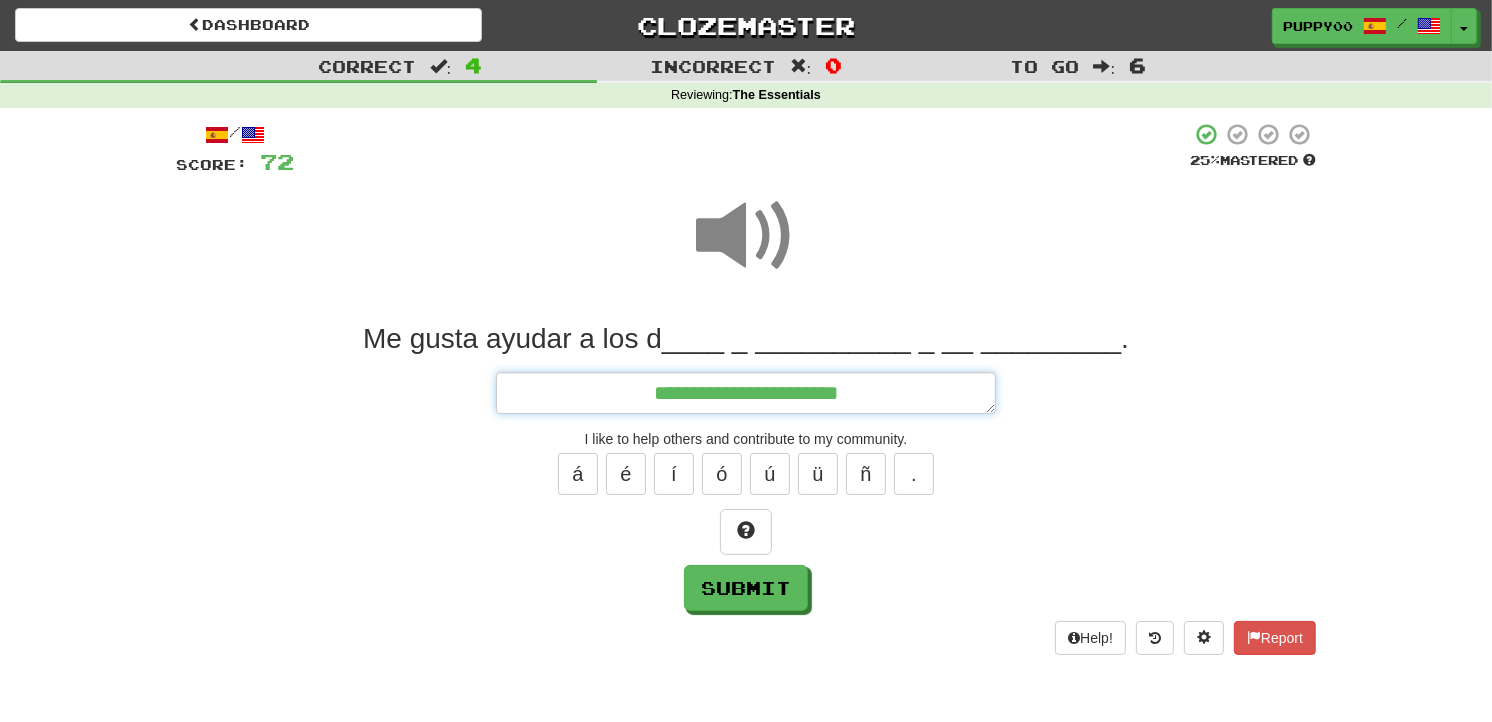 click on "**********" at bounding box center (746, 393) 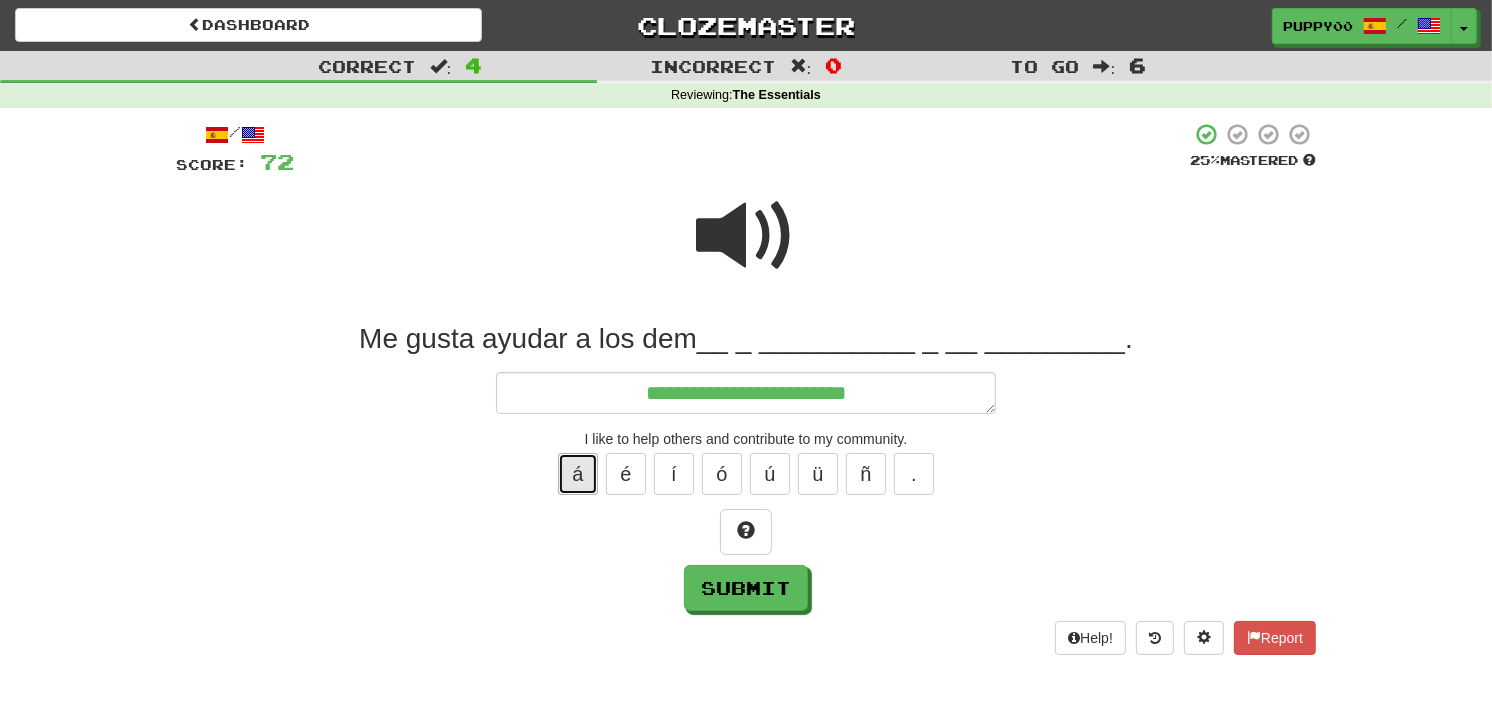 click on "á" at bounding box center [578, 474] 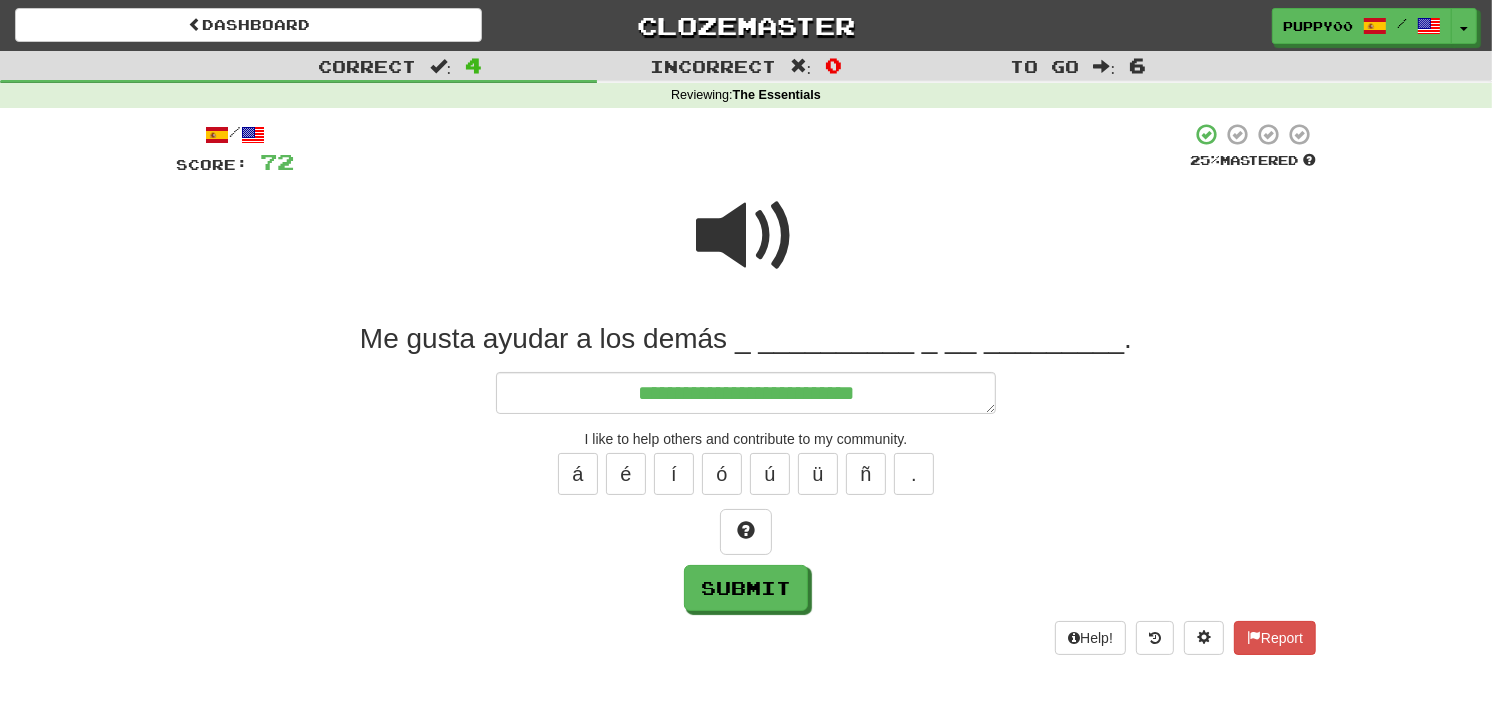 click at bounding box center (746, 236) 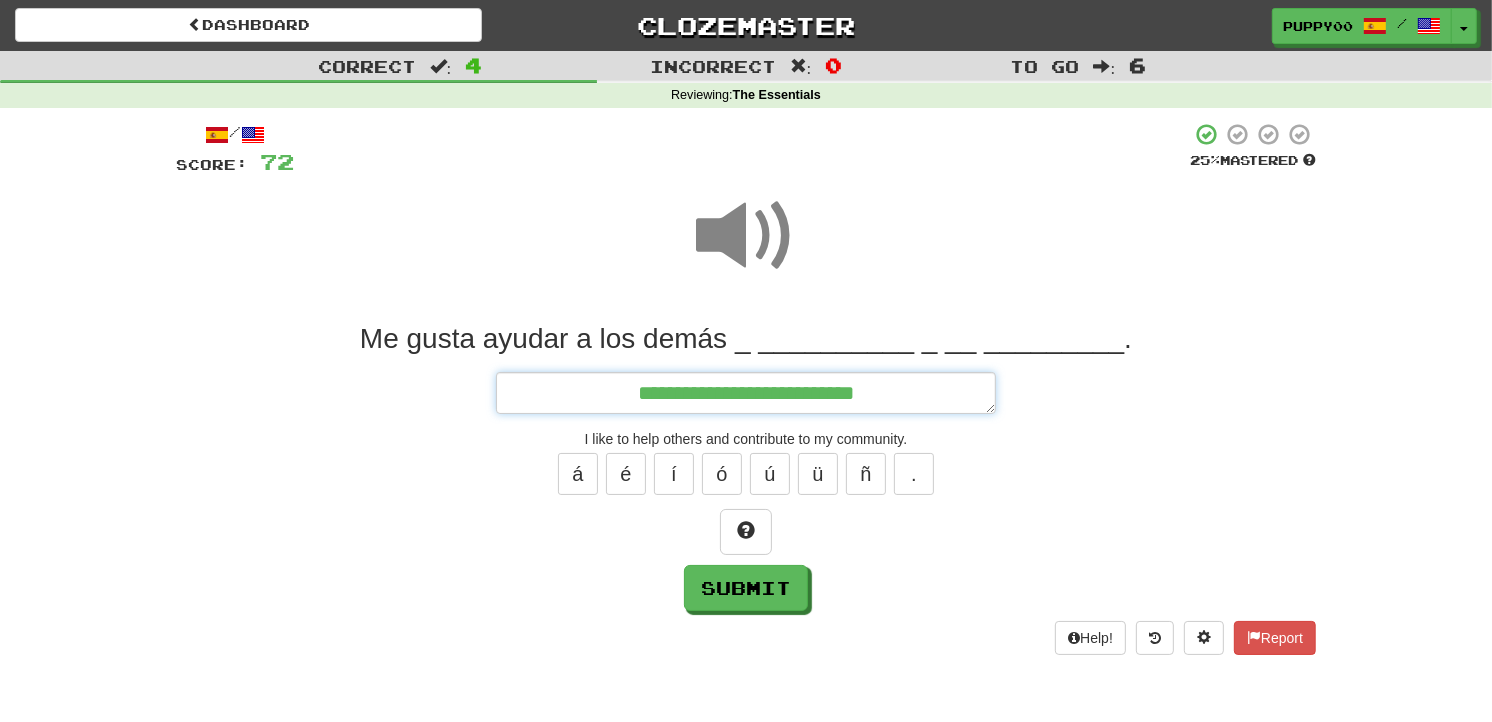 click on "**********" at bounding box center [746, 393] 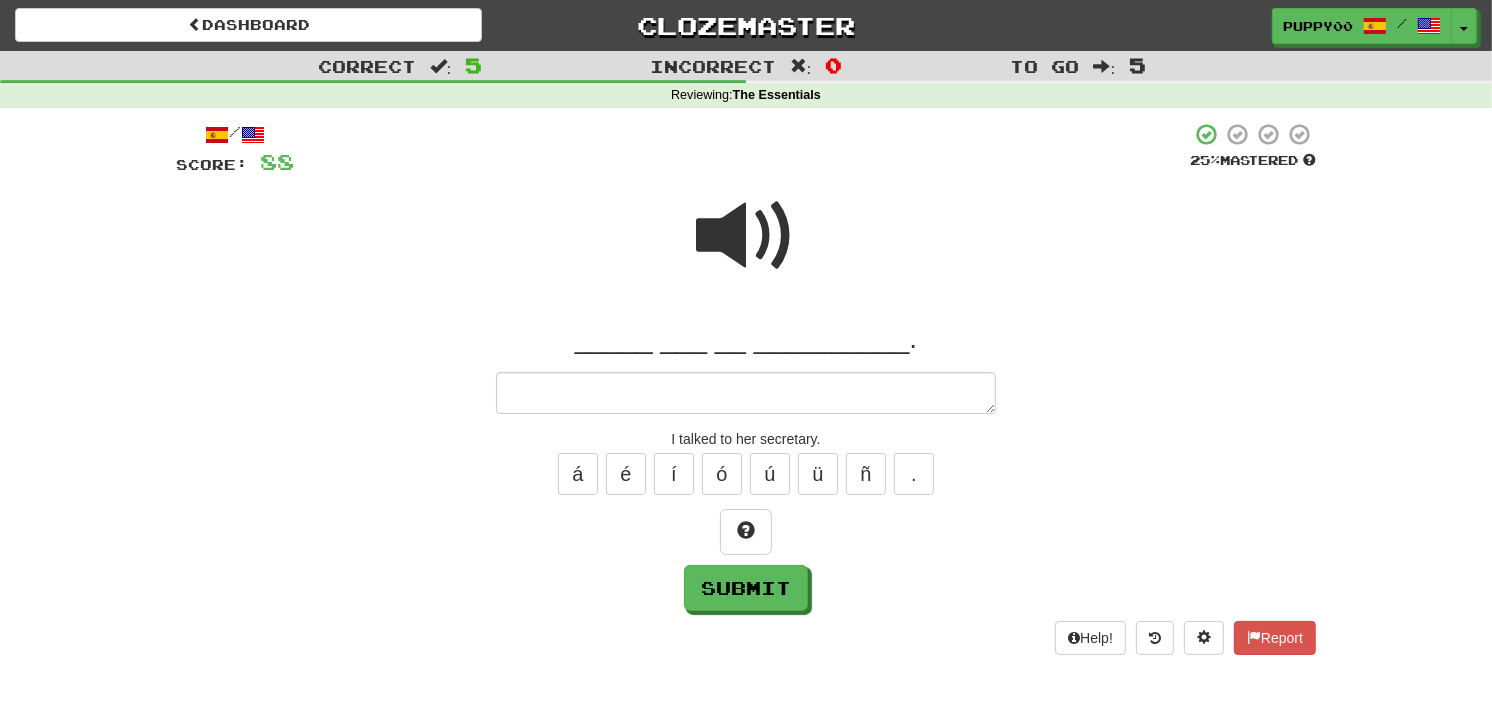click at bounding box center [746, 236] 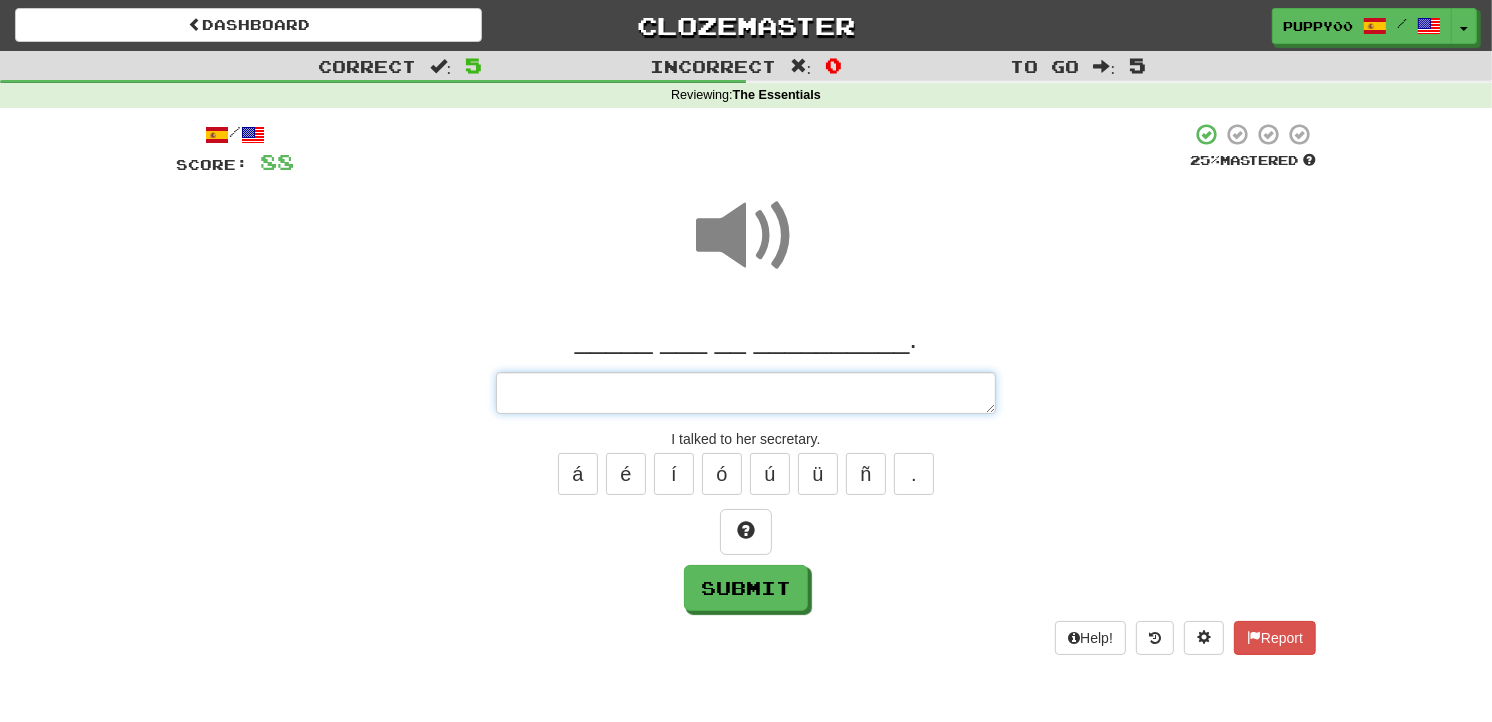 click at bounding box center [746, 393] 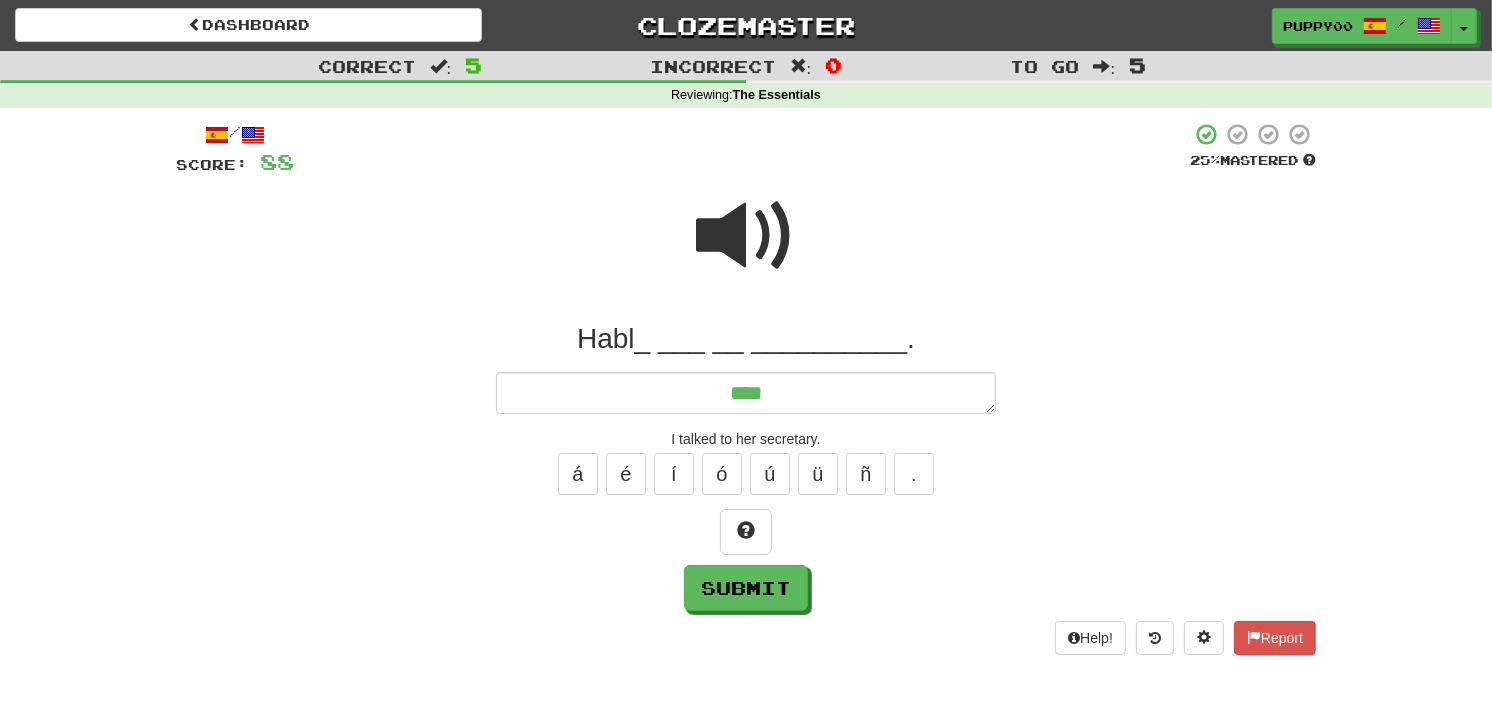 click on "á é í ó ú ü ñ ." at bounding box center [746, 474] 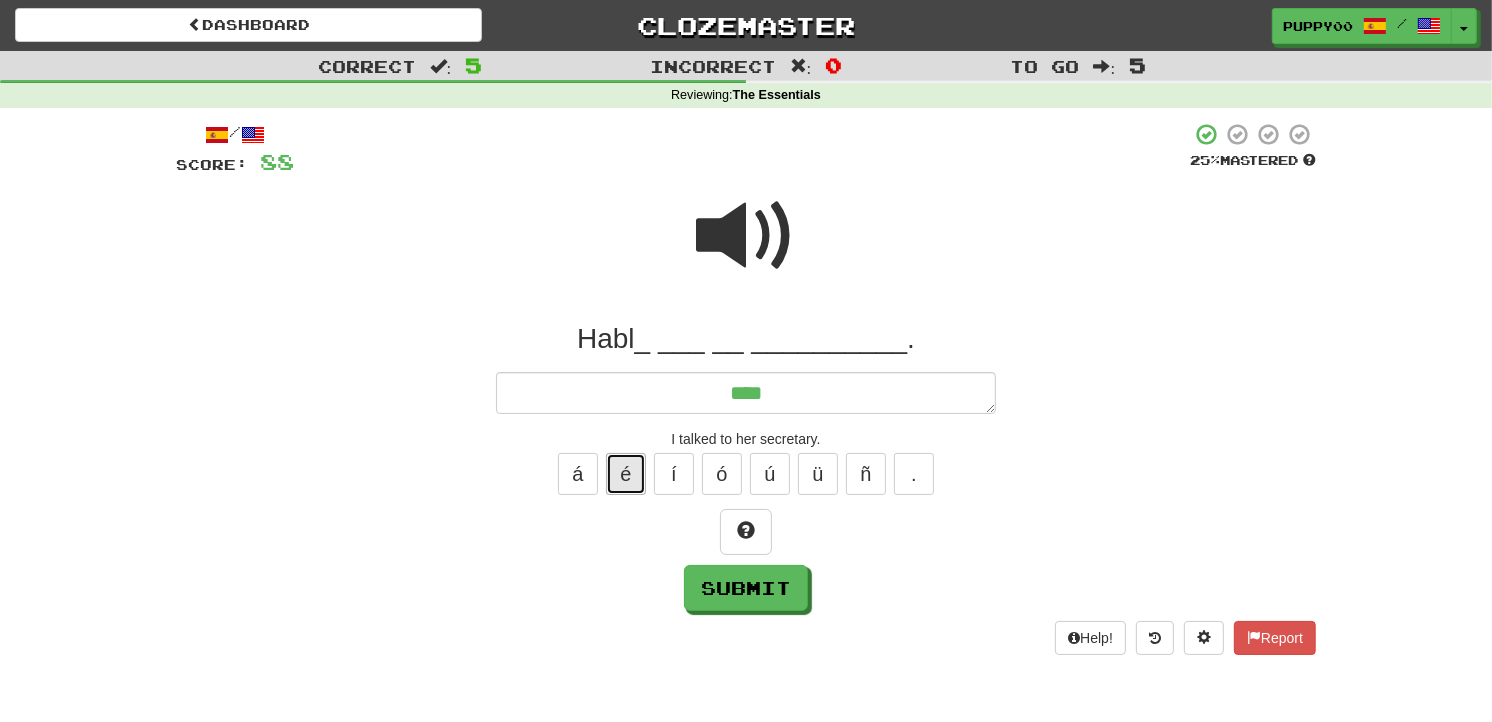 click on "é" at bounding box center (626, 474) 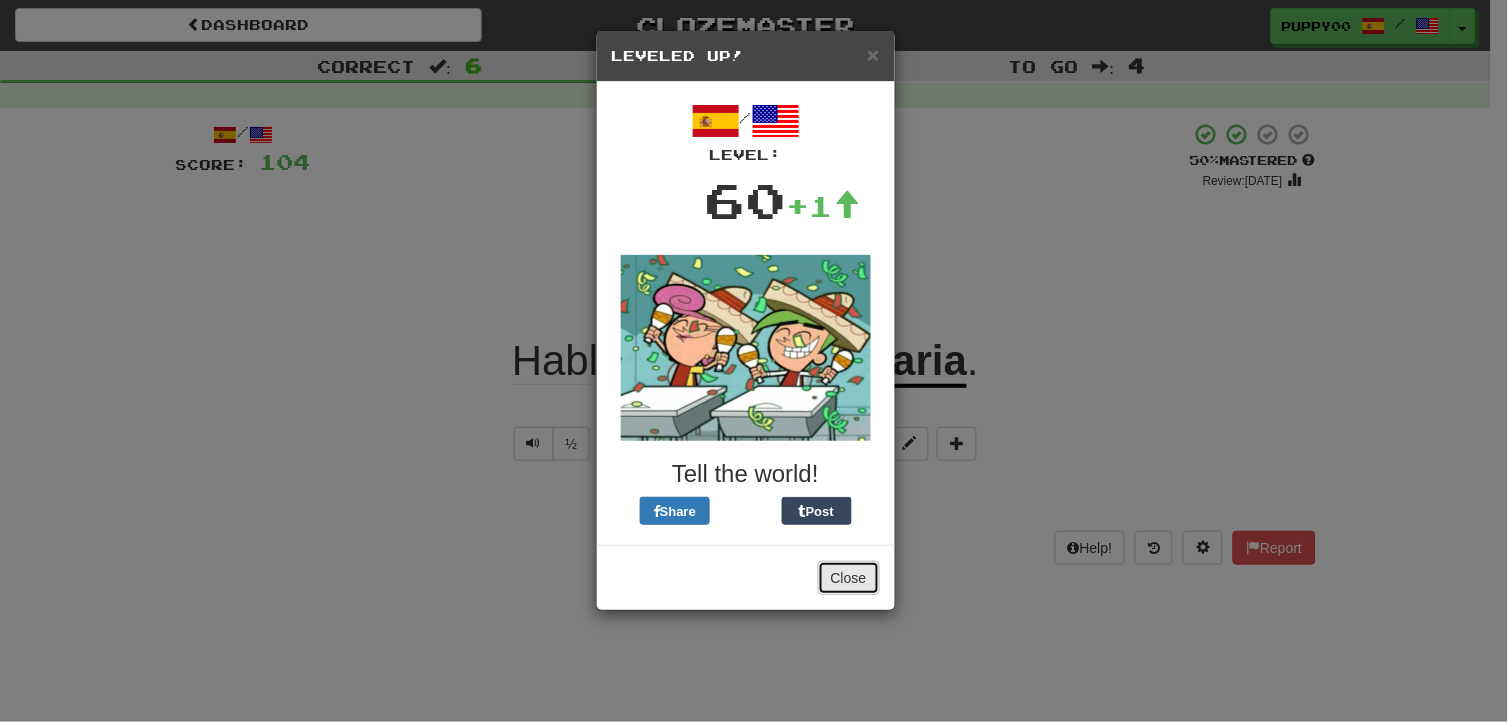 click on "Close" at bounding box center (849, 578) 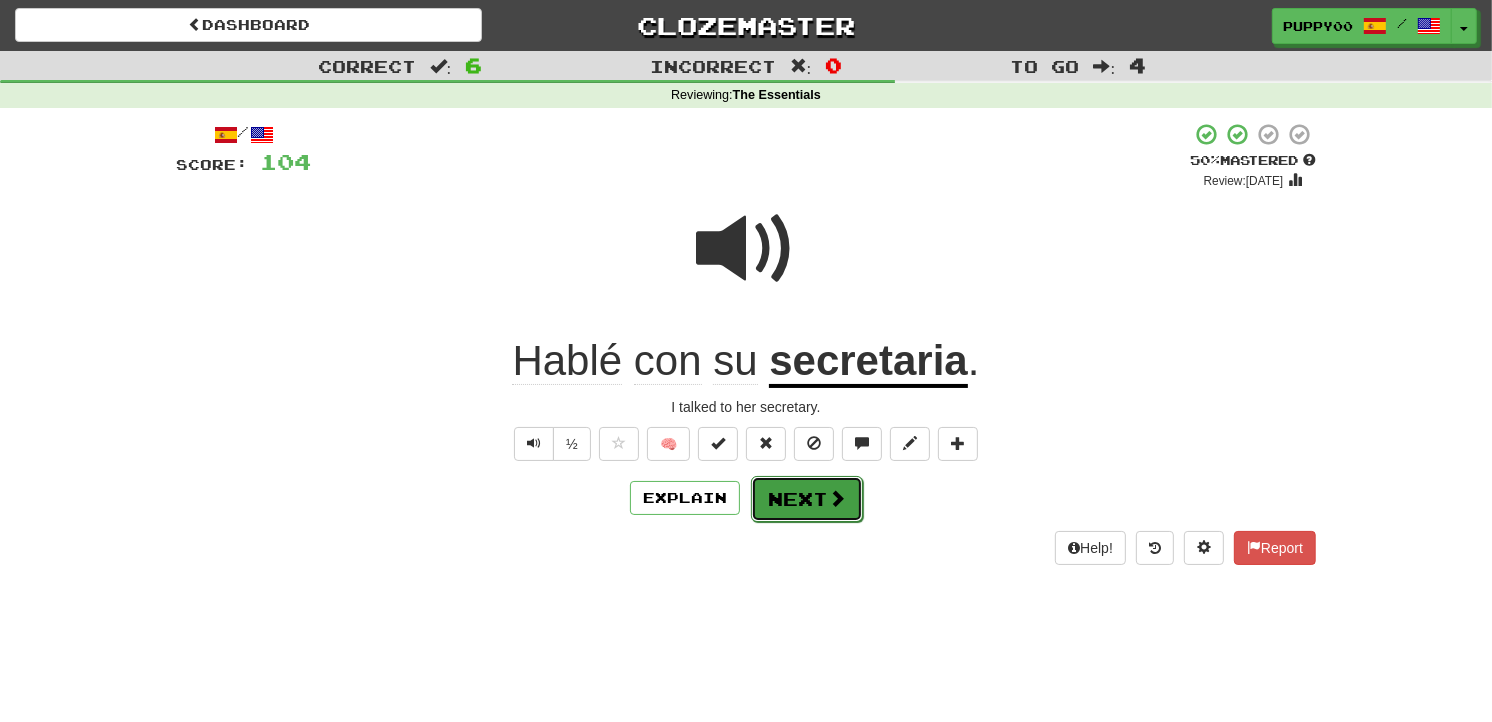 click at bounding box center [837, 498] 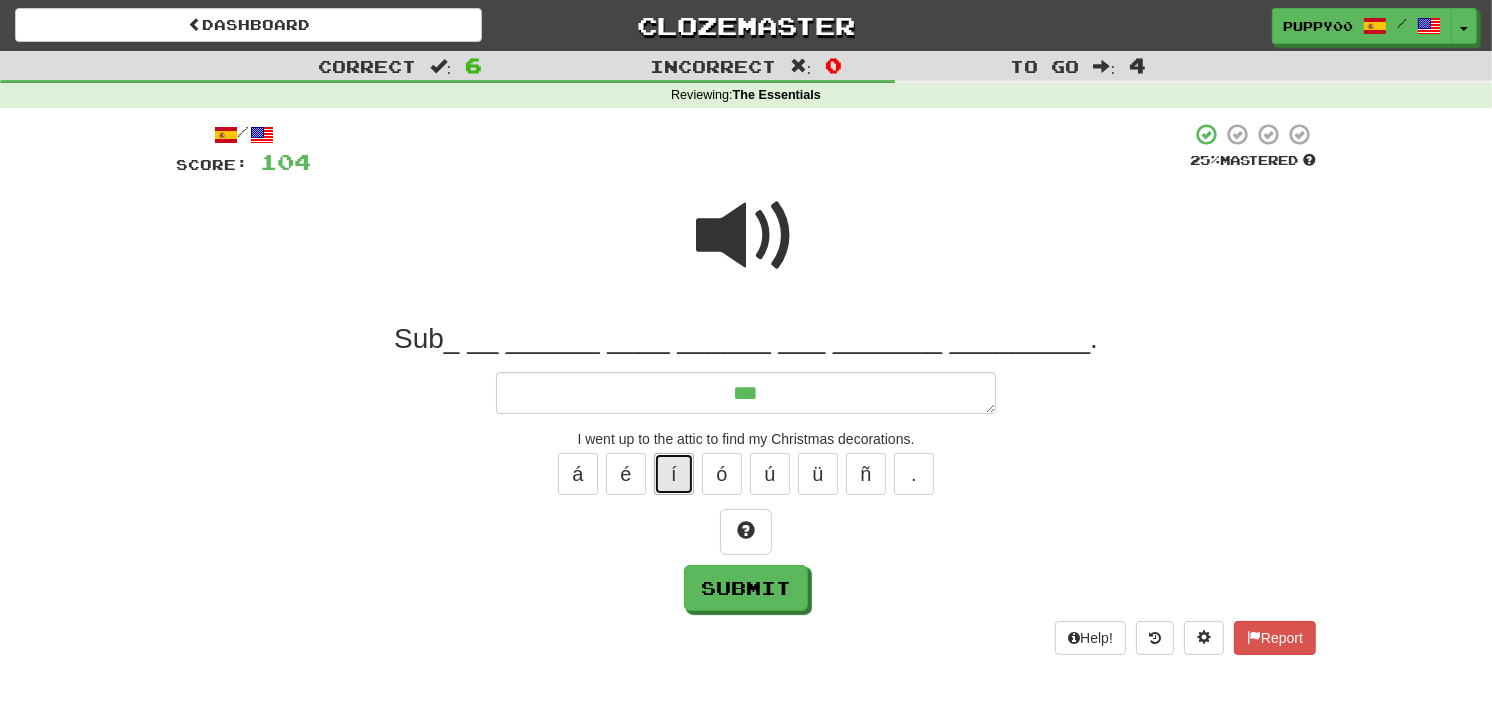 click on "í" at bounding box center [674, 474] 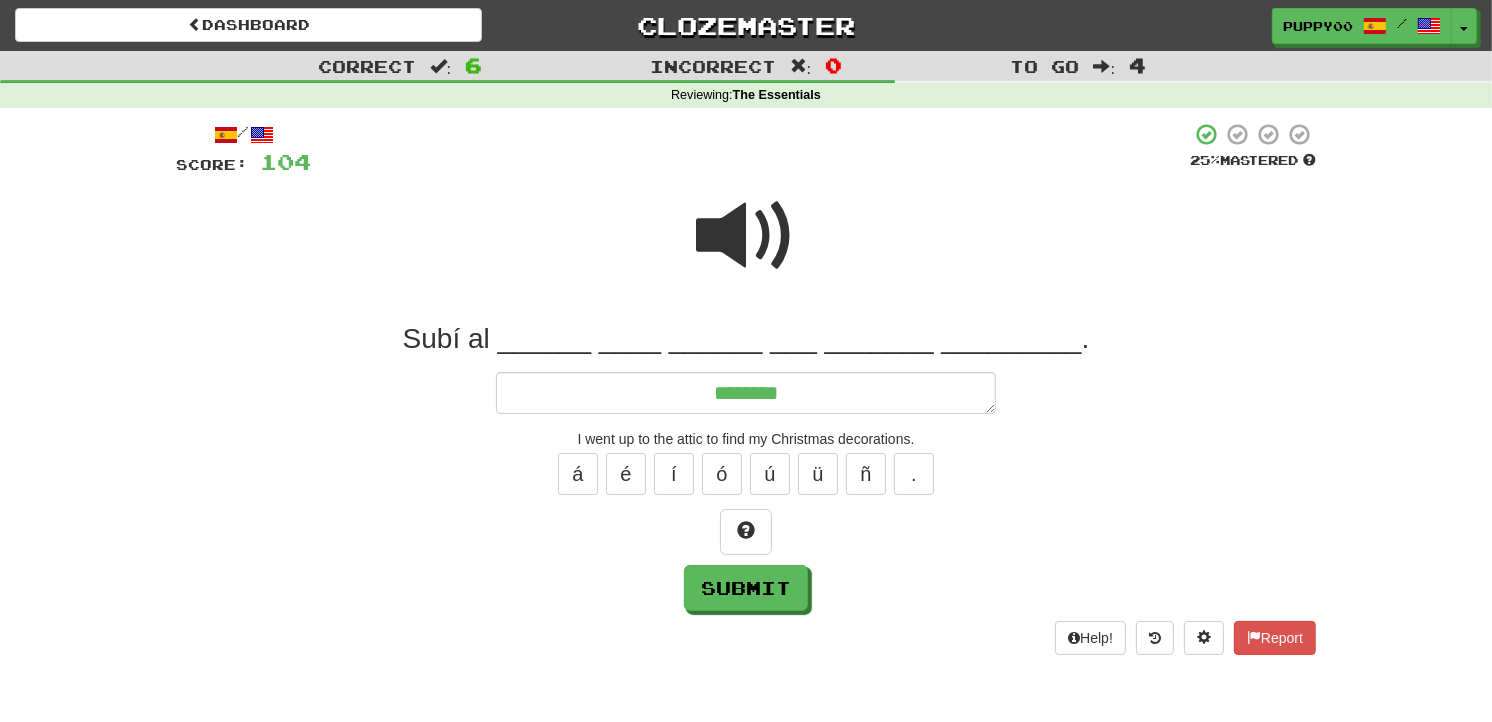 click at bounding box center (746, 249) 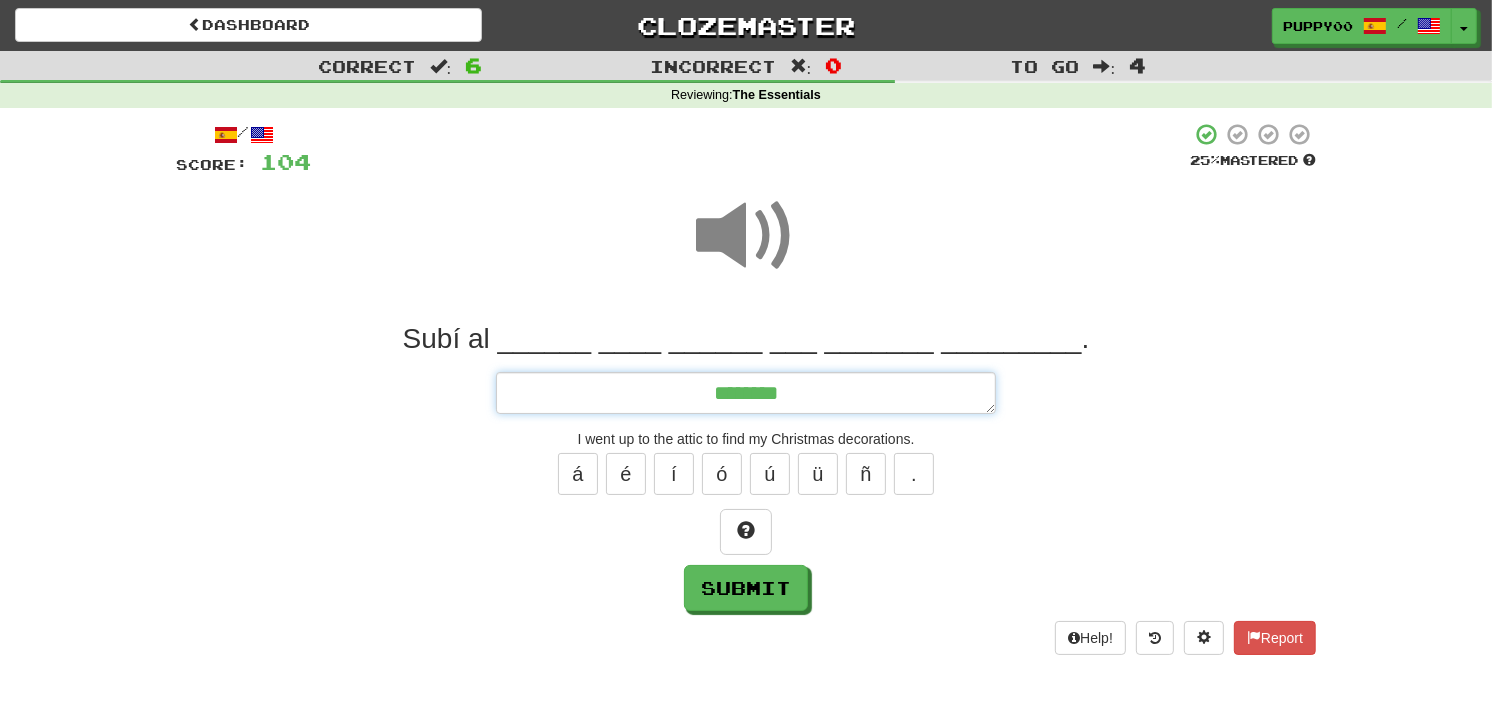 click on "*******" at bounding box center (746, 393) 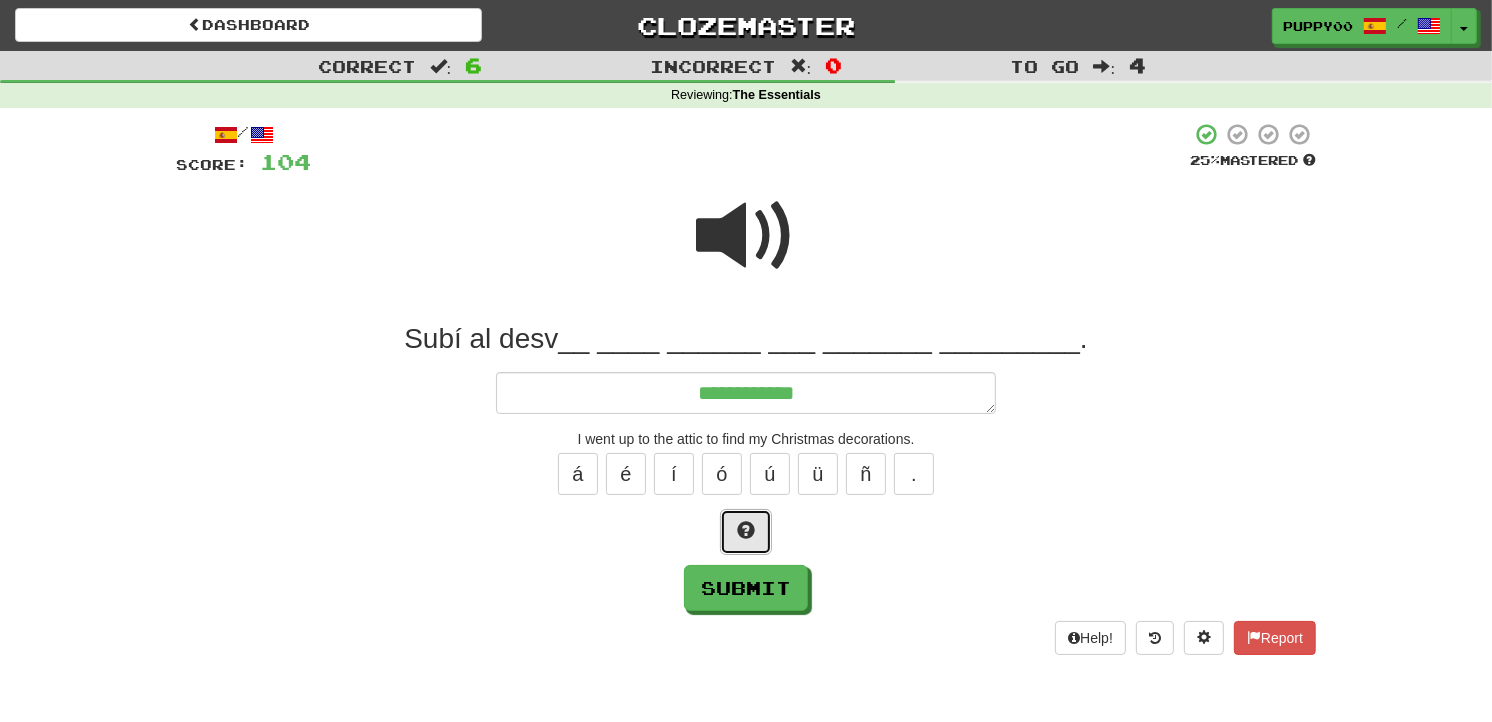 click at bounding box center [746, 530] 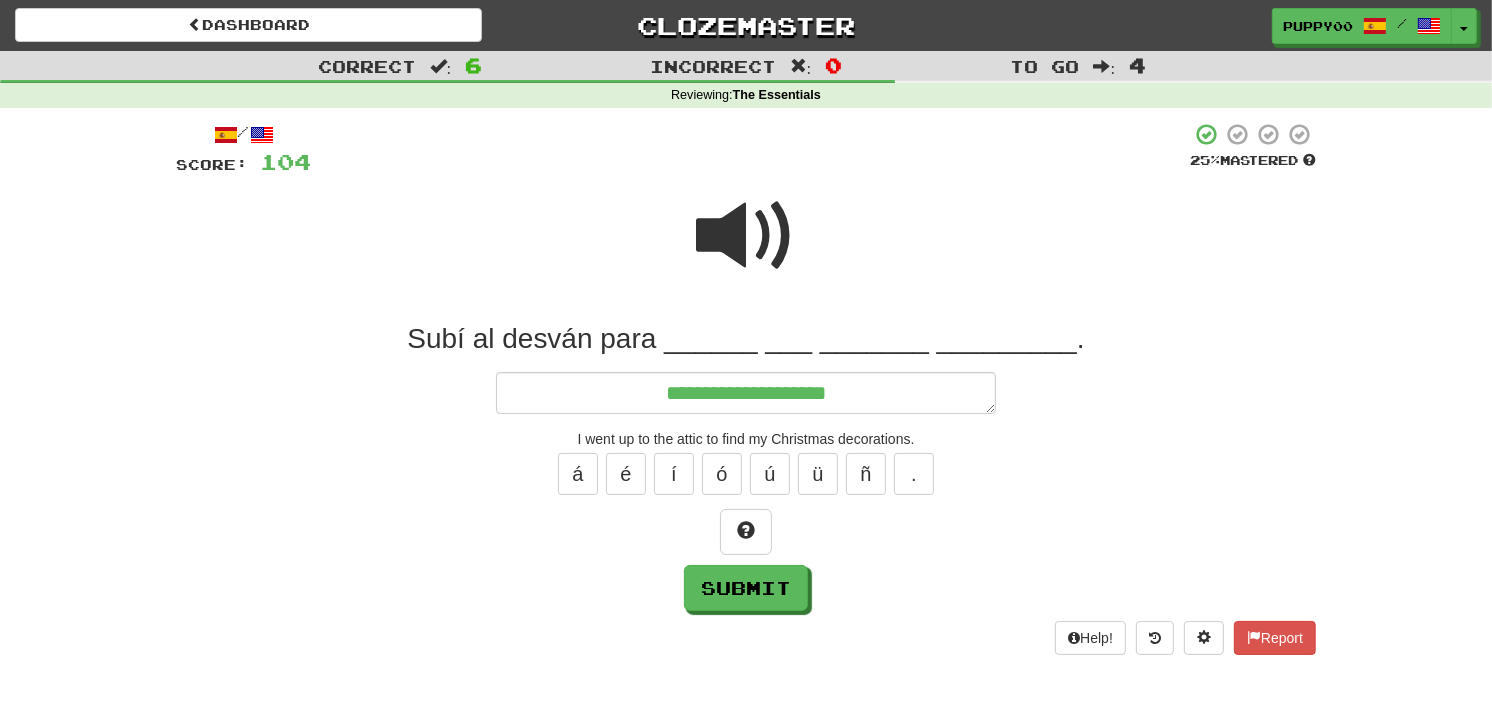 click at bounding box center (746, 236) 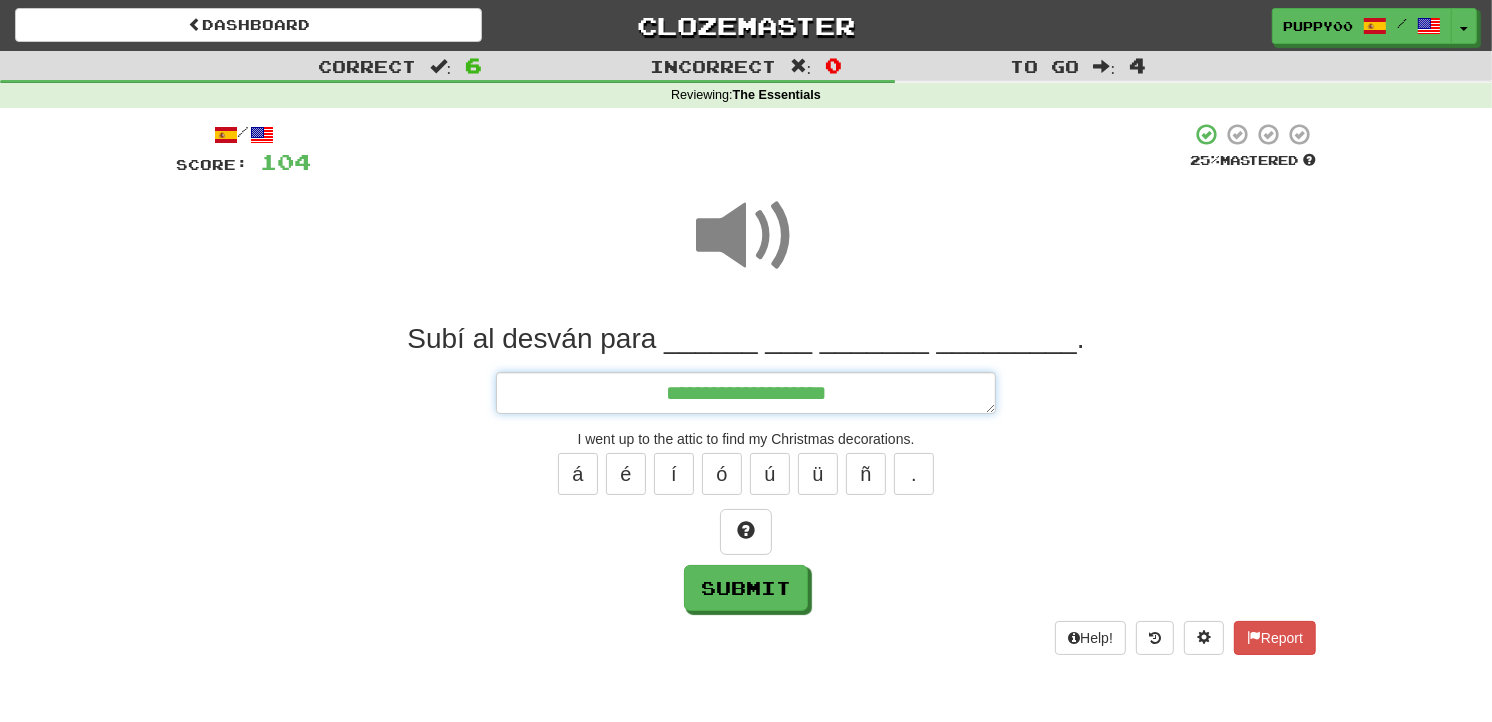 click on "**********" at bounding box center [746, 393] 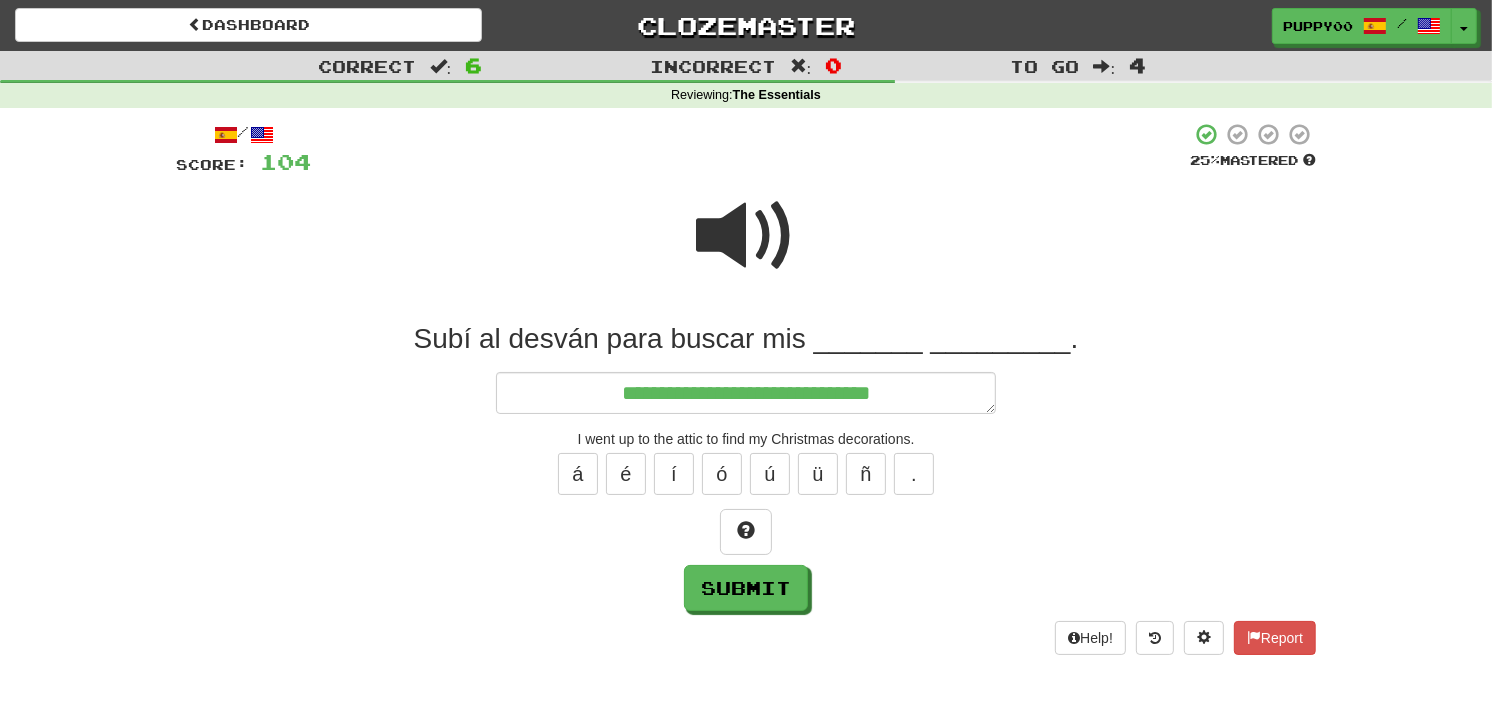 click at bounding box center [746, 236] 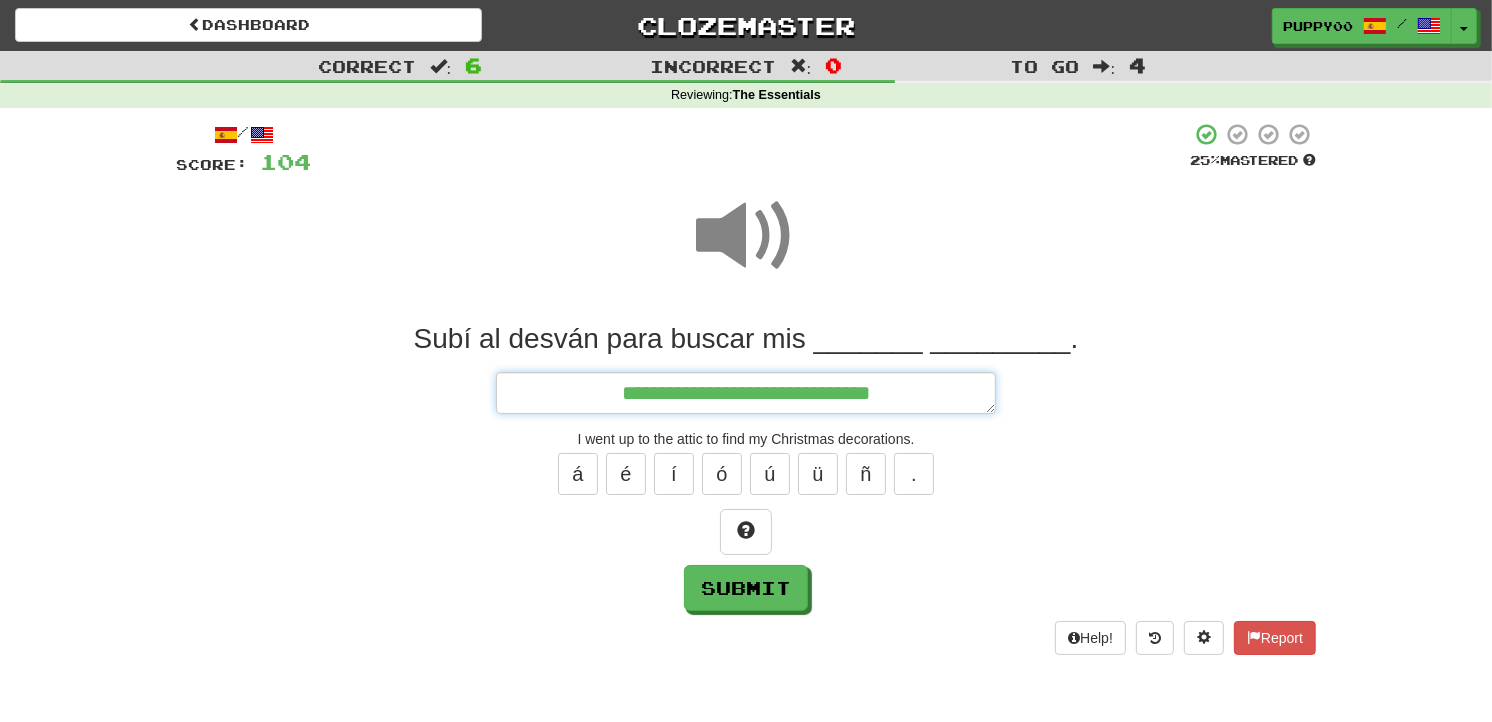 click on "**********" at bounding box center (746, 393) 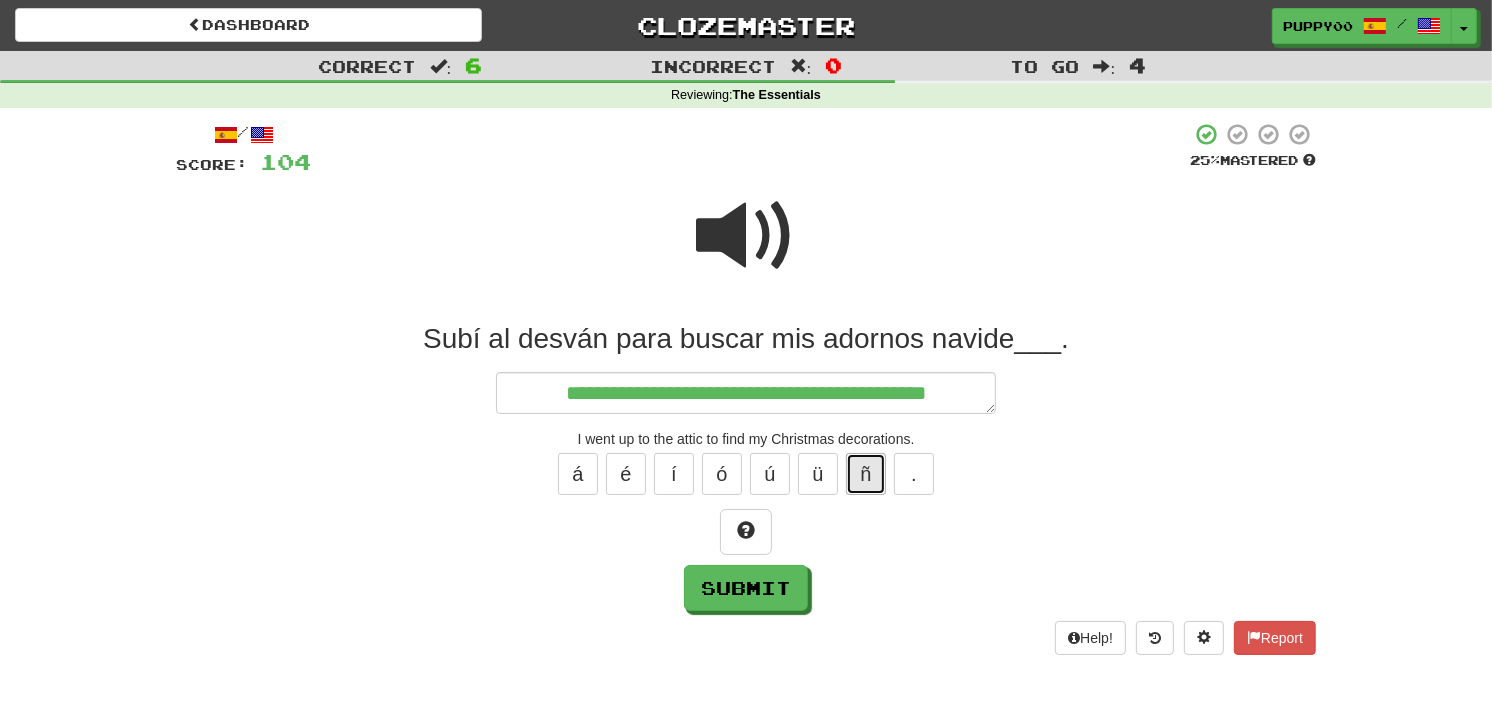 click on "ñ" at bounding box center (866, 474) 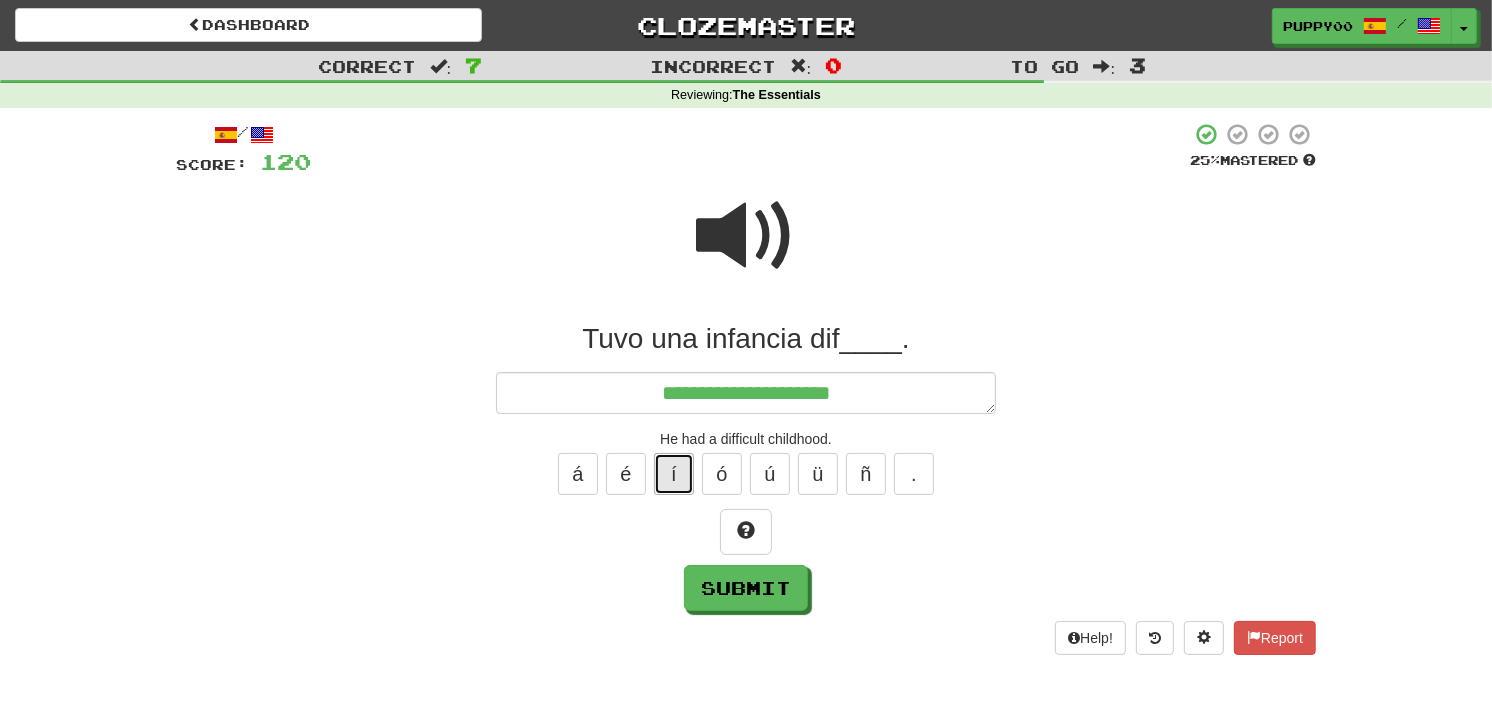 click on "í" at bounding box center (674, 474) 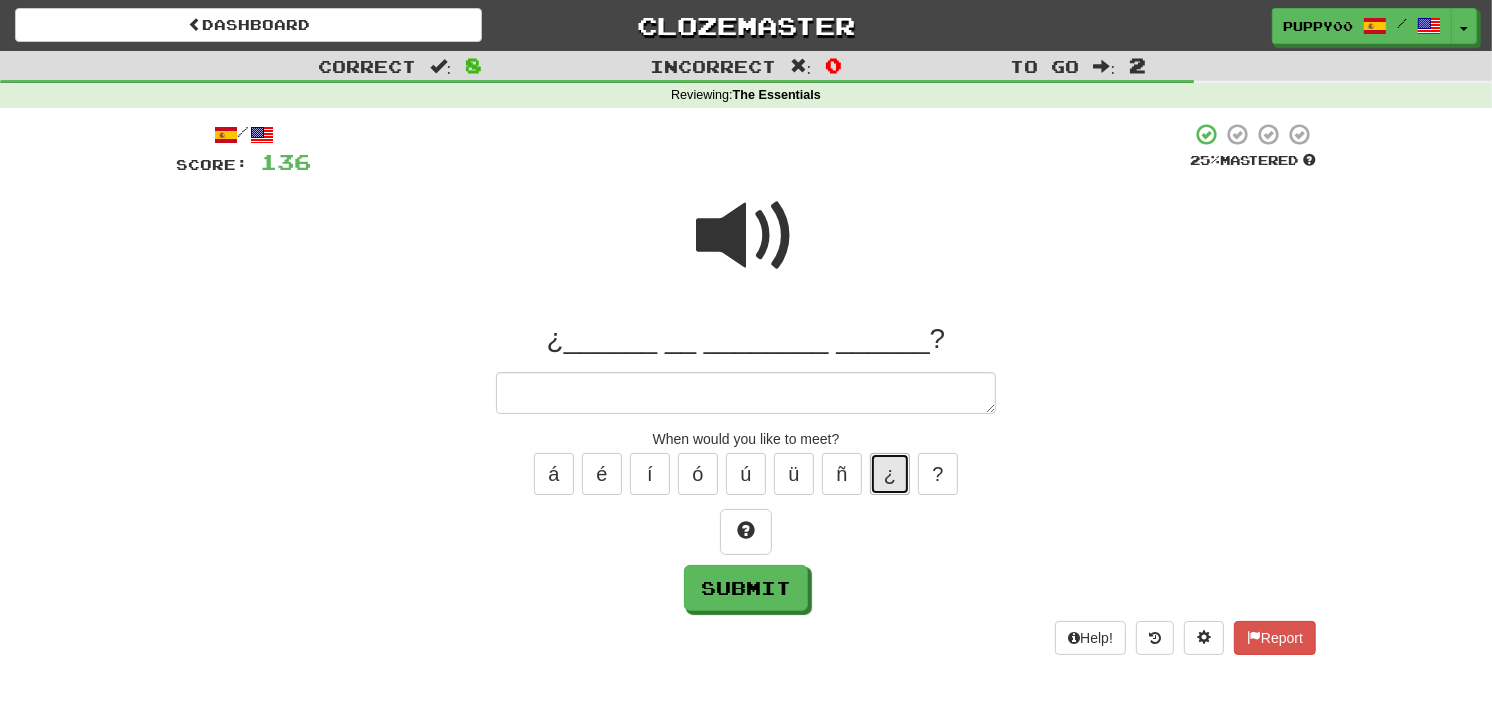 click on "¿" at bounding box center (890, 474) 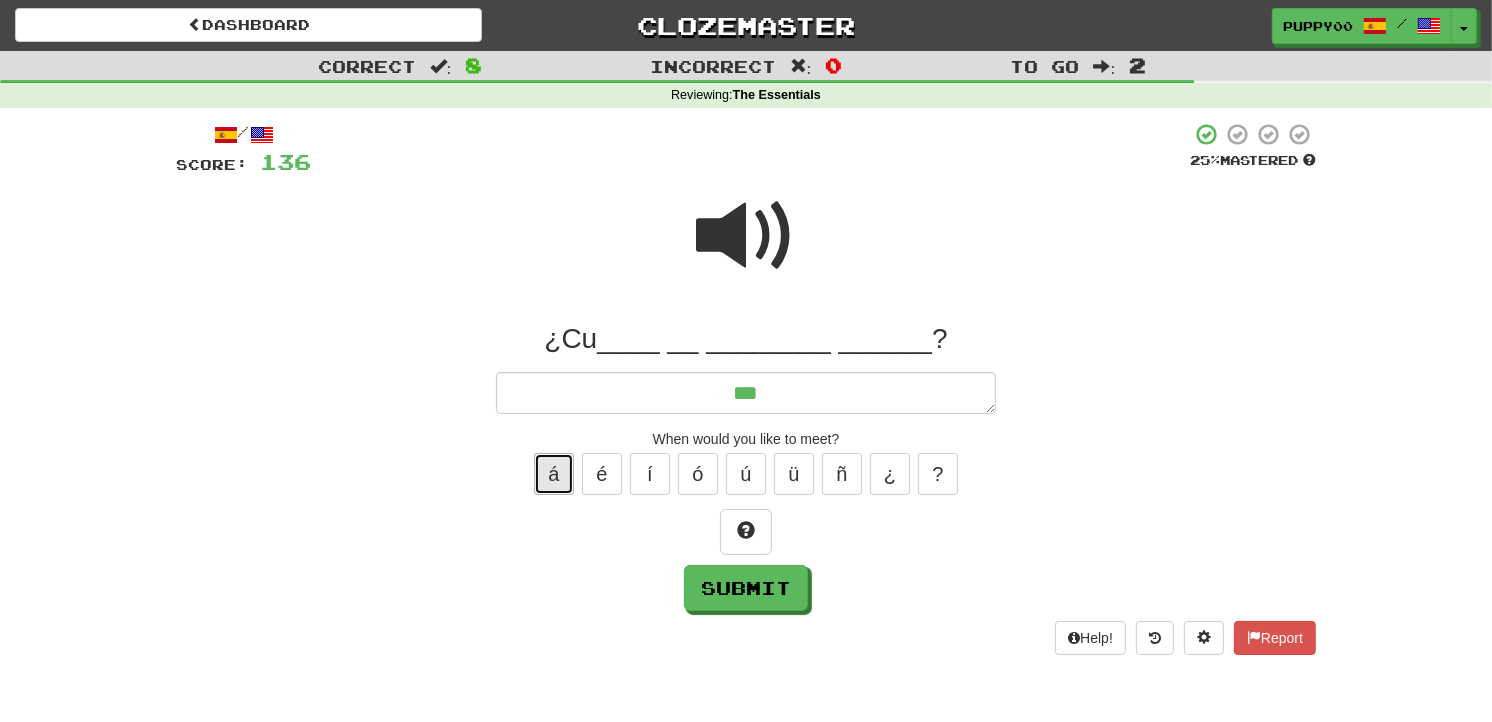 click on "á" at bounding box center (554, 474) 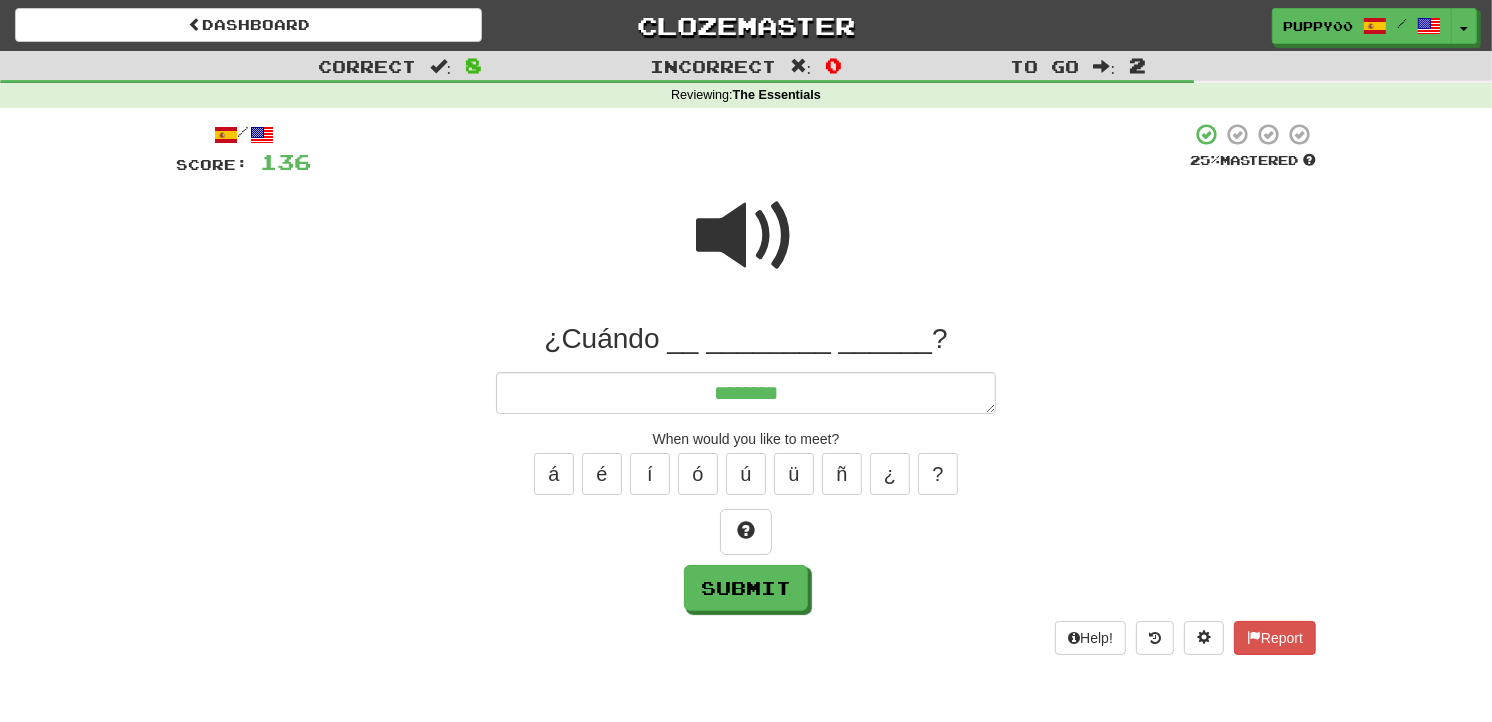 click at bounding box center [746, 236] 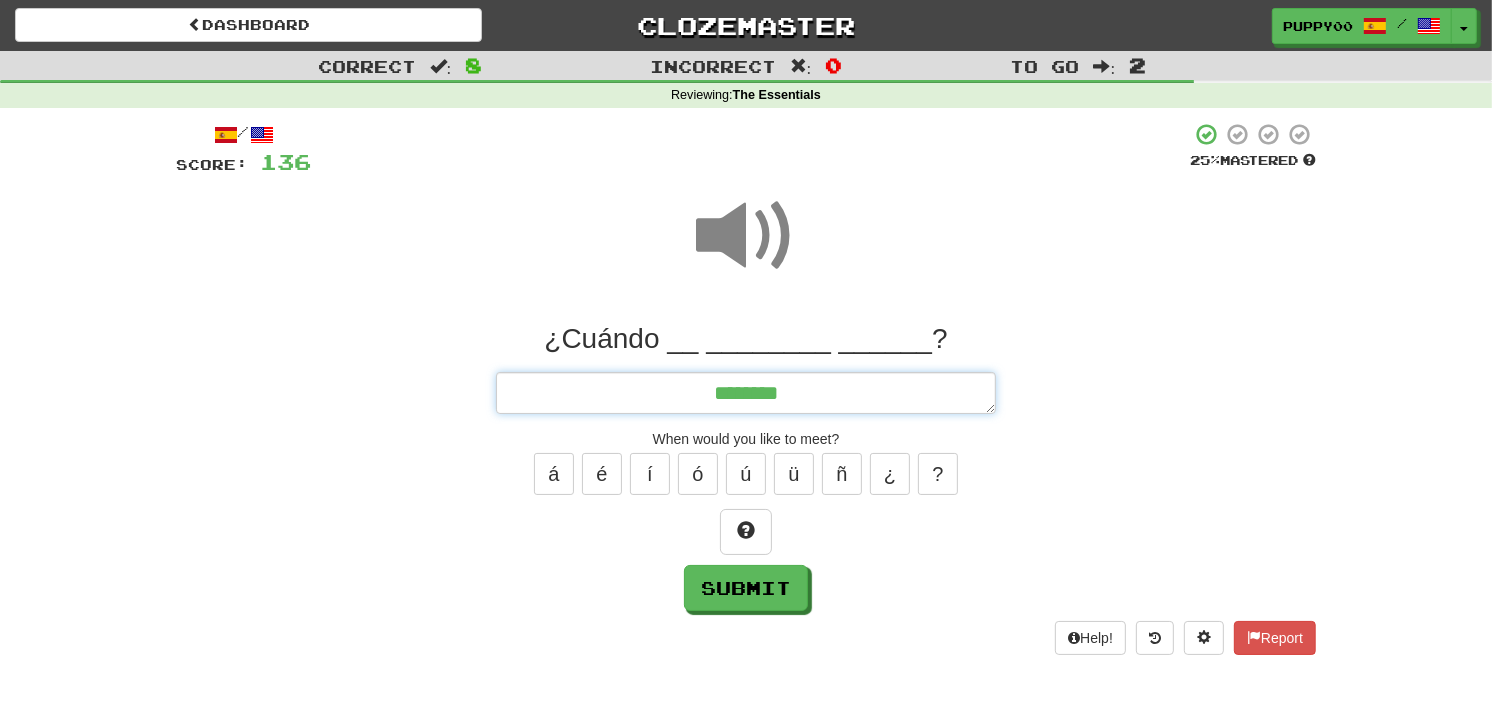 click on "*******" at bounding box center [746, 393] 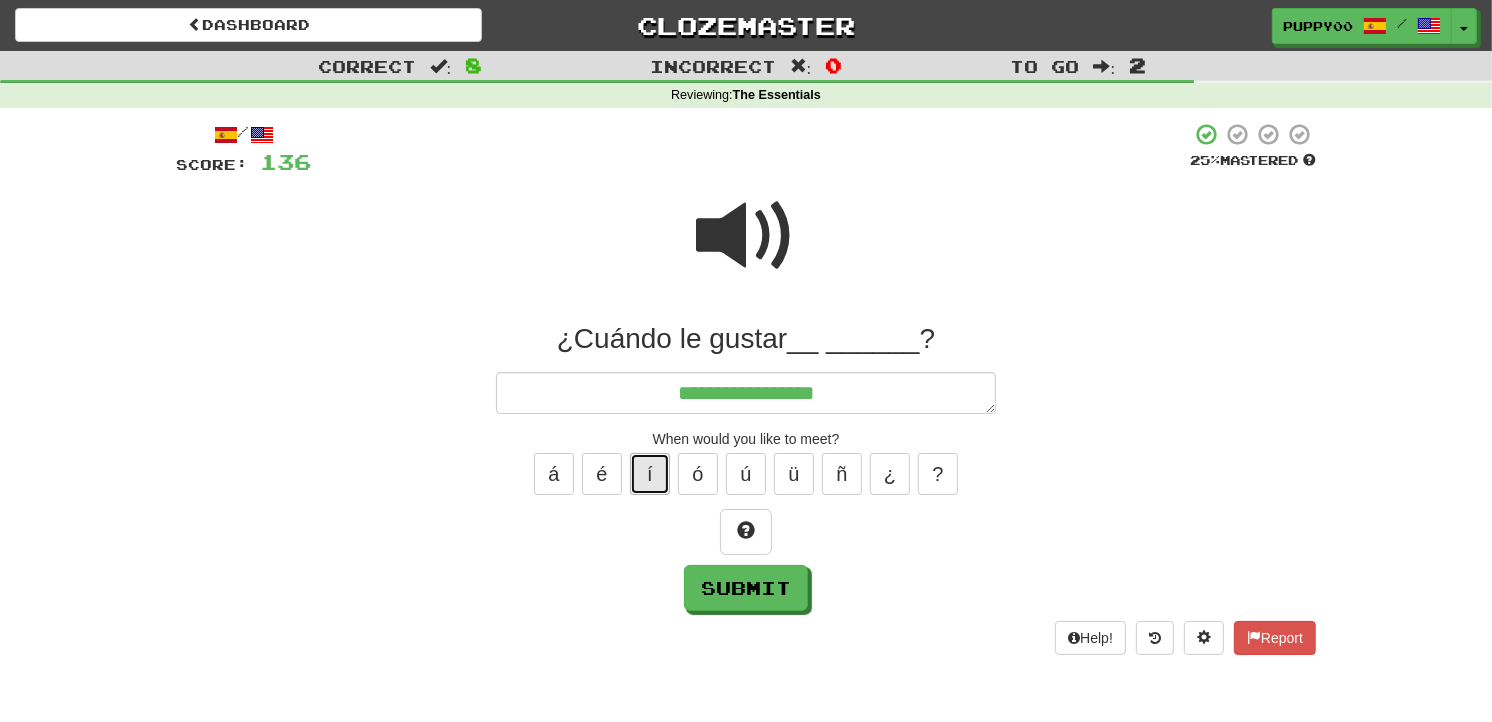 click on "í" at bounding box center [650, 474] 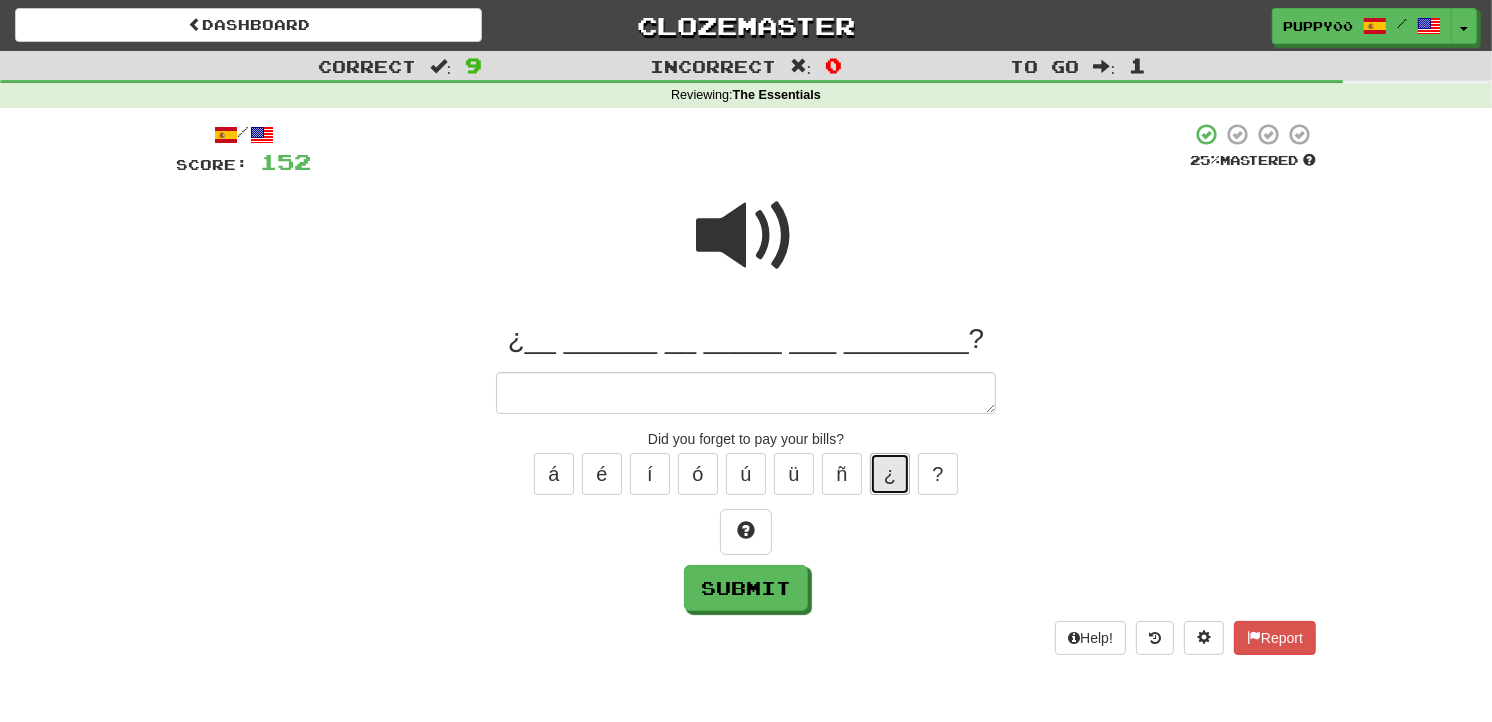 click on "¿" at bounding box center [890, 474] 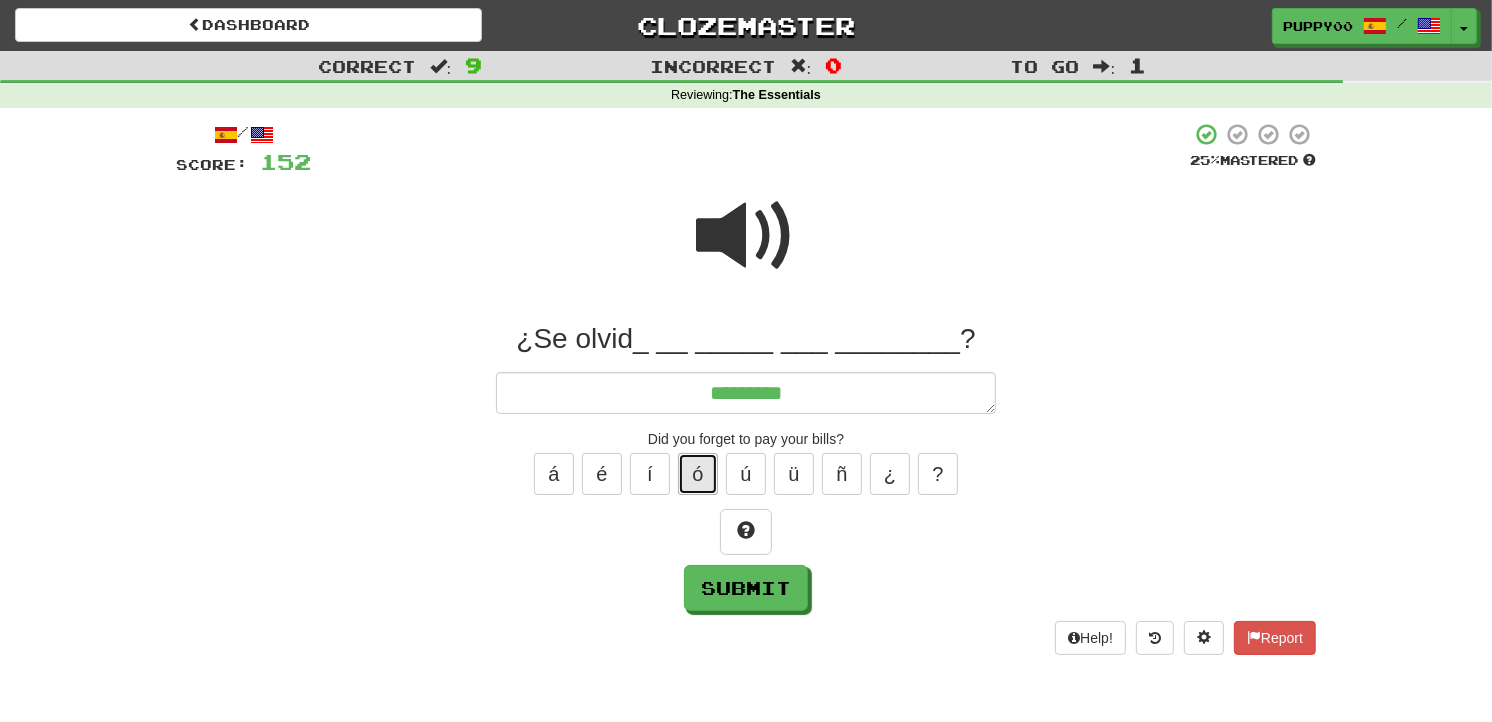 click on "ó" at bounding box center [698, 474] 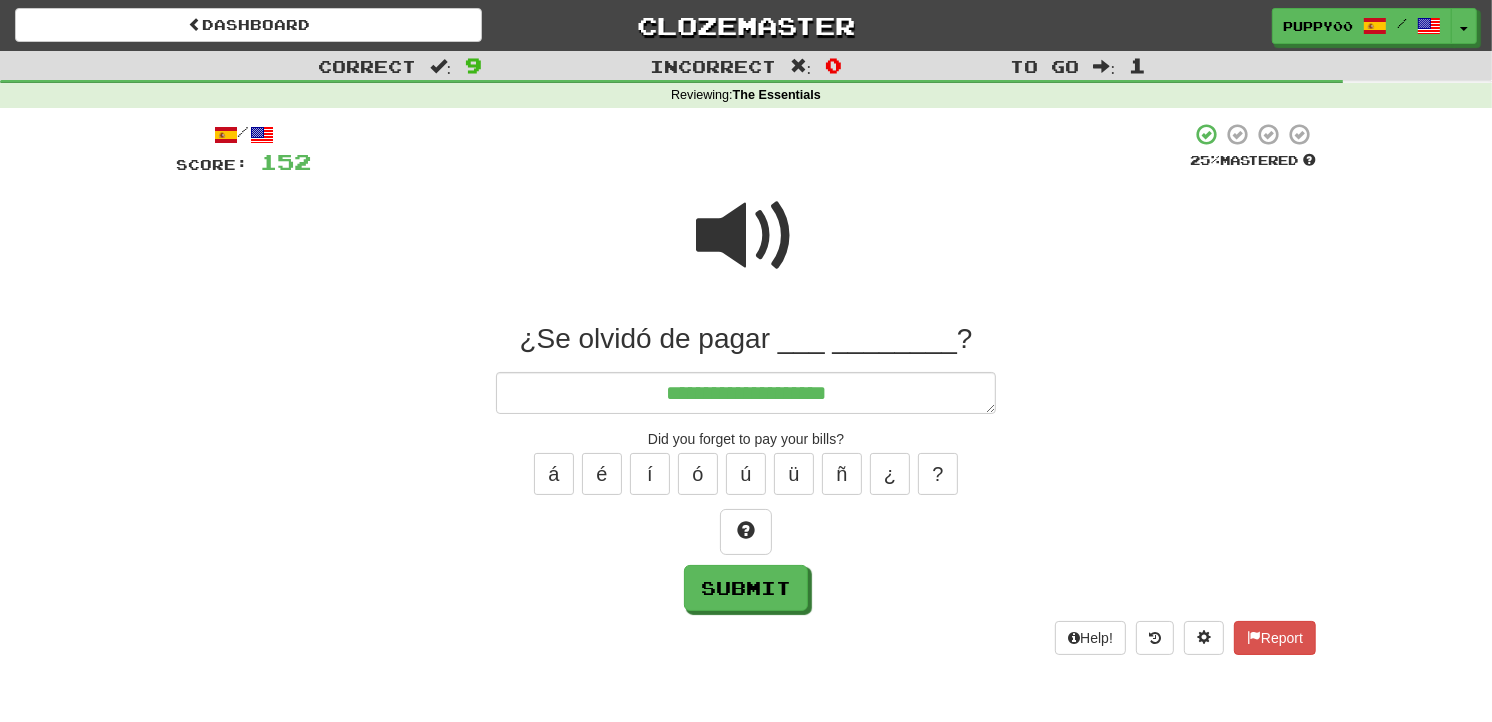 click at bounding box center [746, 236] 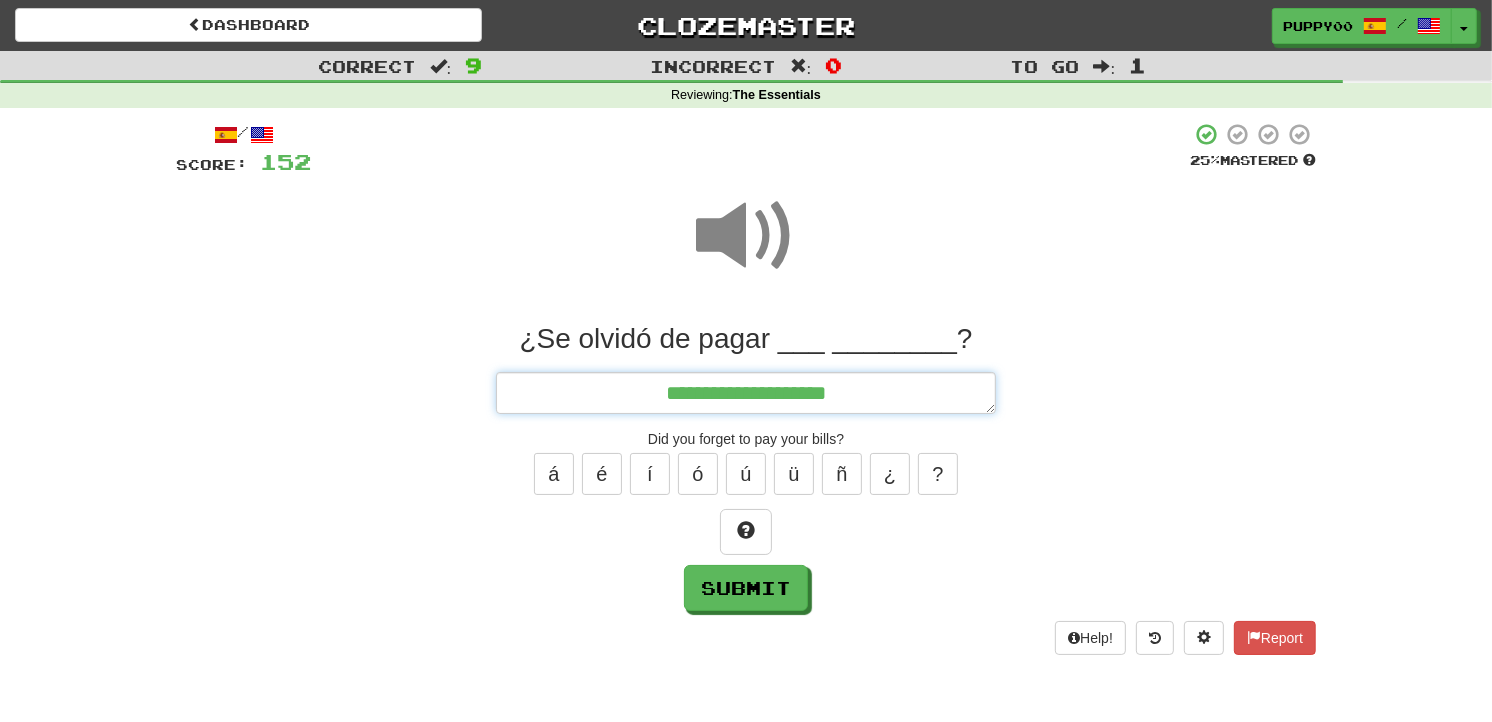 click on "**********" at bounding box center (746, 393) 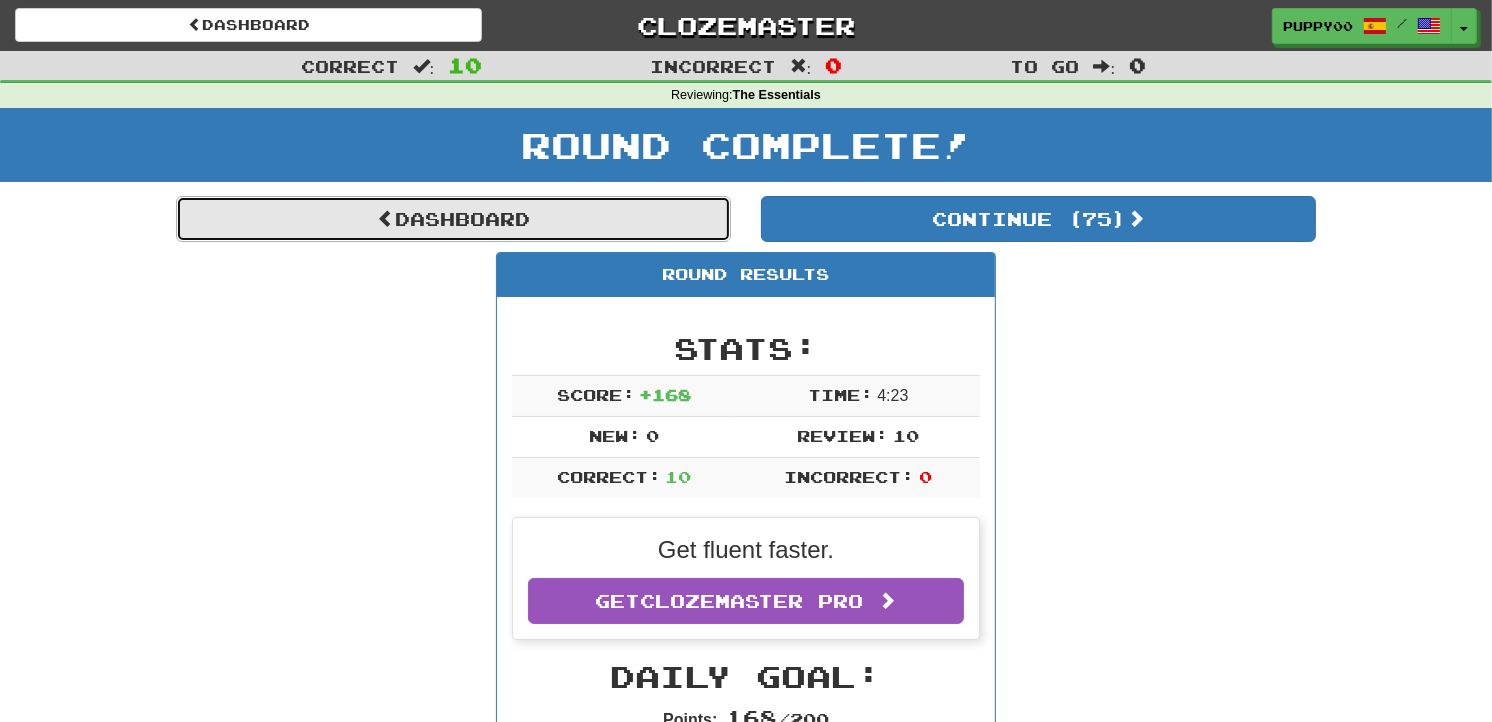 click on "Dashboard" at bounding box center [453, 219] 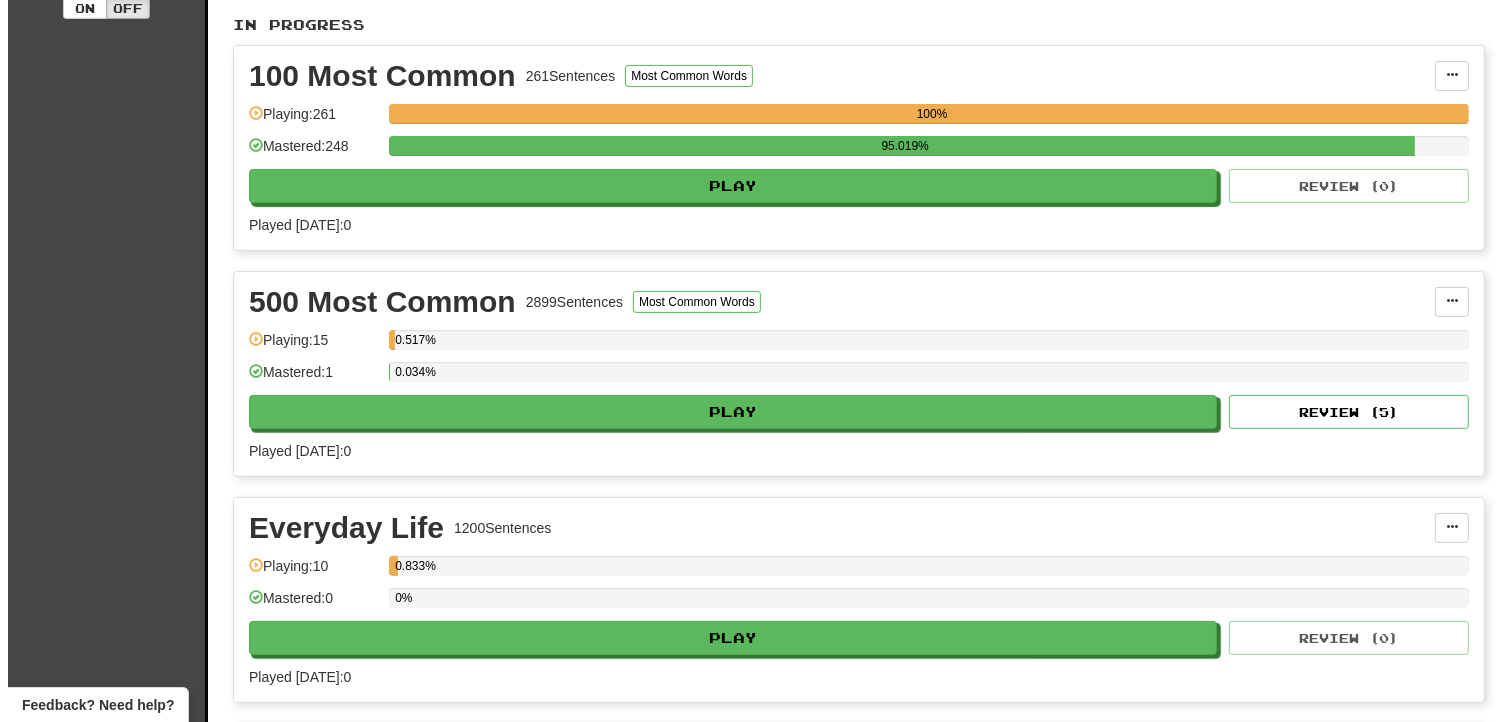 scroll, scrollTop: 444, scrollLeft: 0, axis: vertical 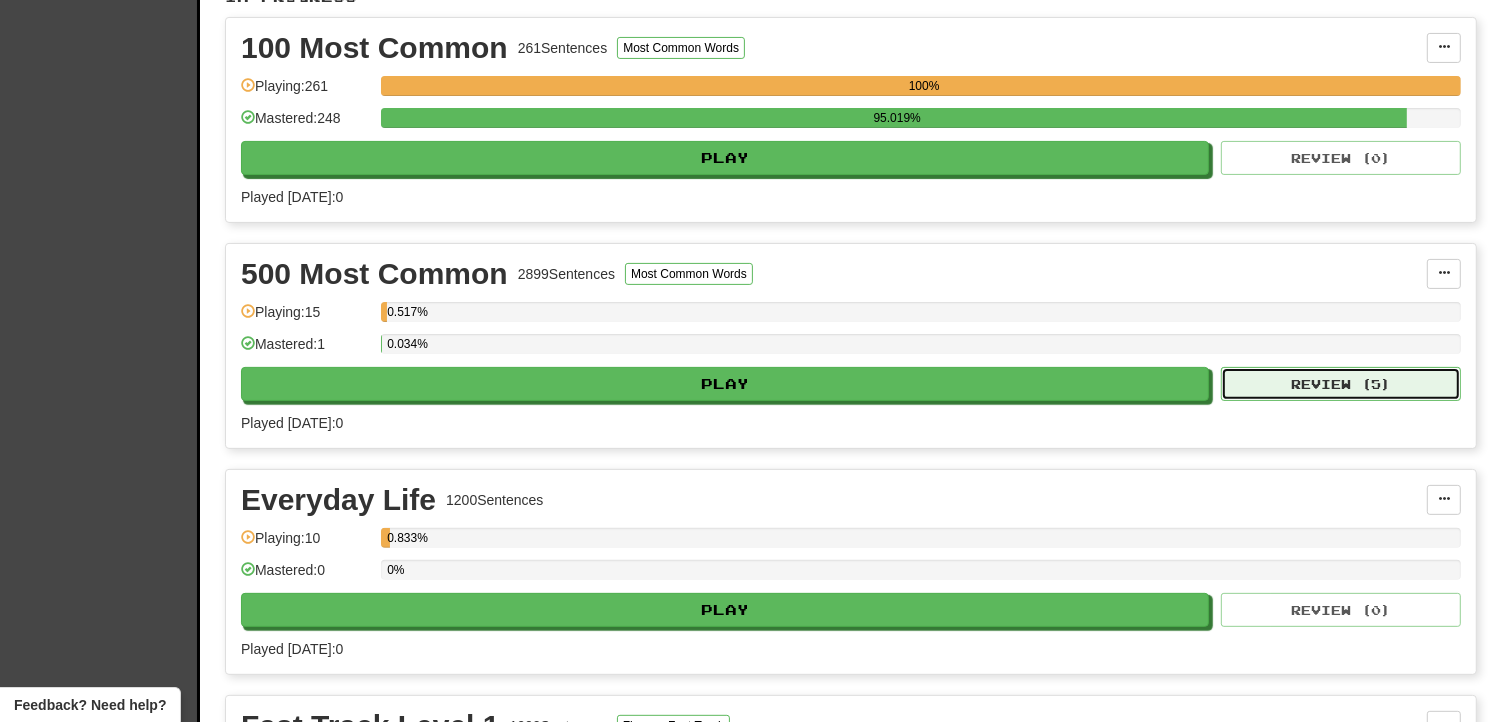 click on "Review ( 5 )" at bounding box center (1341, 384) 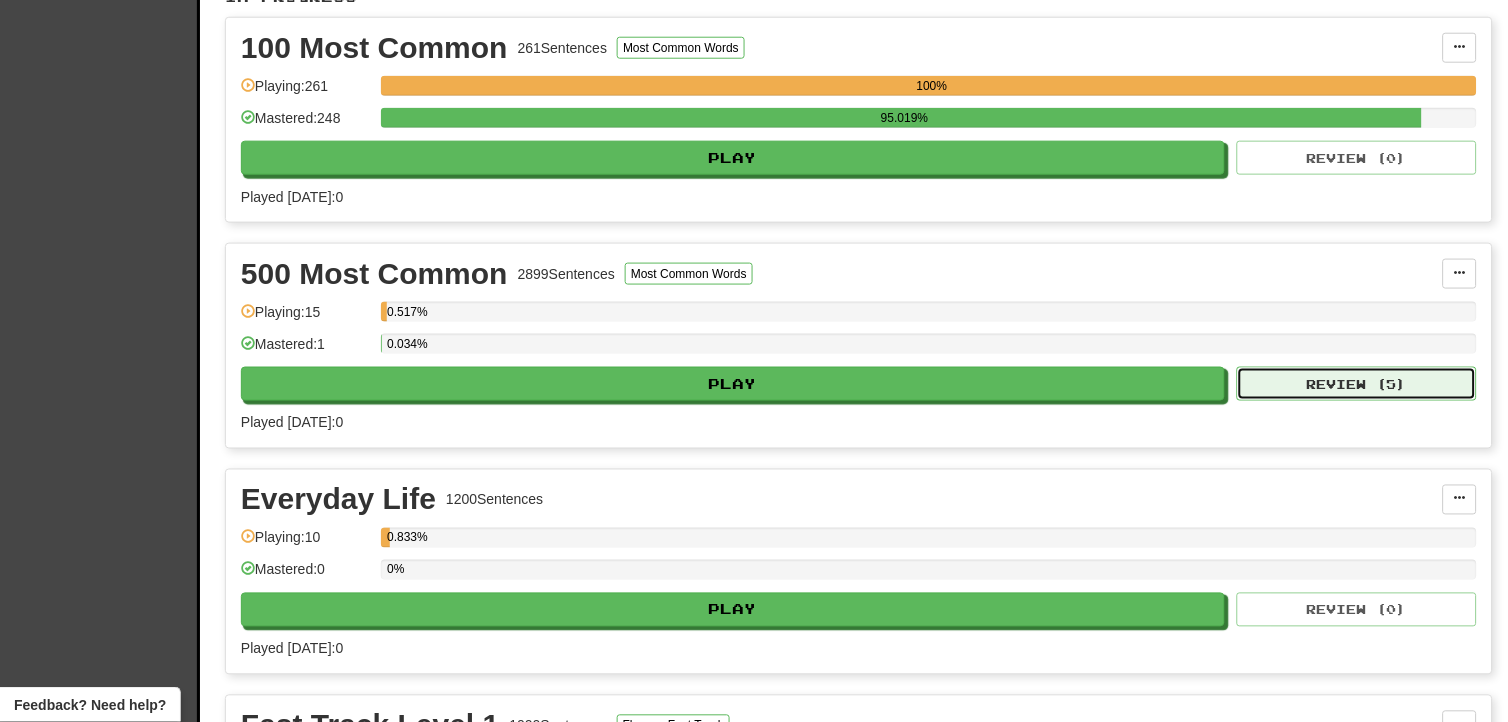 select on "**" 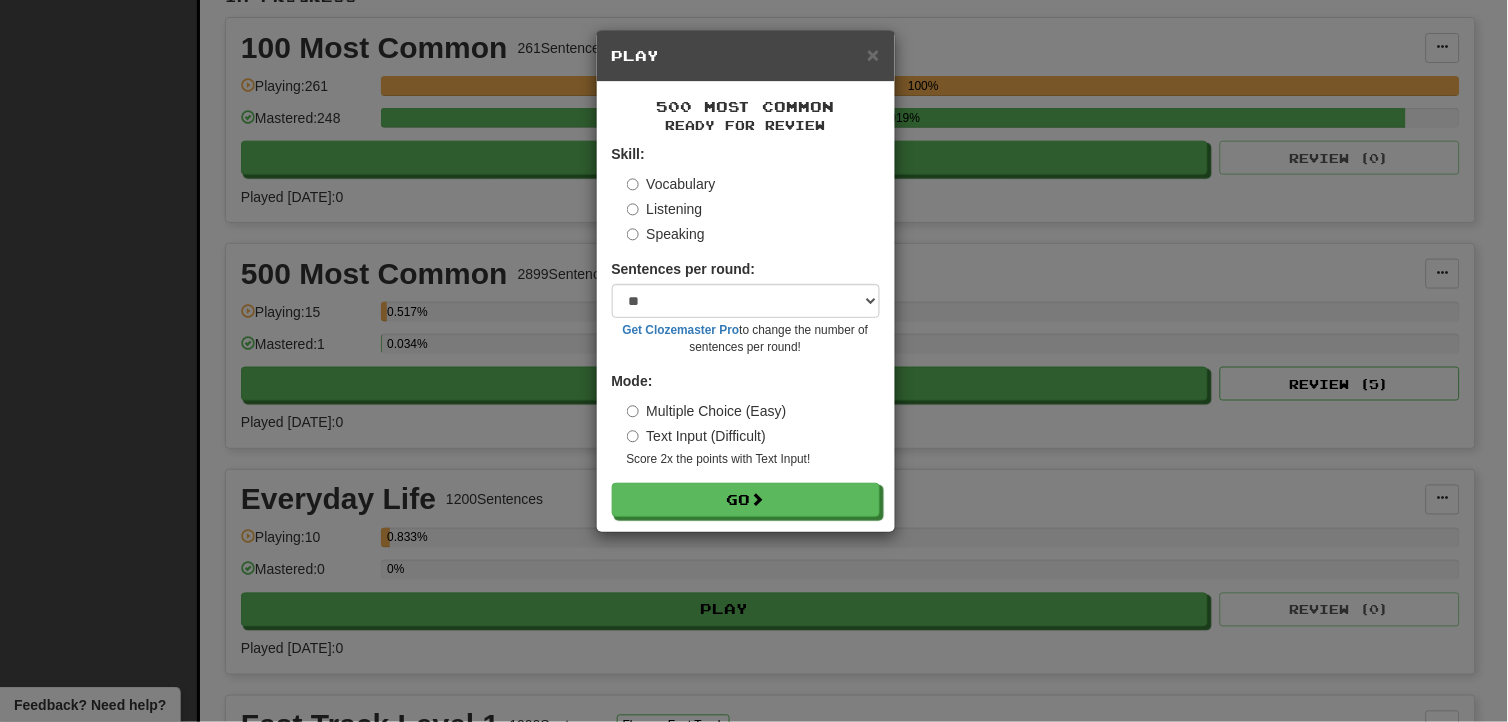 click on "Text Input (Difficult)" at bounding box center (697, 436) 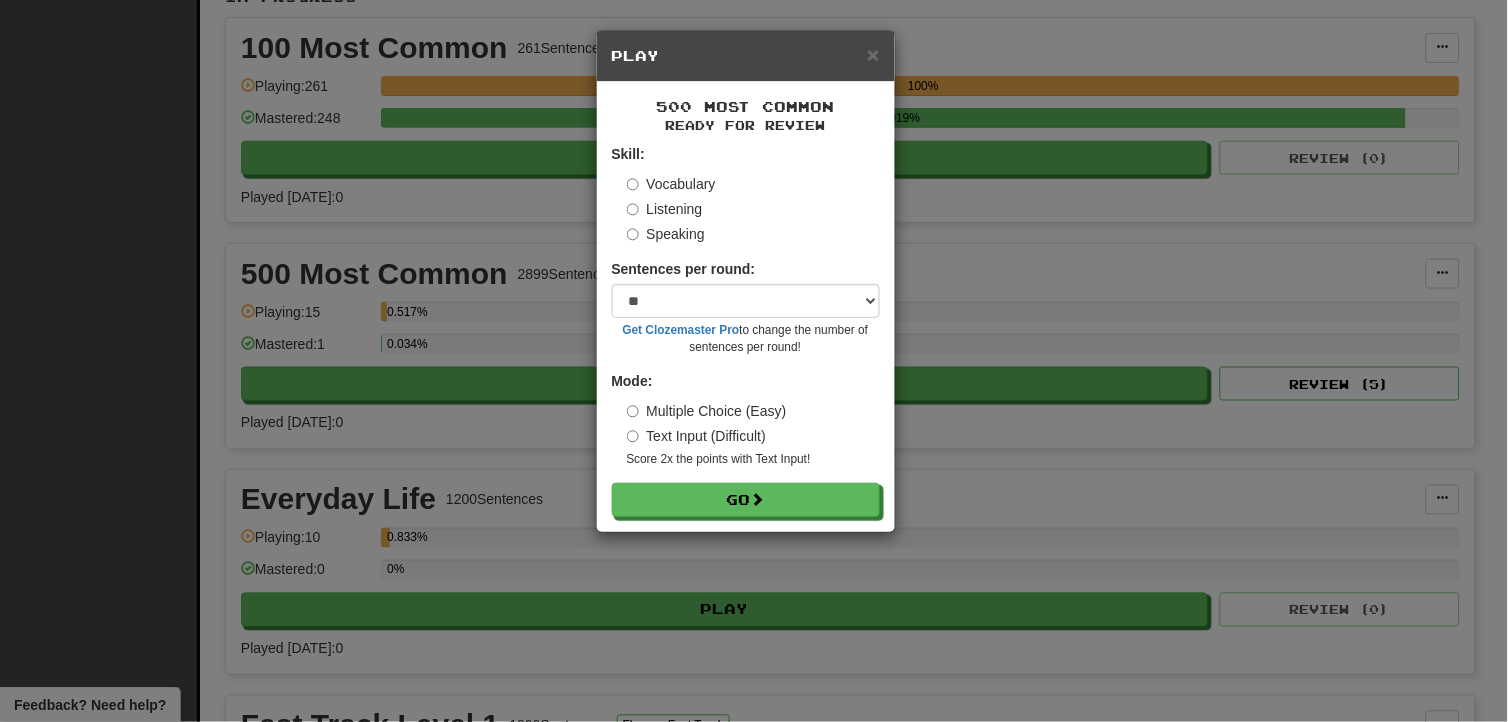 click on "500 Most Common Ready for Review Skill: Vocabulary Listening Speaking Sentences per round: * ** ** ** ** ** *** ******** Get Clozemaster Pro  to change the number of sentences per round! Mode: Multiple Choice (Easy) Text Input (Difficult) Score 2x the points with Text Input ! Go" at bounding box center [746, 307] 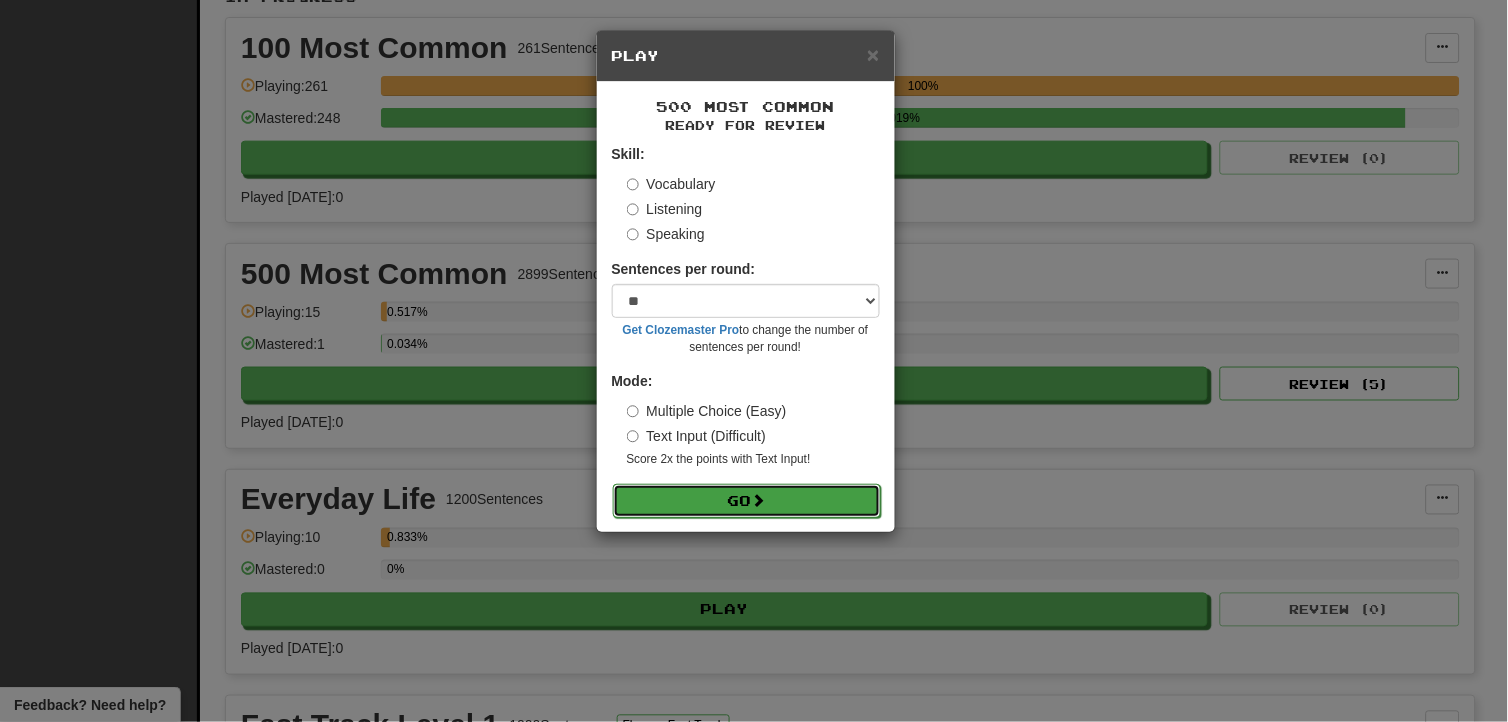 click on "Go" at bounding box center [747, 501] 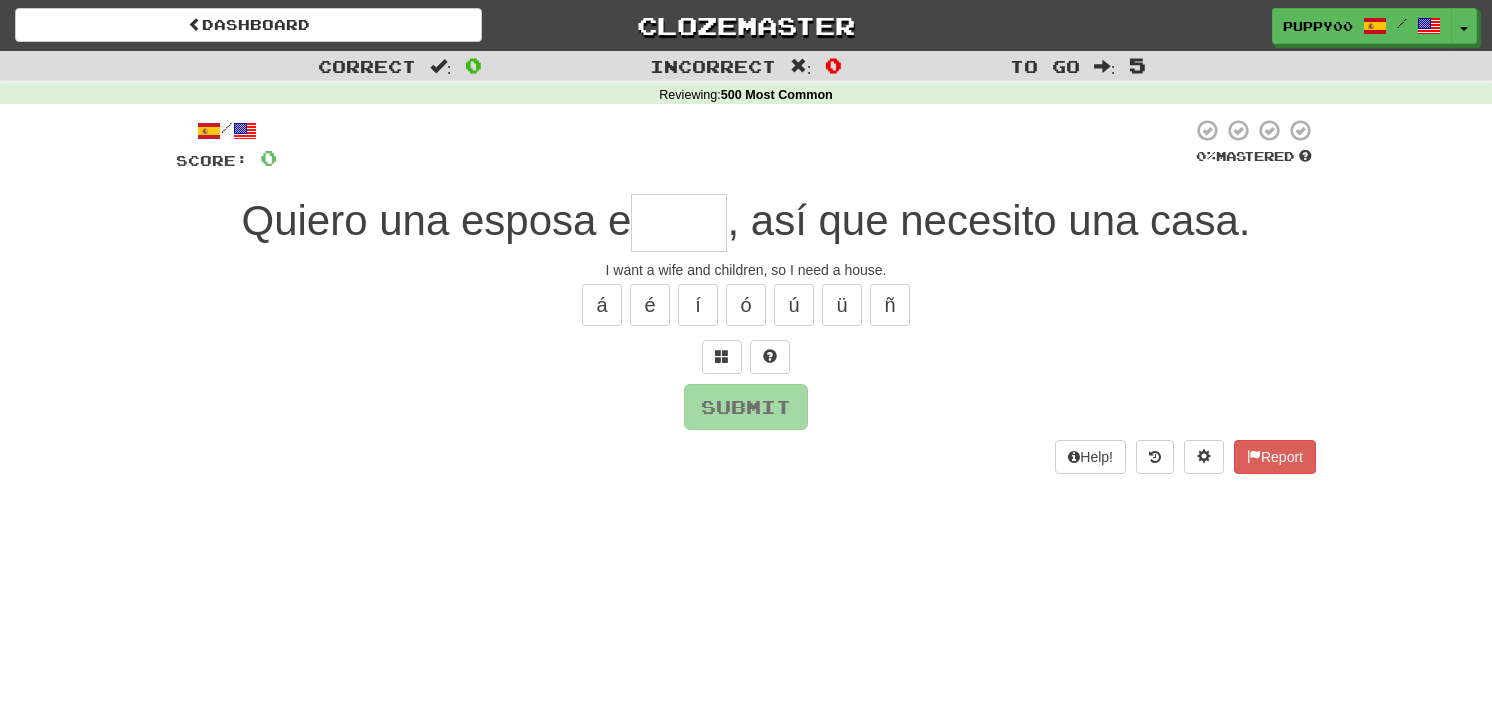 scroll, scrollTop: 0, scrollLeft: 0, axis: both 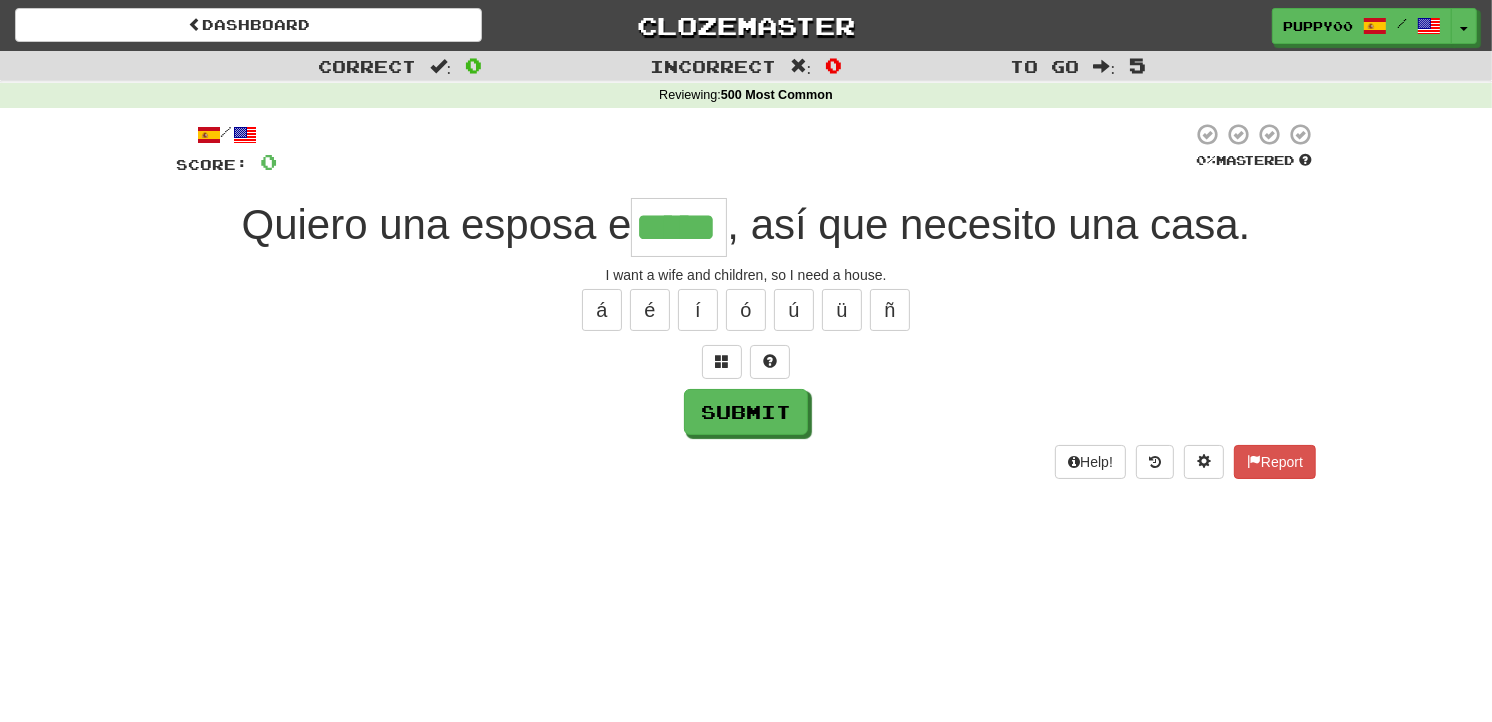 type on "*****" 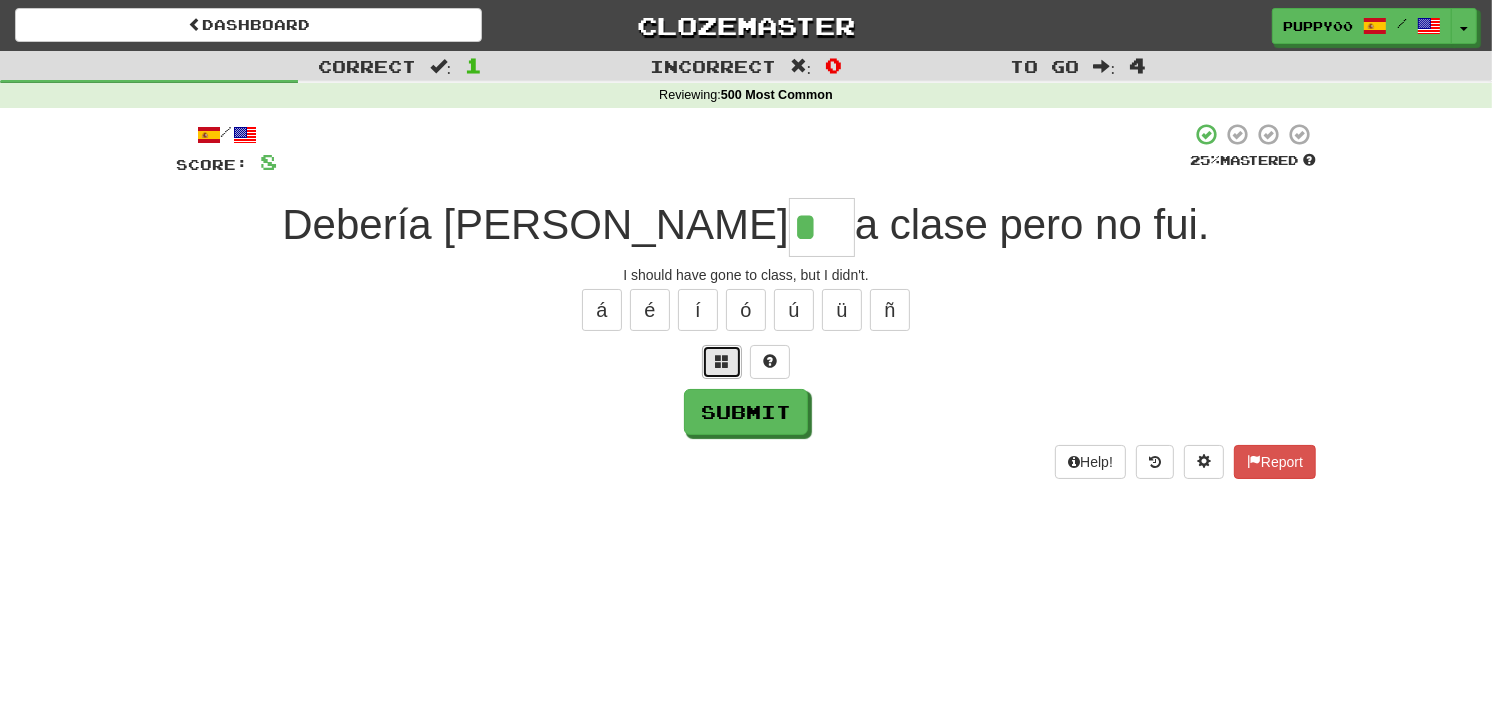 click at bounding box center [722, 362] 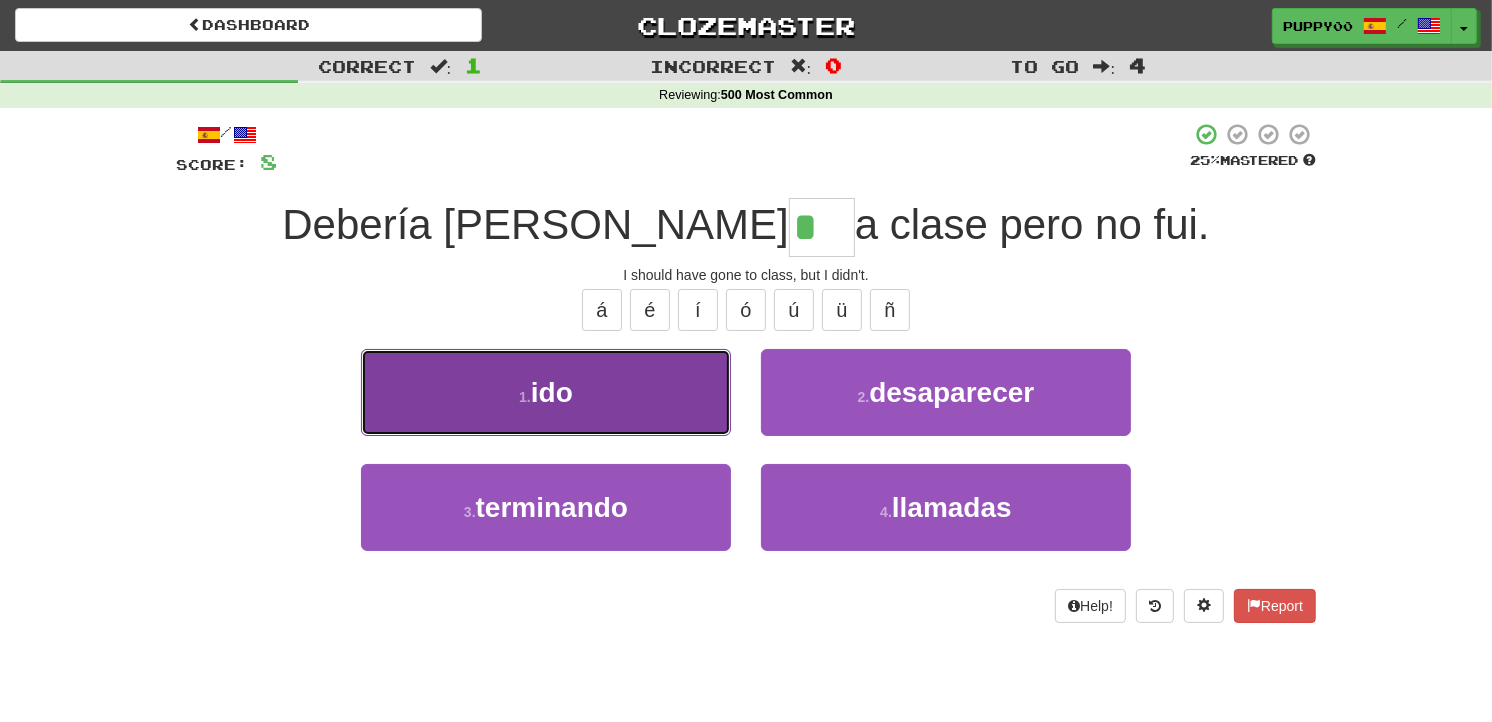 click on "1 .  ido" at bounding box center [546, 392] 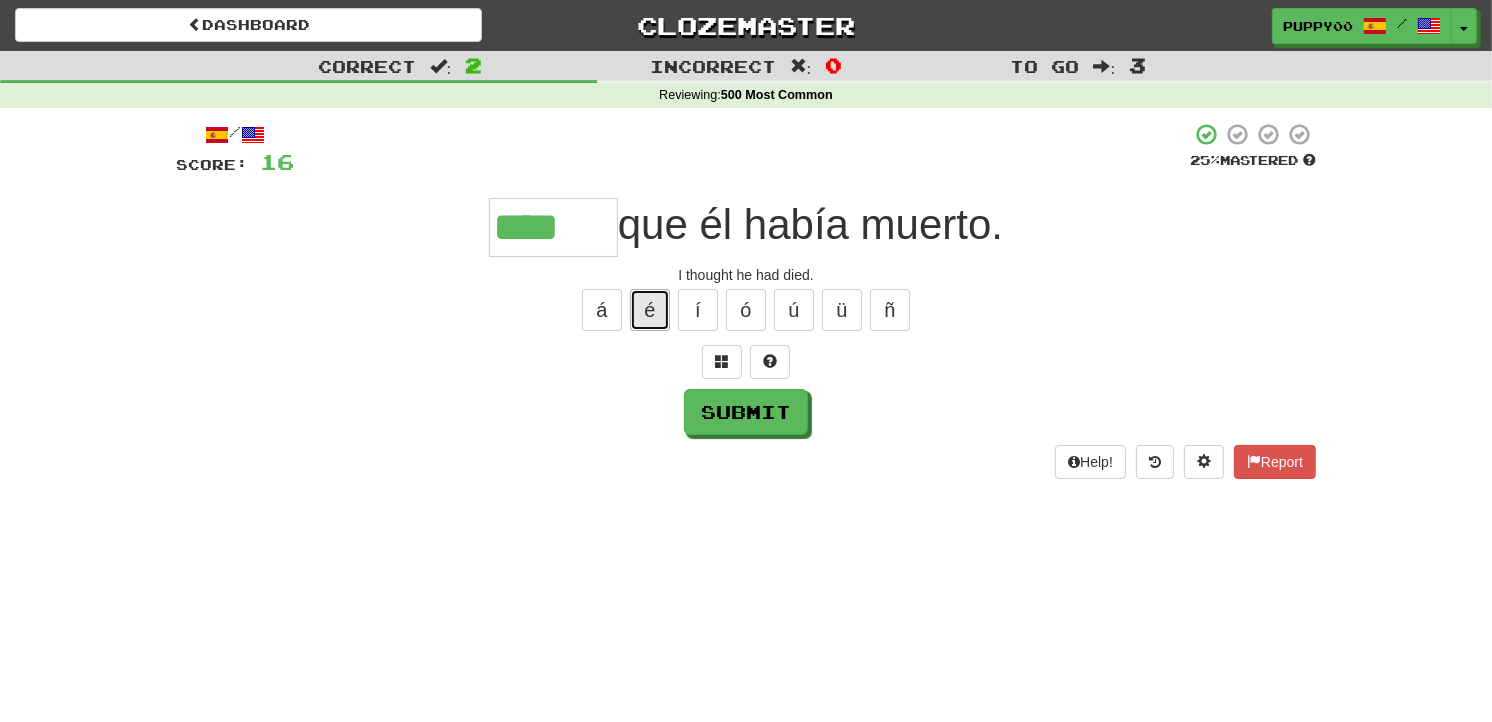 click on "é" at bounding box center (650, 310) 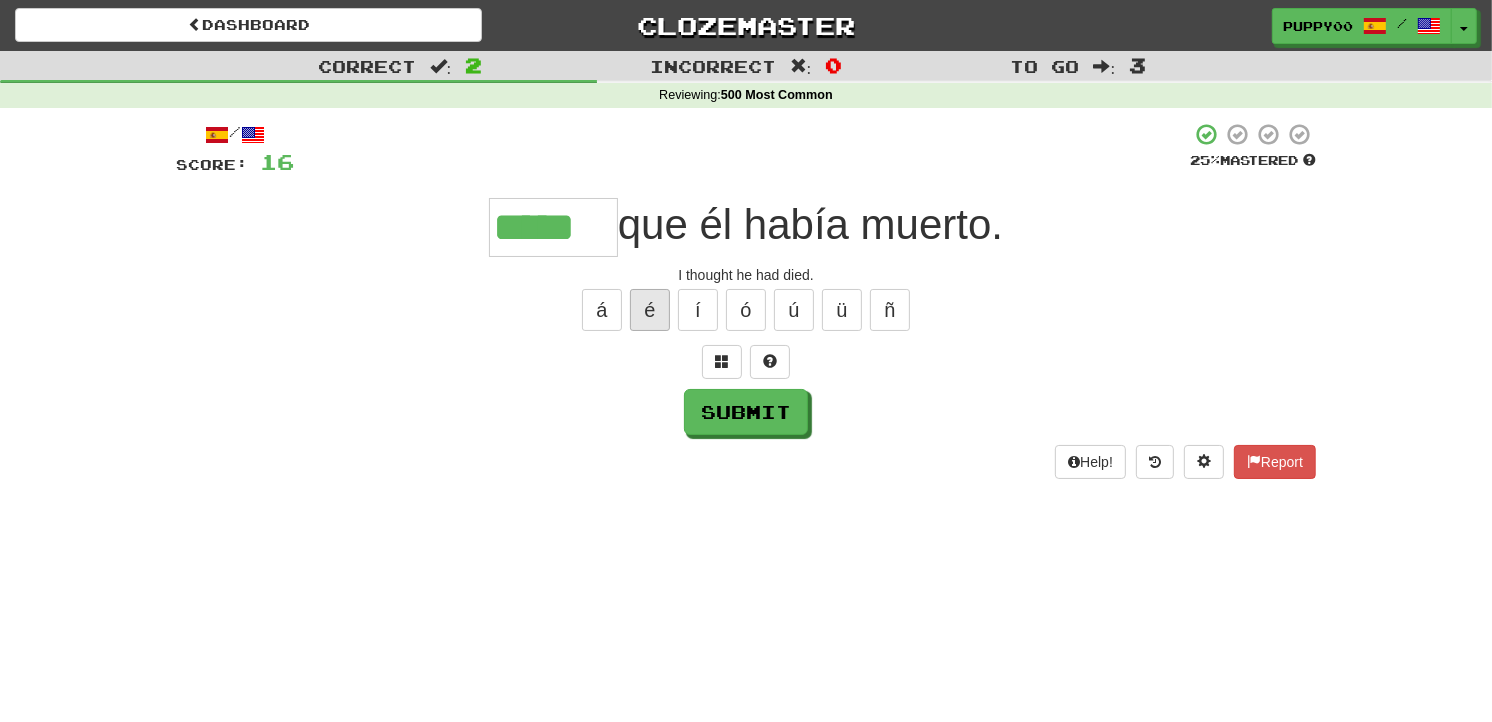 type on "*****" 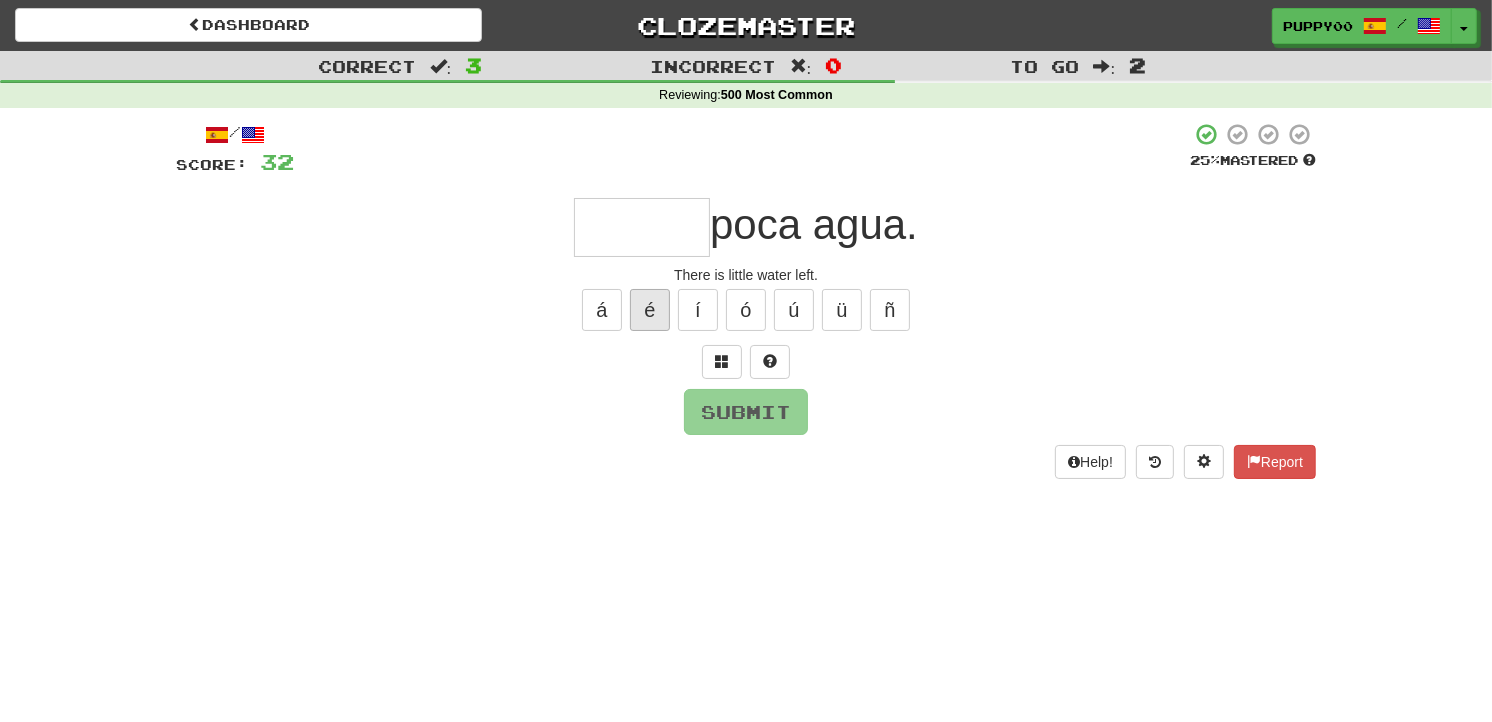 type on "*" 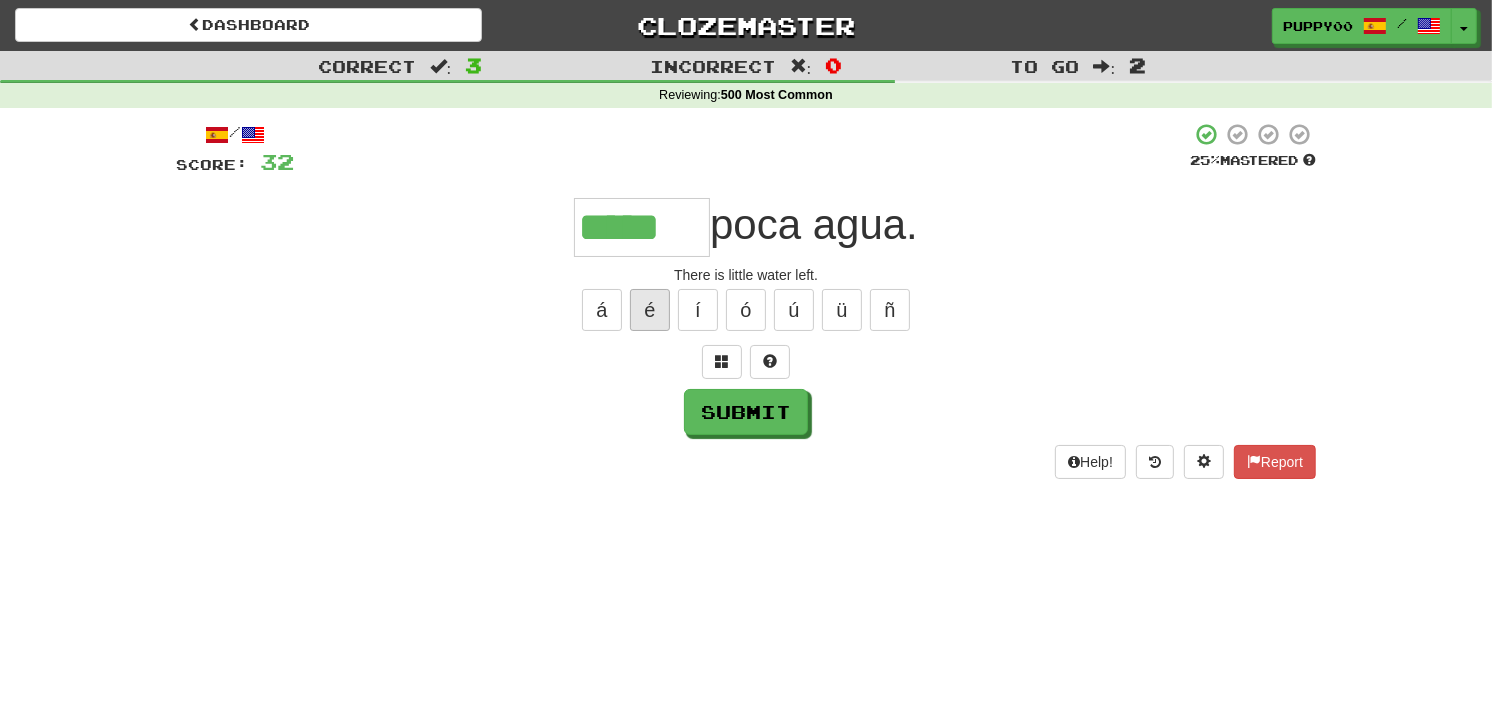 type on "*****" 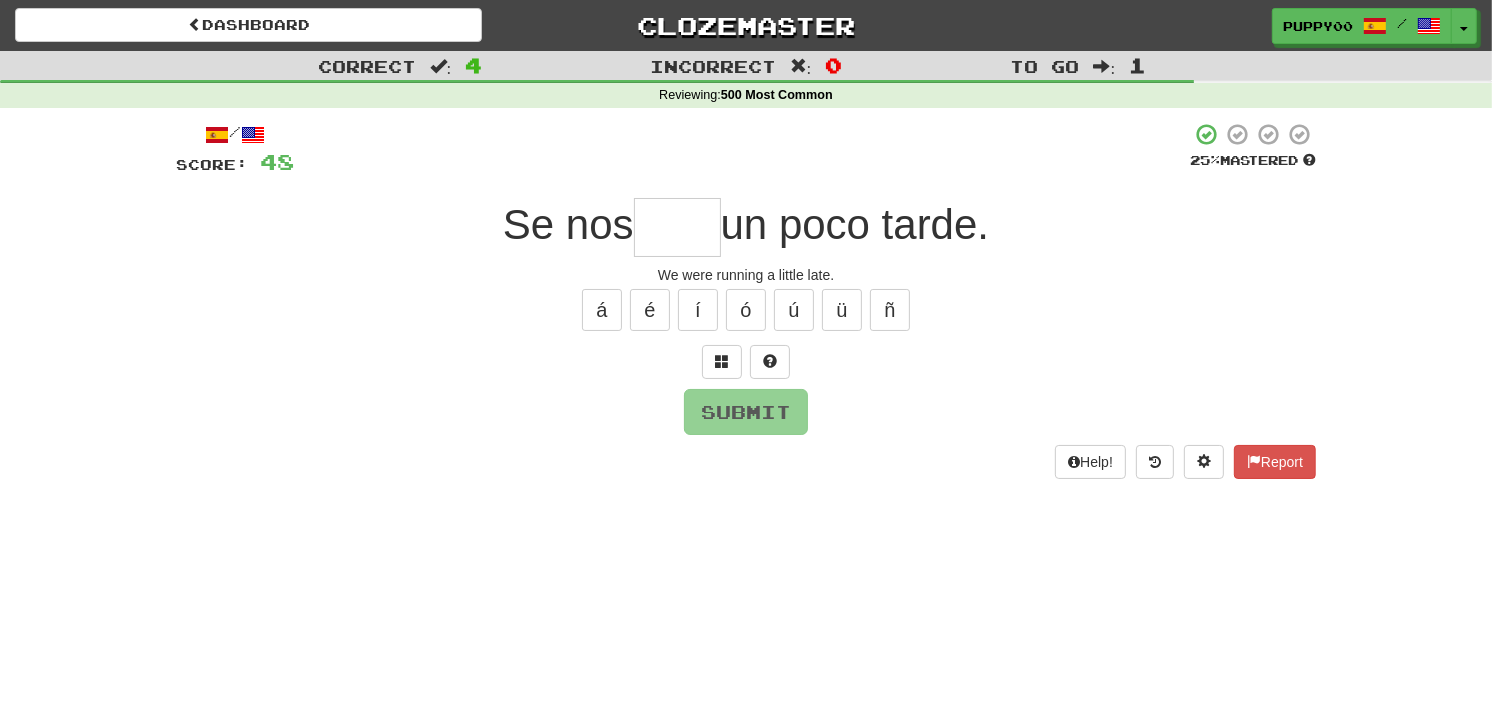 type on "*" 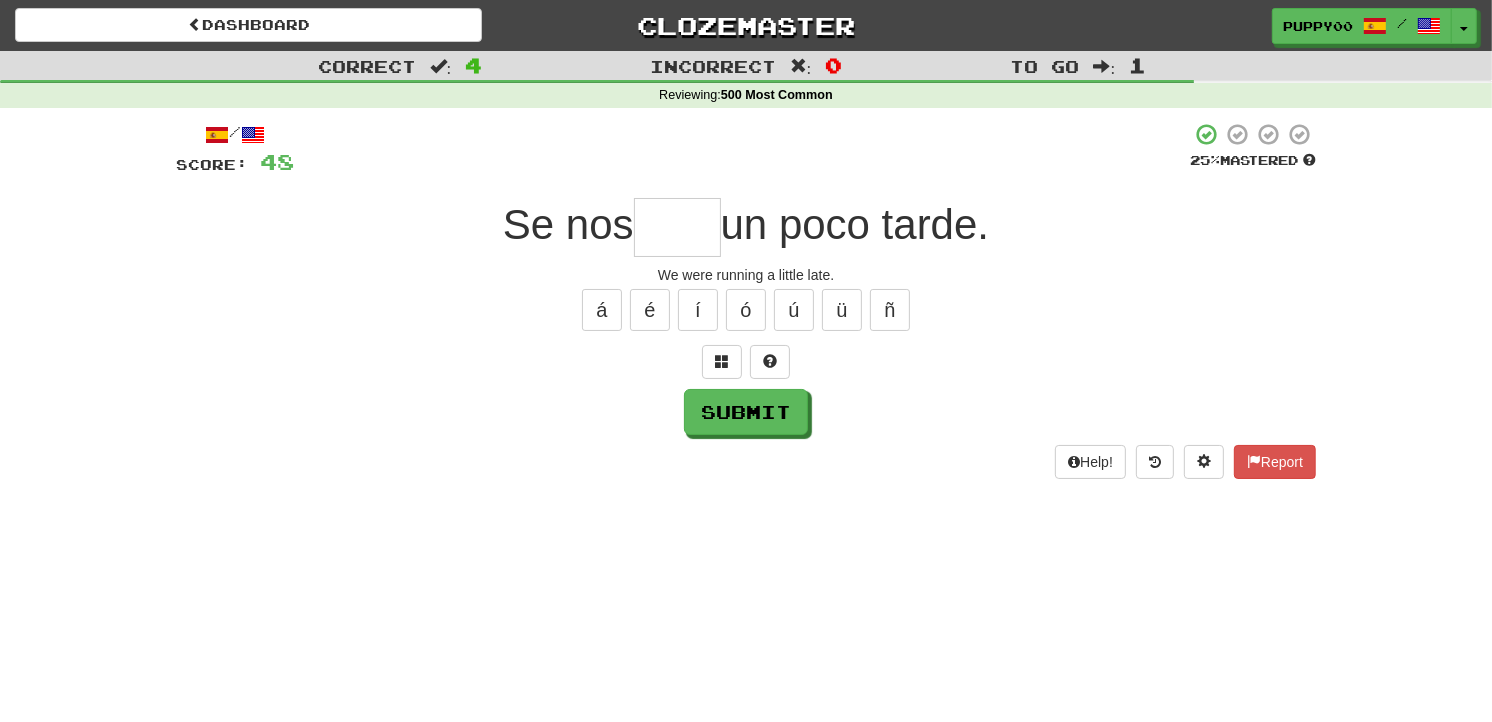 type on "*" 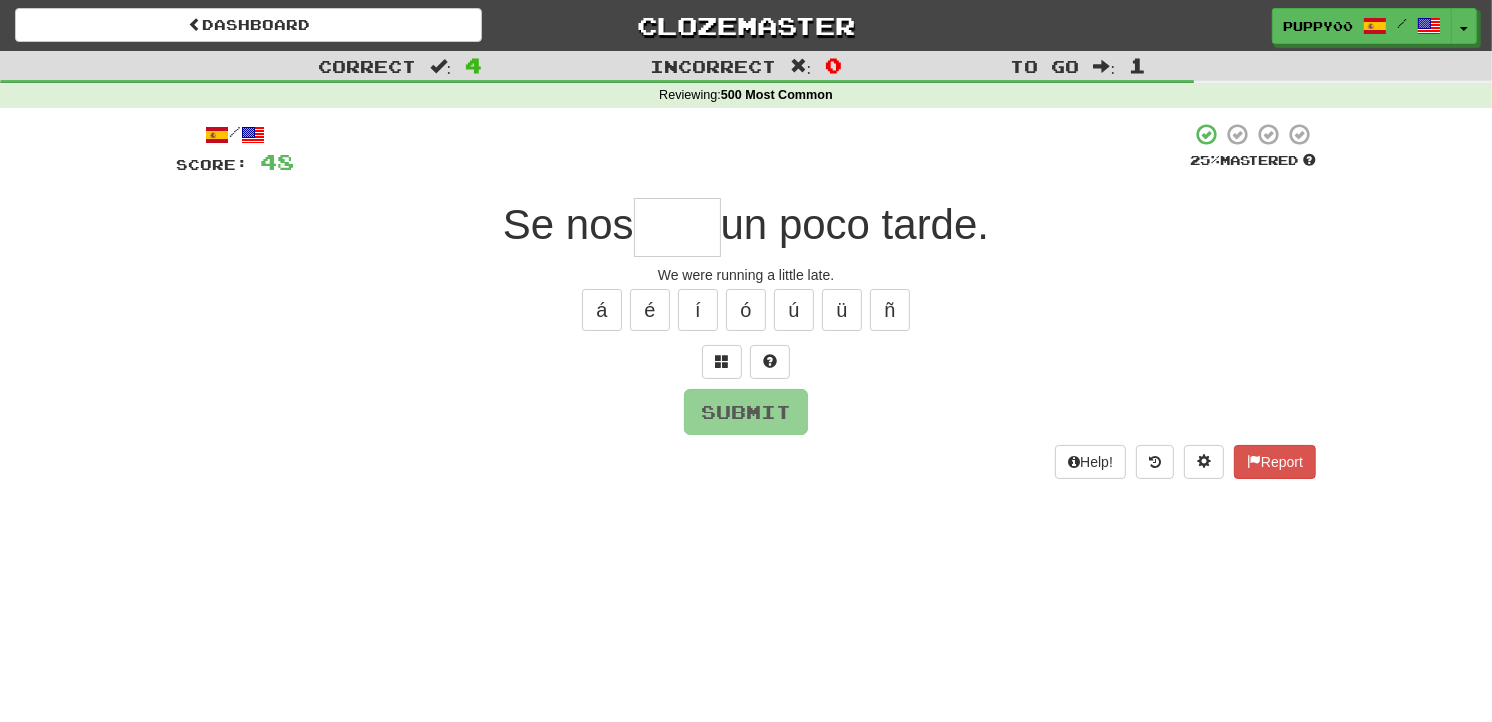 type on "*" 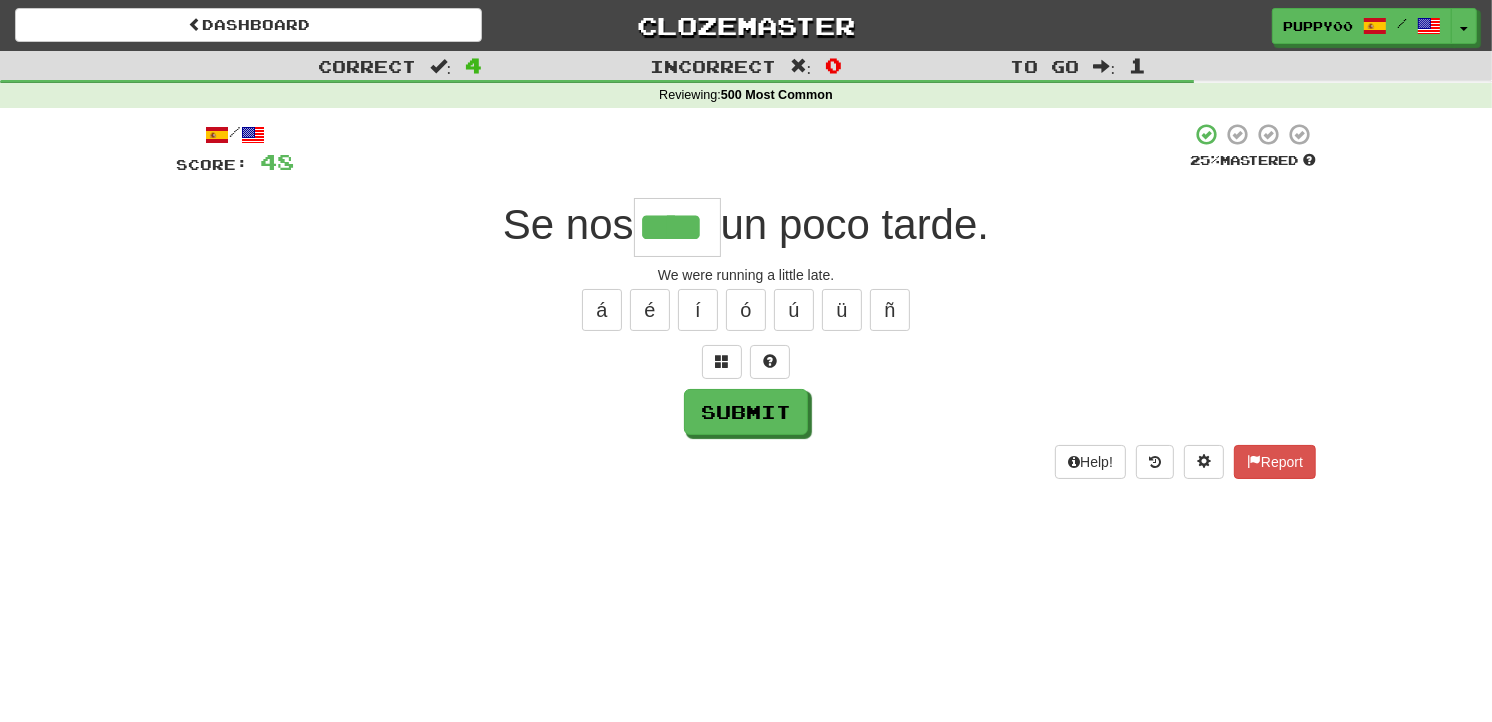 type on "****" 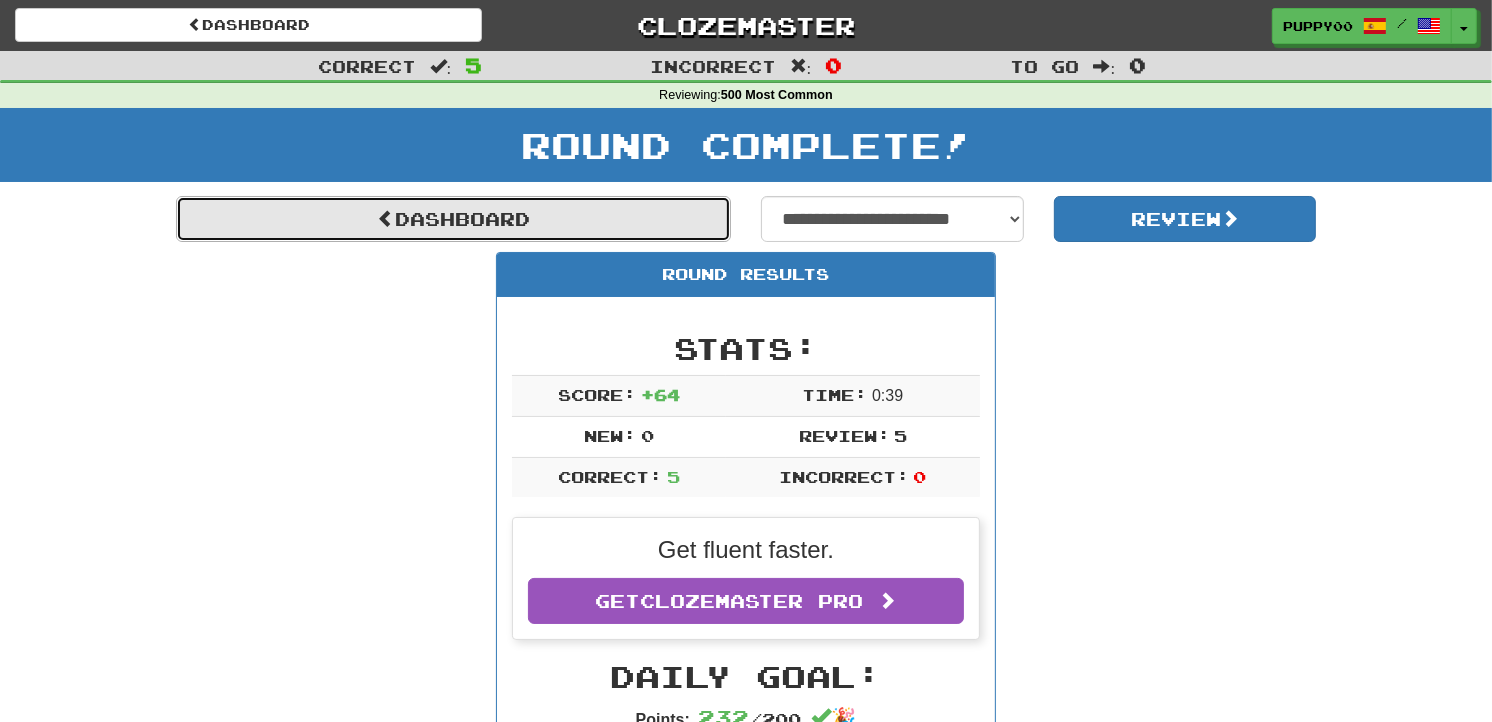 click on "Dashboard" at bounding box center (453, 219) 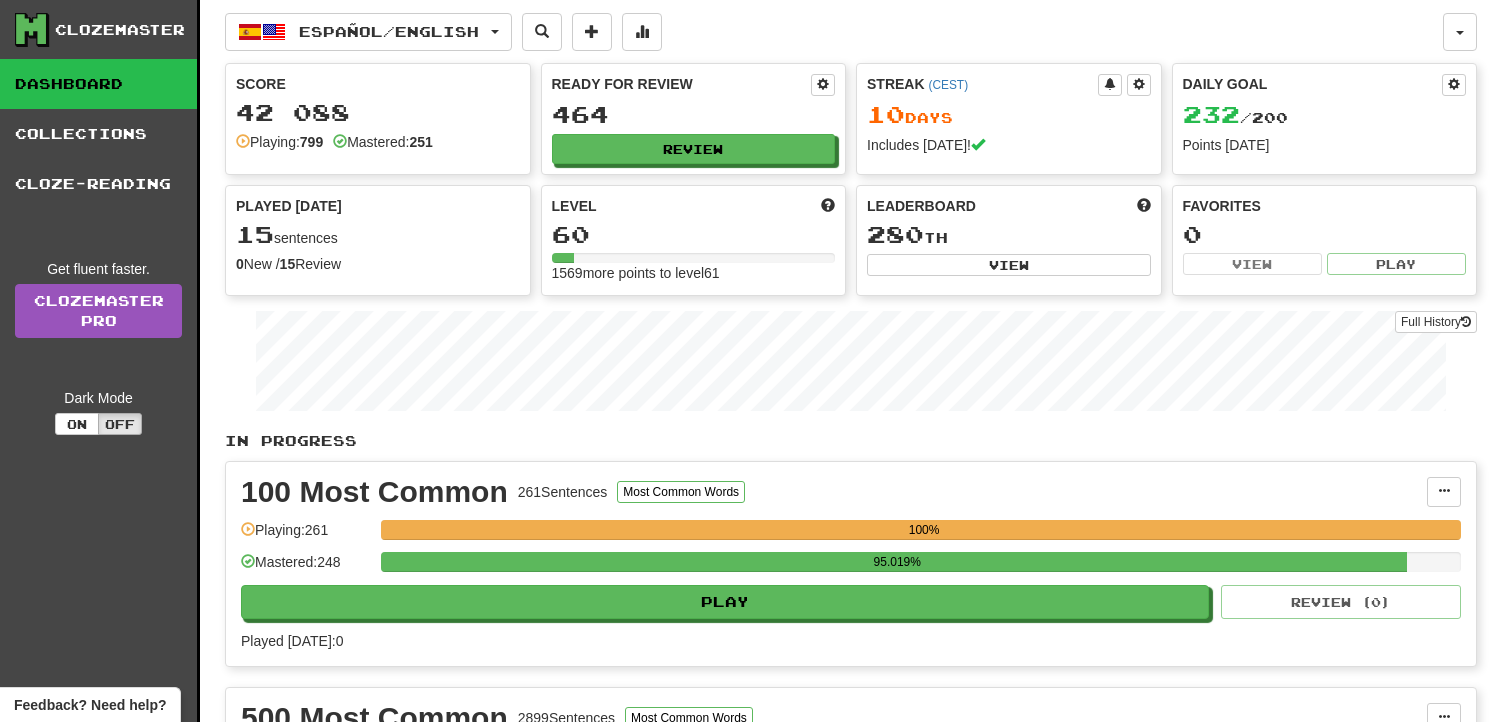scroll, scrollTop: 0, scrollLeft: 0, axis: both 